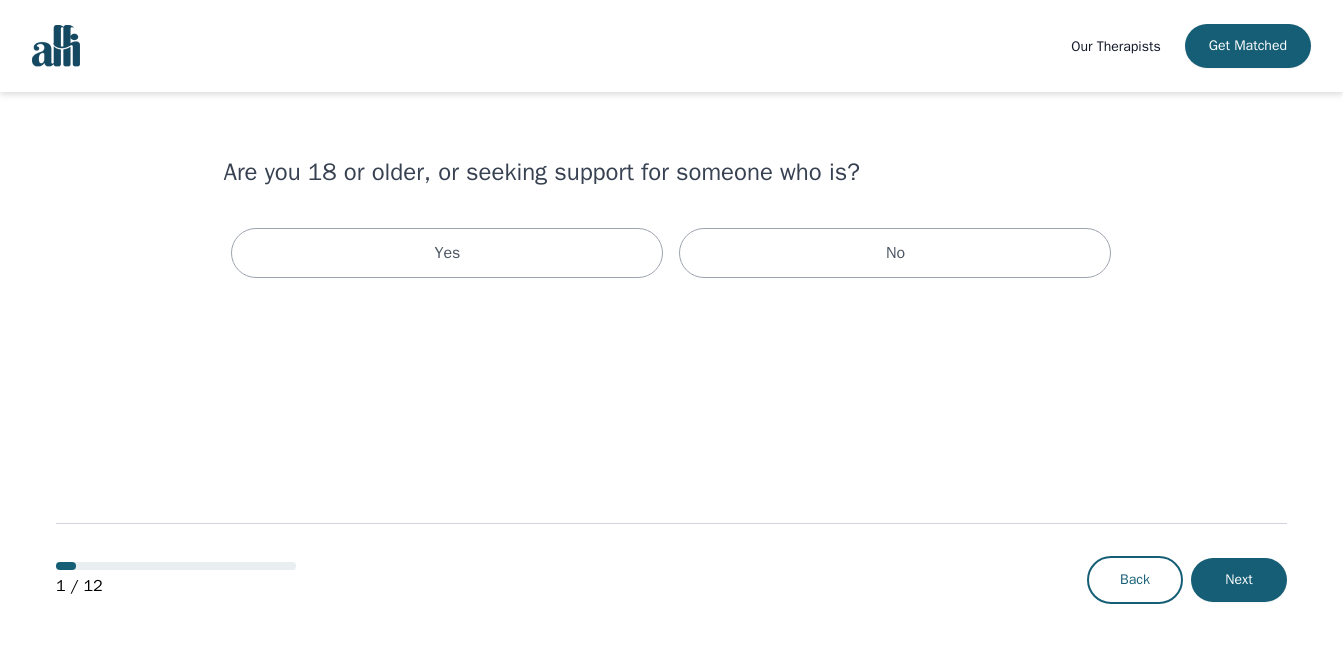 scroll, scrollTop: 0, scrollLeft: 0, axis: both 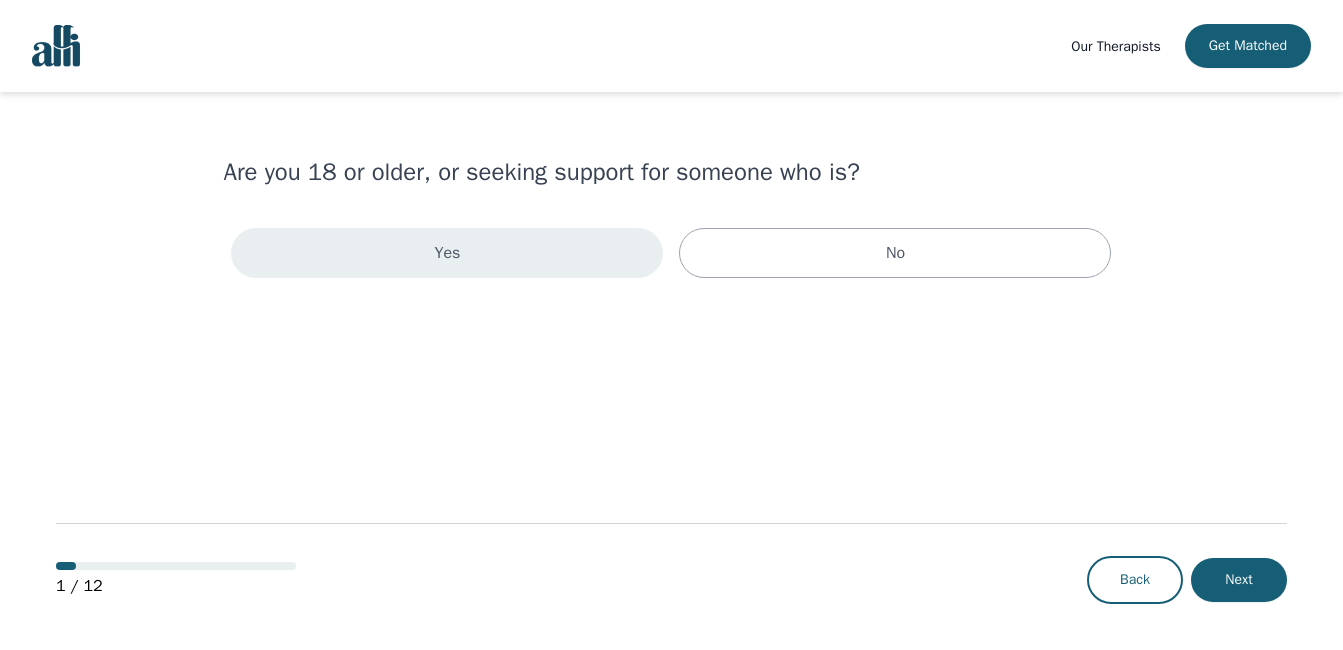 click on "Yes" at bounding box center (447, 253) 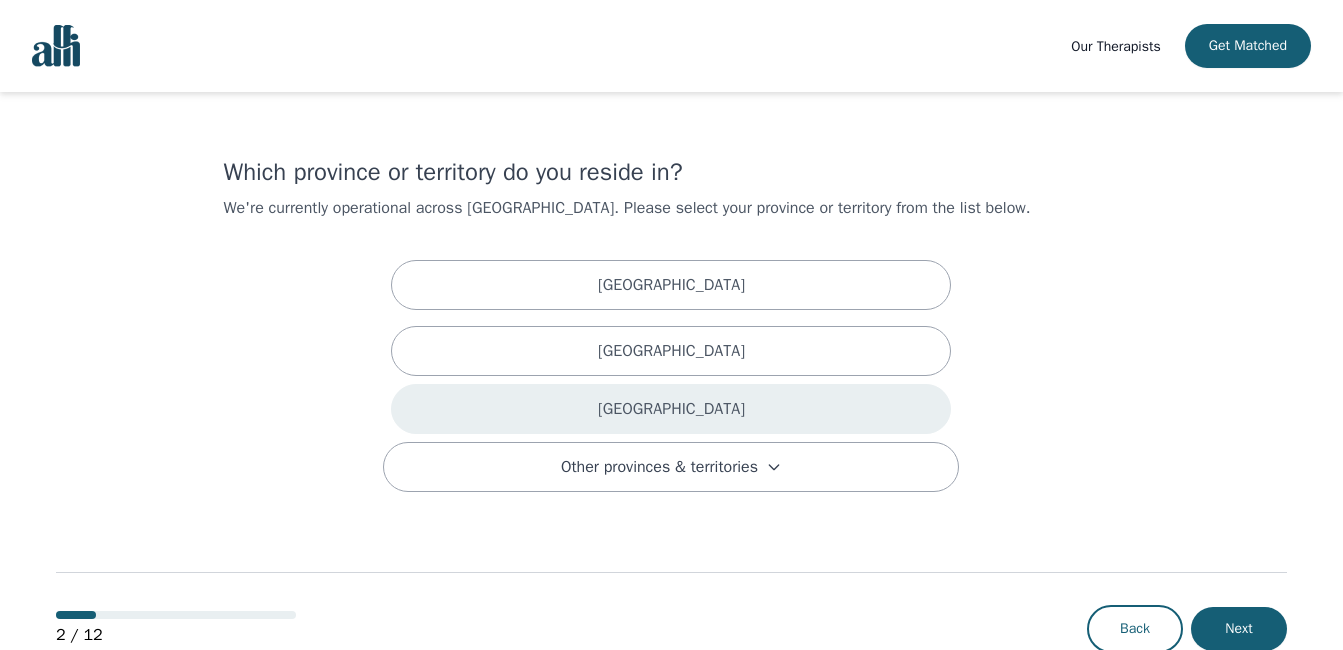 click on "[GEOGRAPHIC_DATA]" at bounding box center [671, 409] 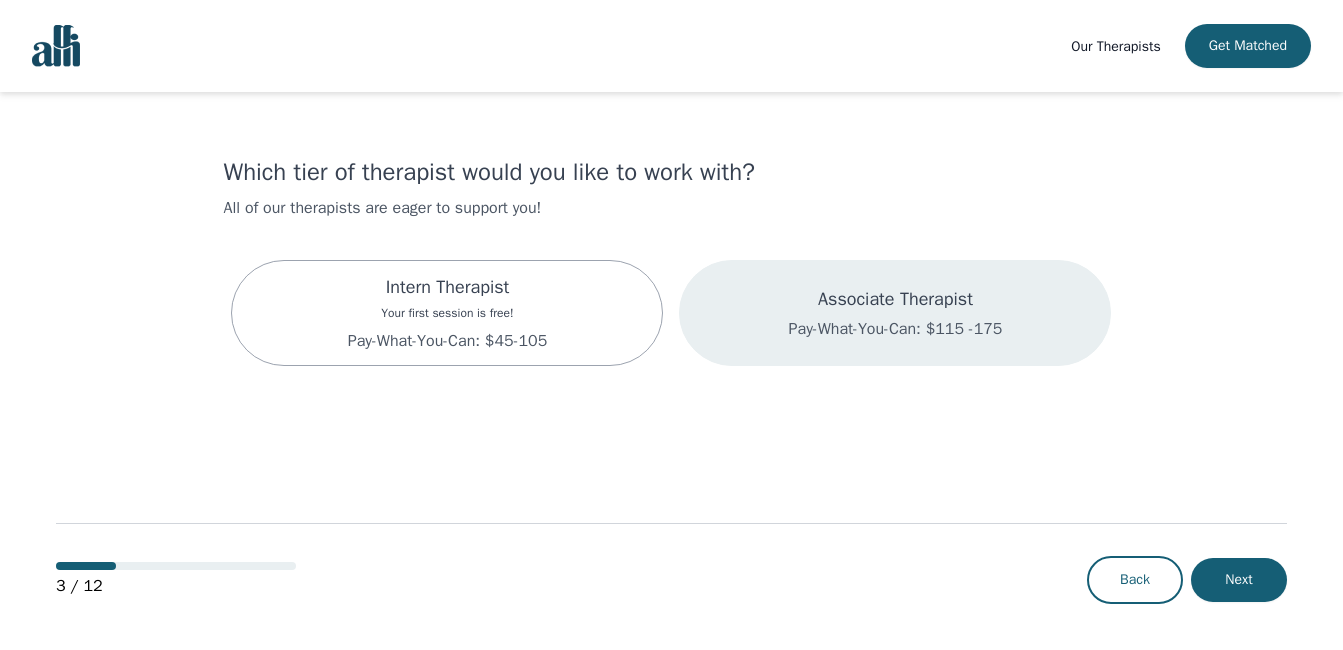click on "Associate Therapist Pay-What-You-Can: $115 -175" at bounding box center [896, 313] 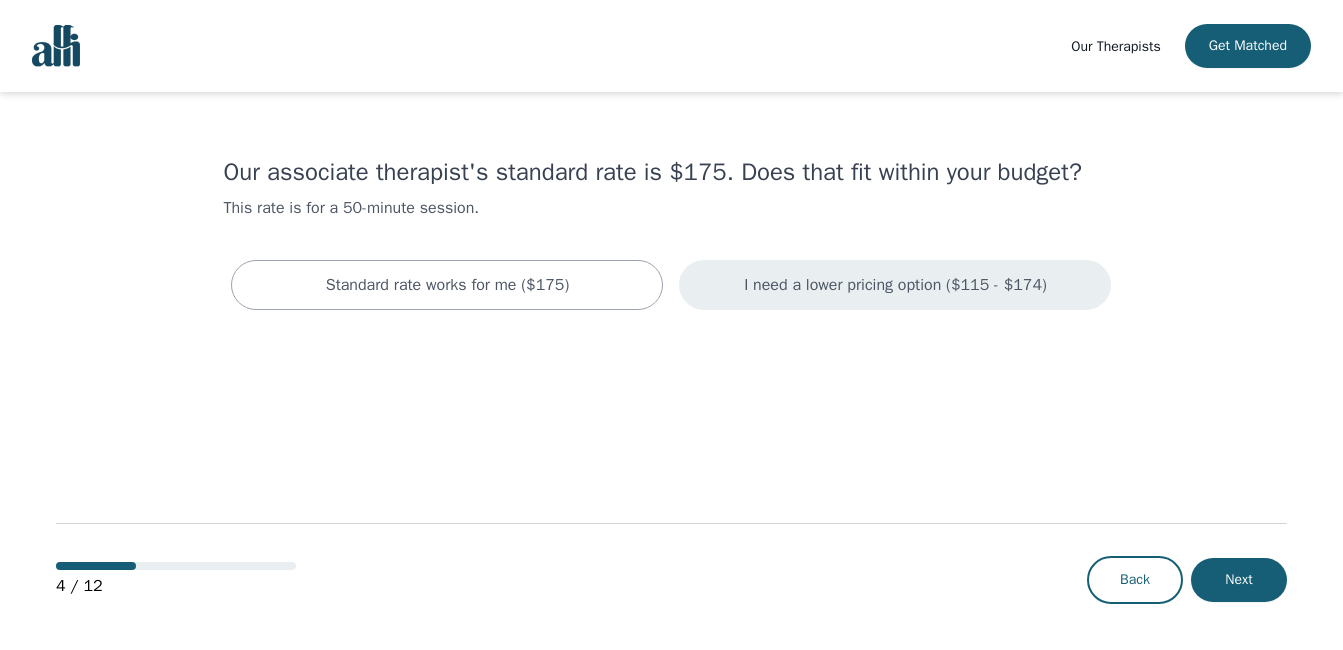 click on "I need a lower pricing option ($115 - $174)" at bounding box center [895, 285] 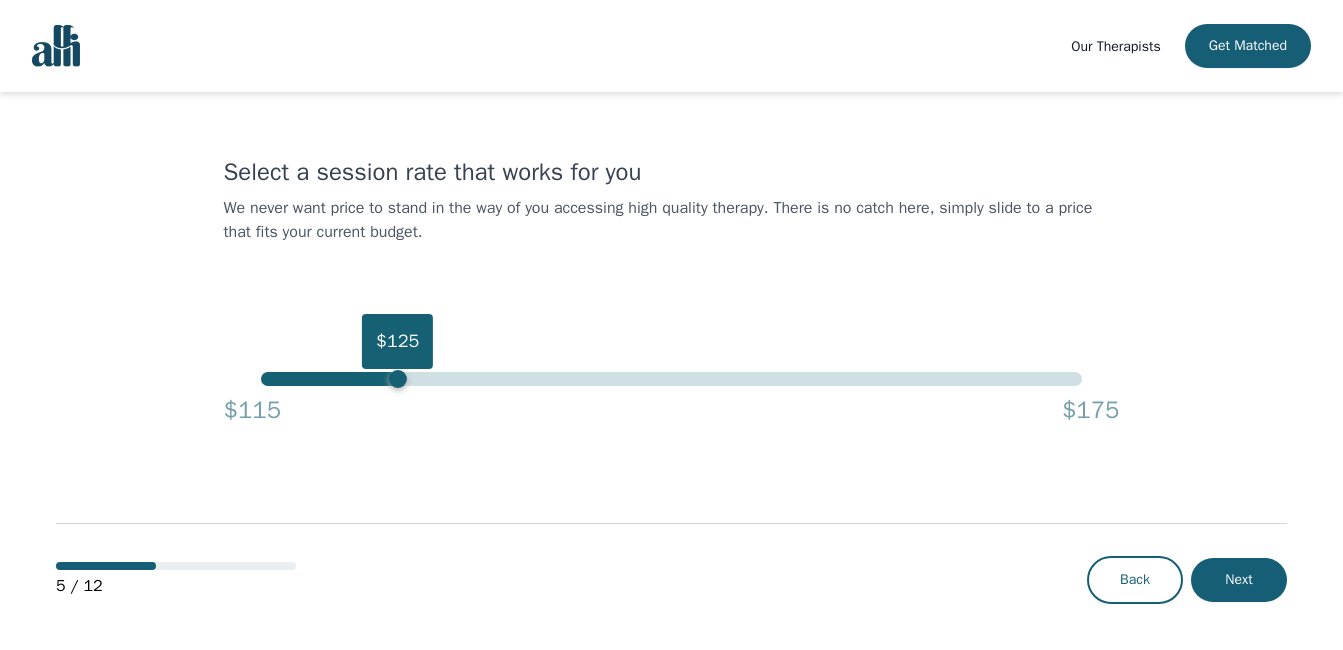 drag, startPoint x: 1083, startPoint y: 387, endPoint x: 400, endPoint y: 371, distance: 683.1874 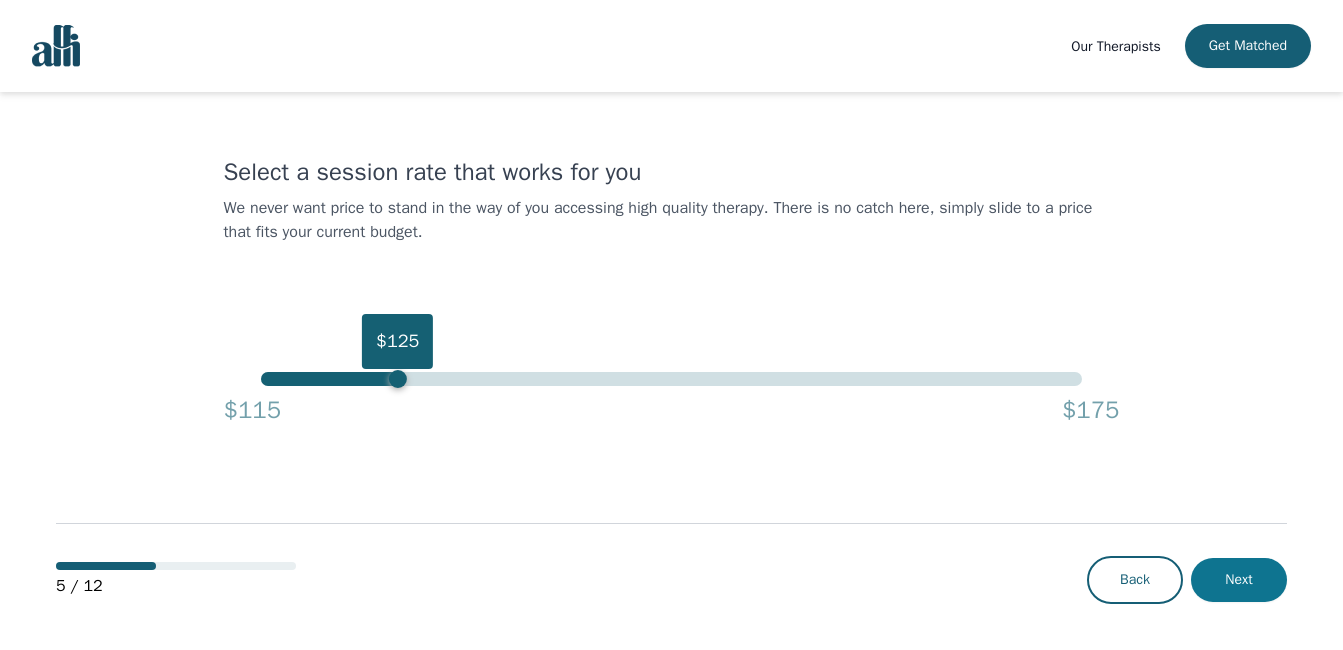 click on "Next" at bounding box center (1239, 580) 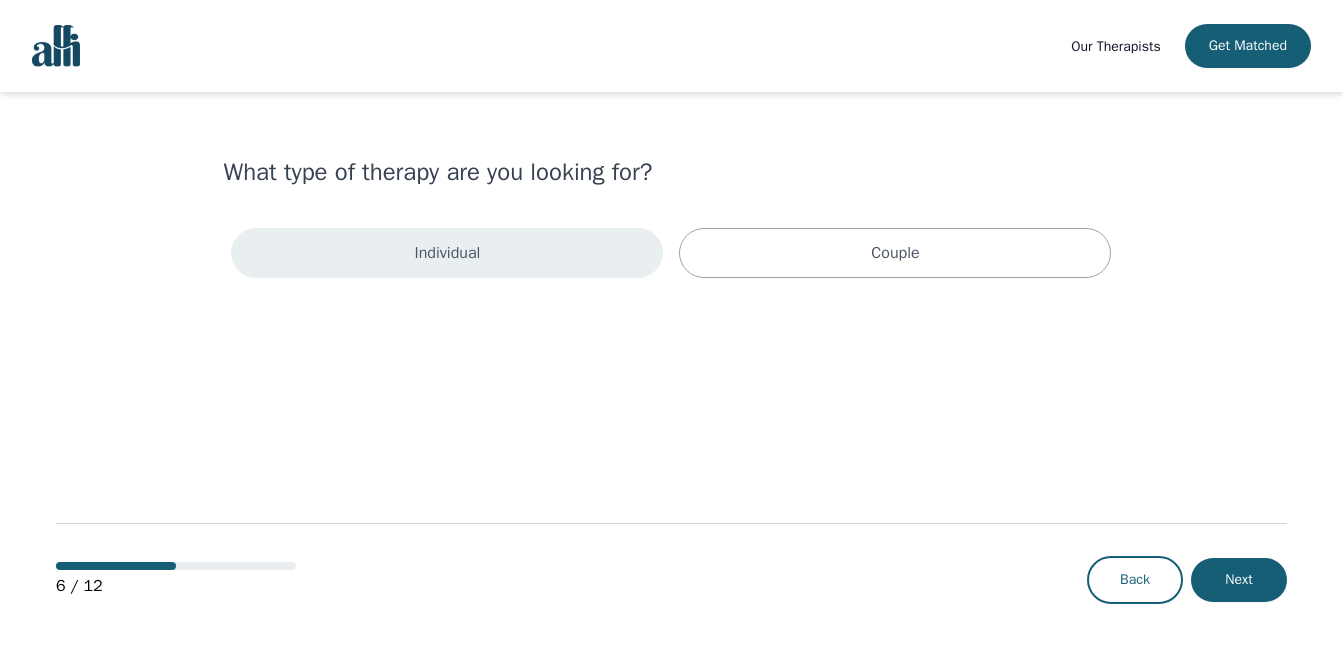 click on "Individual" at bounding box center (447, 253) 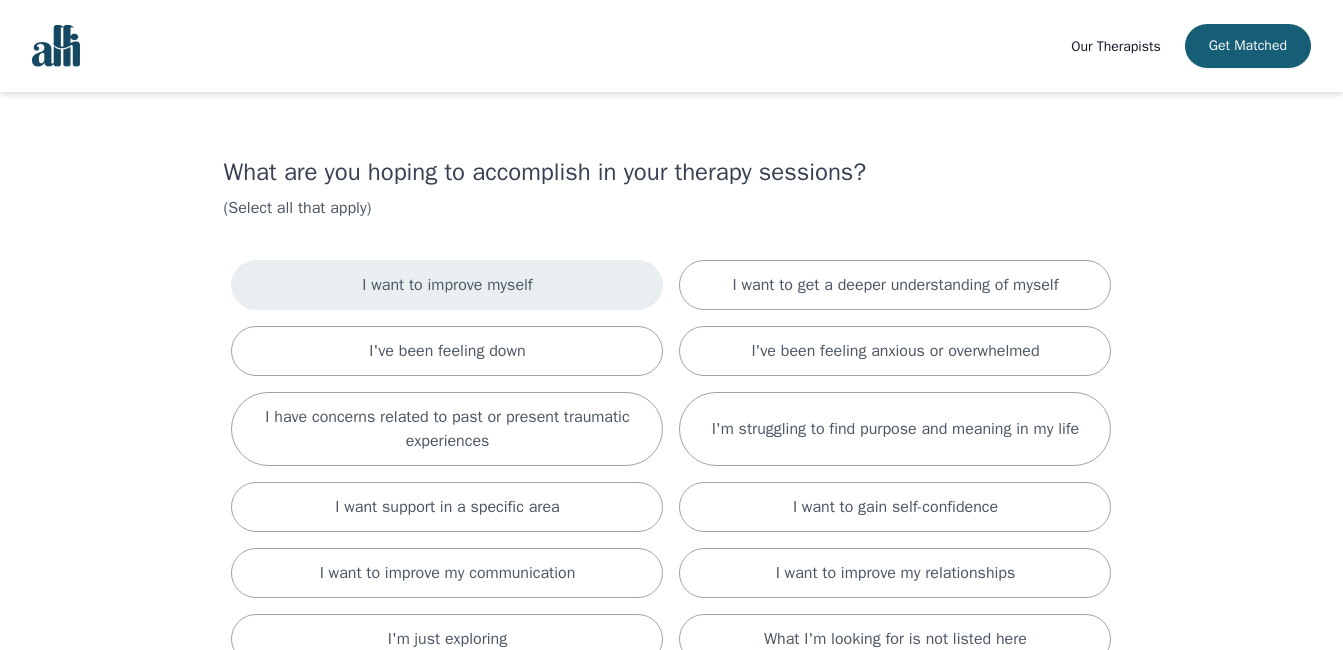 click on "I want to improve myself" at bounding box center (447, 285) 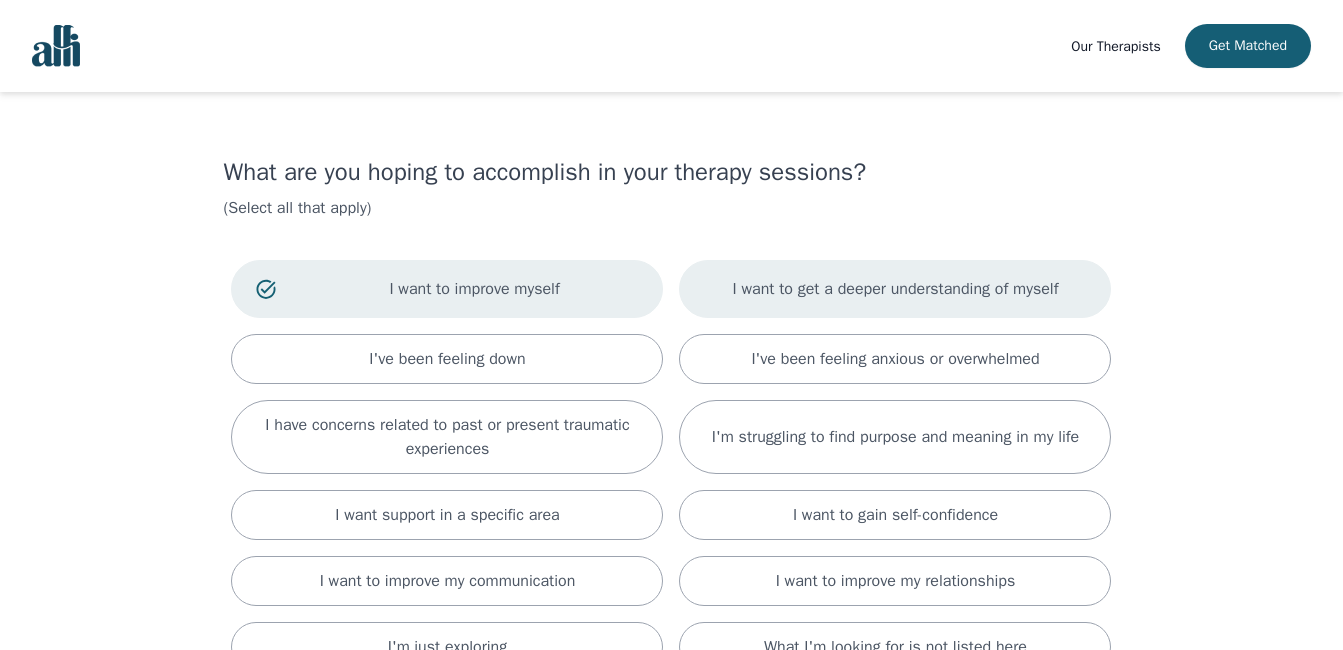 click on "I want to get a deeper understanding of myself" at bounding box center [896, 289] 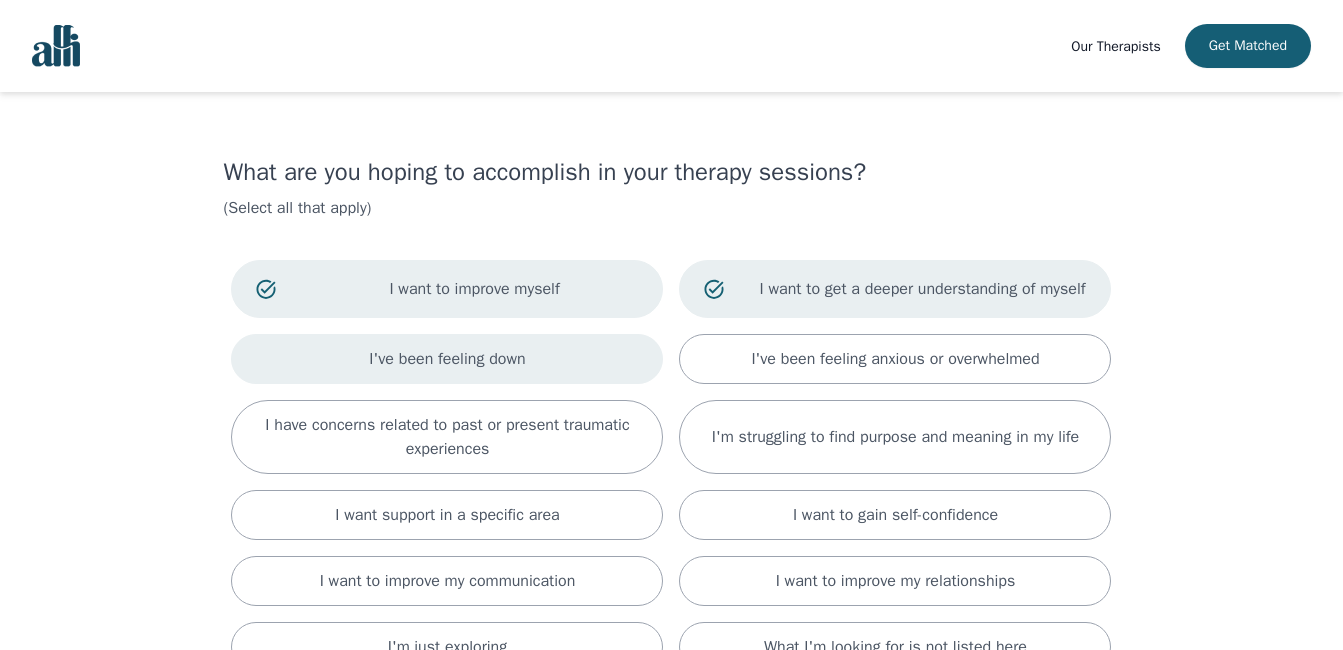 click on "I've been feeling down" at bounding box center [447, 359] 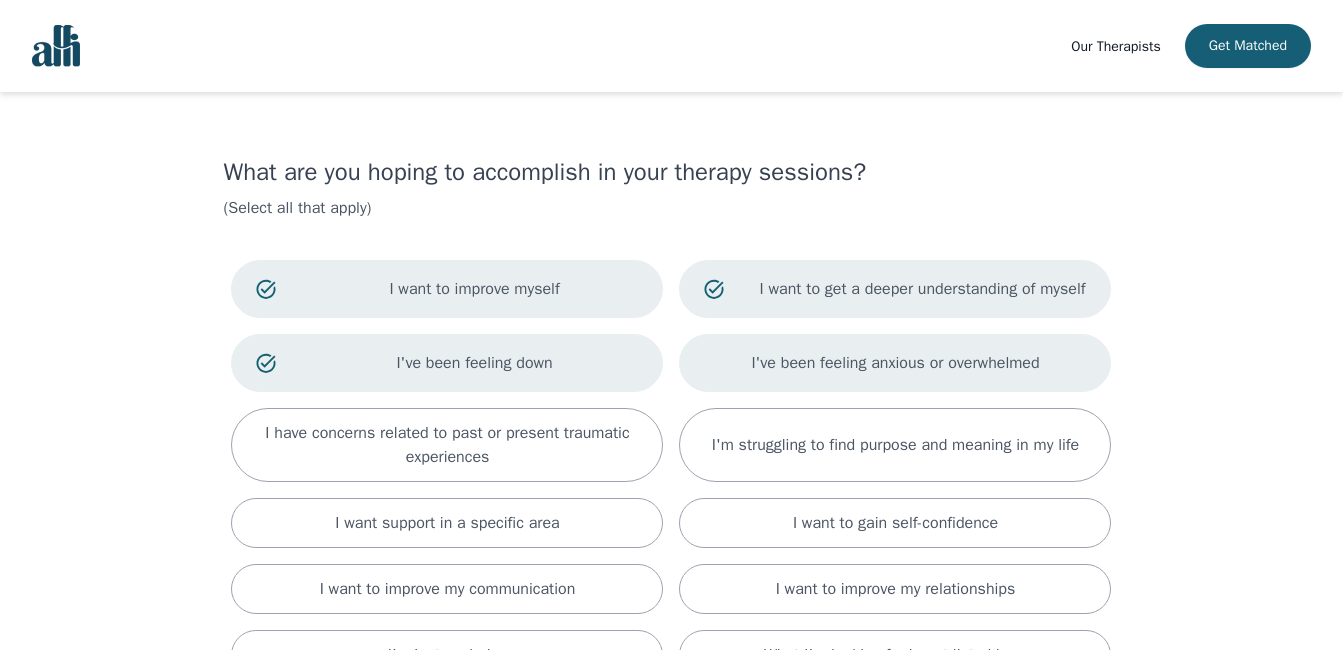 click on "I've been feeling anxious or overwhelmed" at bounding box center (895, 363) 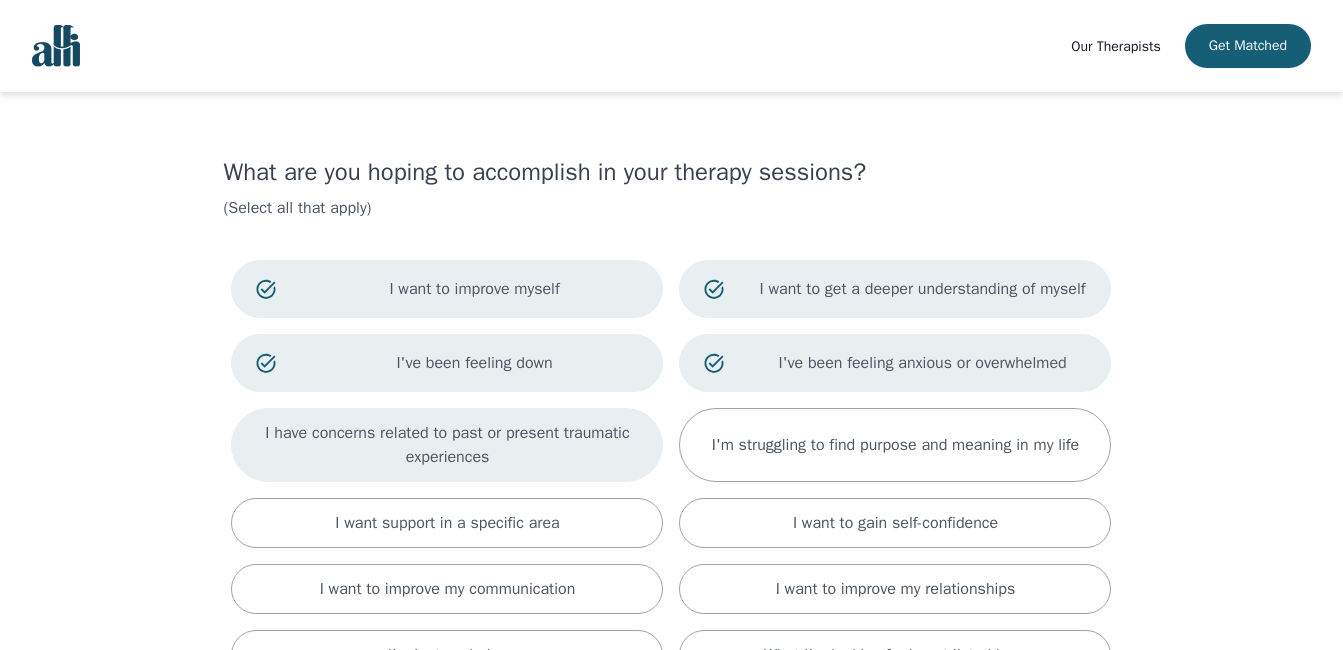 click on "I have concerns related to past or present traumatic experiences" at bounding box center [447, 445] 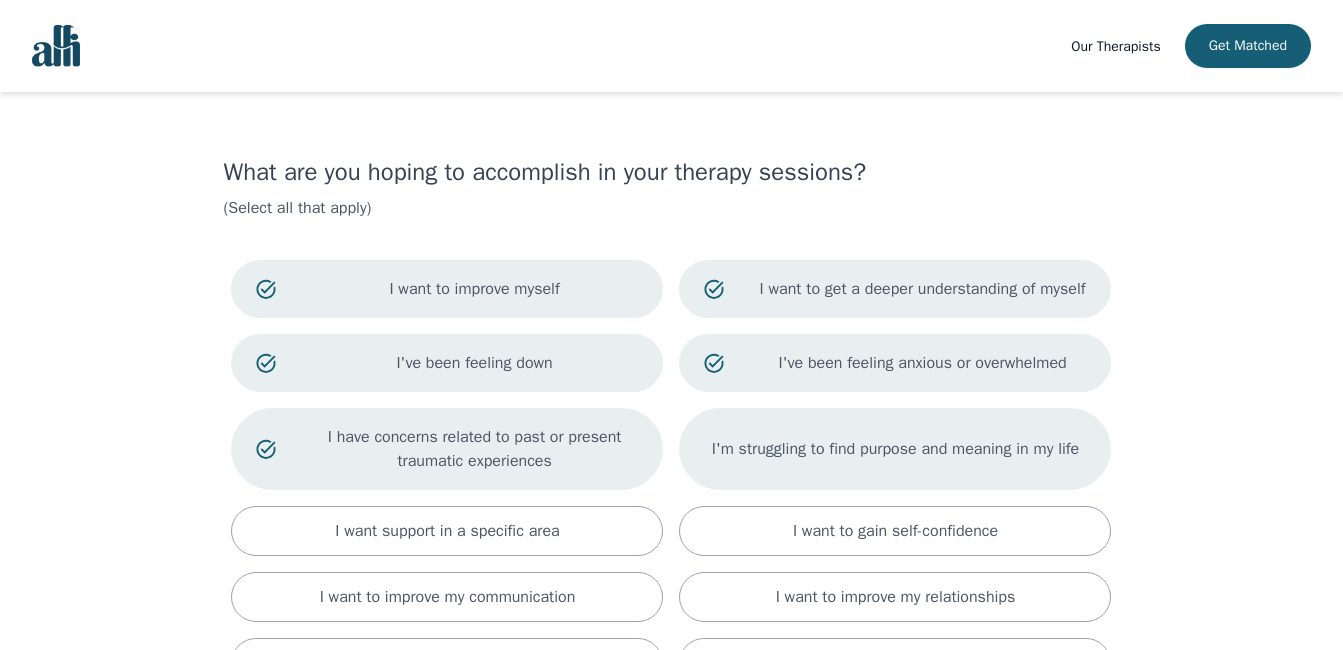 click on "I'm struggling to find purpose and meaning in my life" at bounding box center [896, 449] 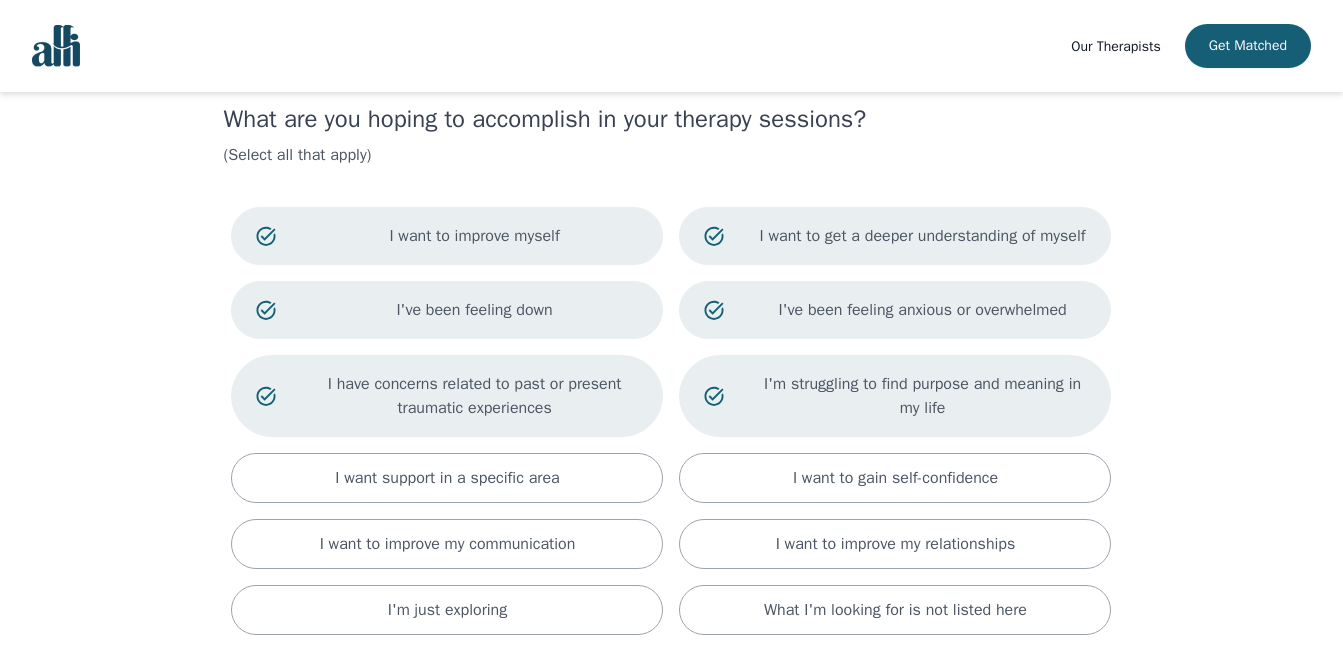 scroll, scrollTop: 100, scrollLeft: 0, axis: vertical 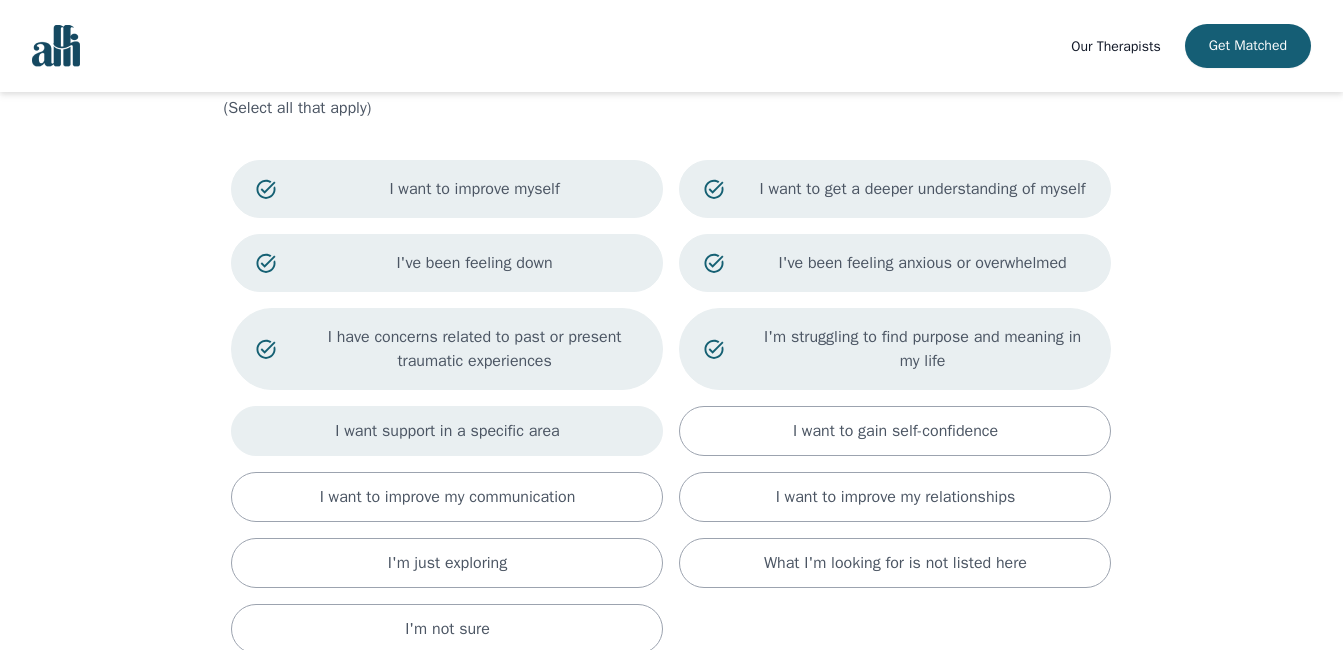 click on "I want support in a specific area" at bounding box center [447, 431] 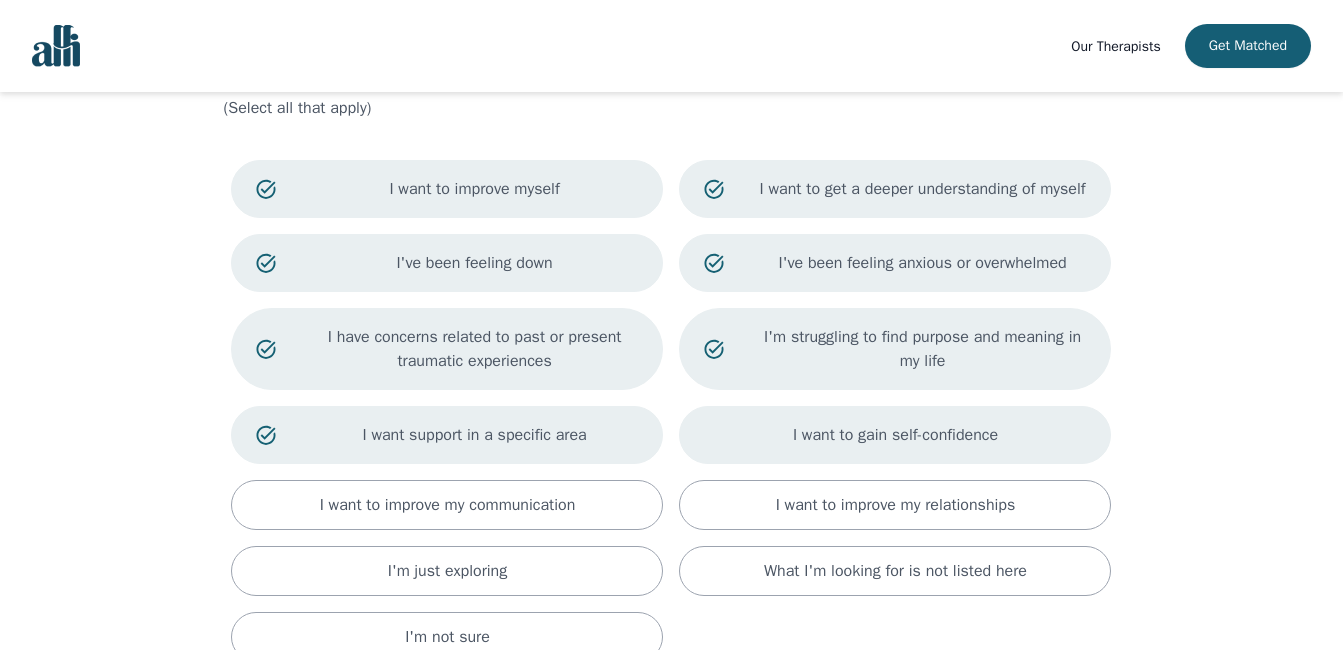 click on "I want to gain self-confidence" at bounding box center (895, 435) 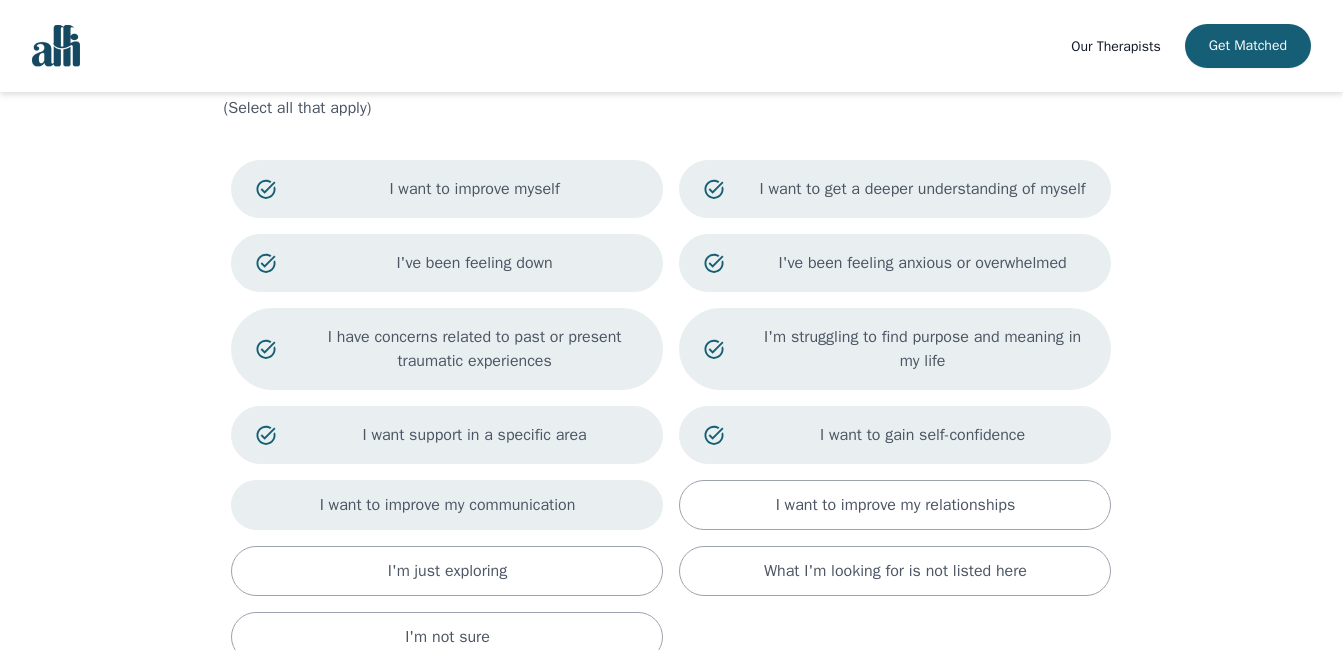 drag, startPoint x: 458, startPoint y: 505, endPoint x: 501, endPoint y: 505, distance: 43 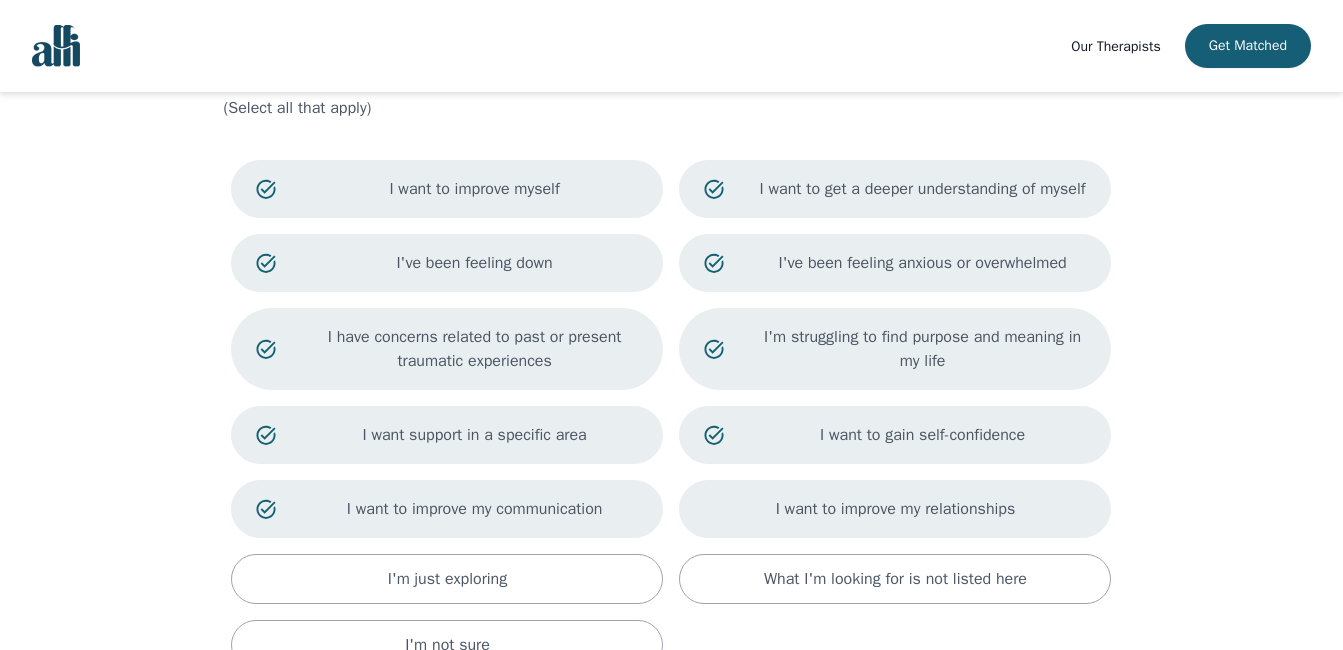 click on "I want to improve my relationships" at bounding box center (896, 509) 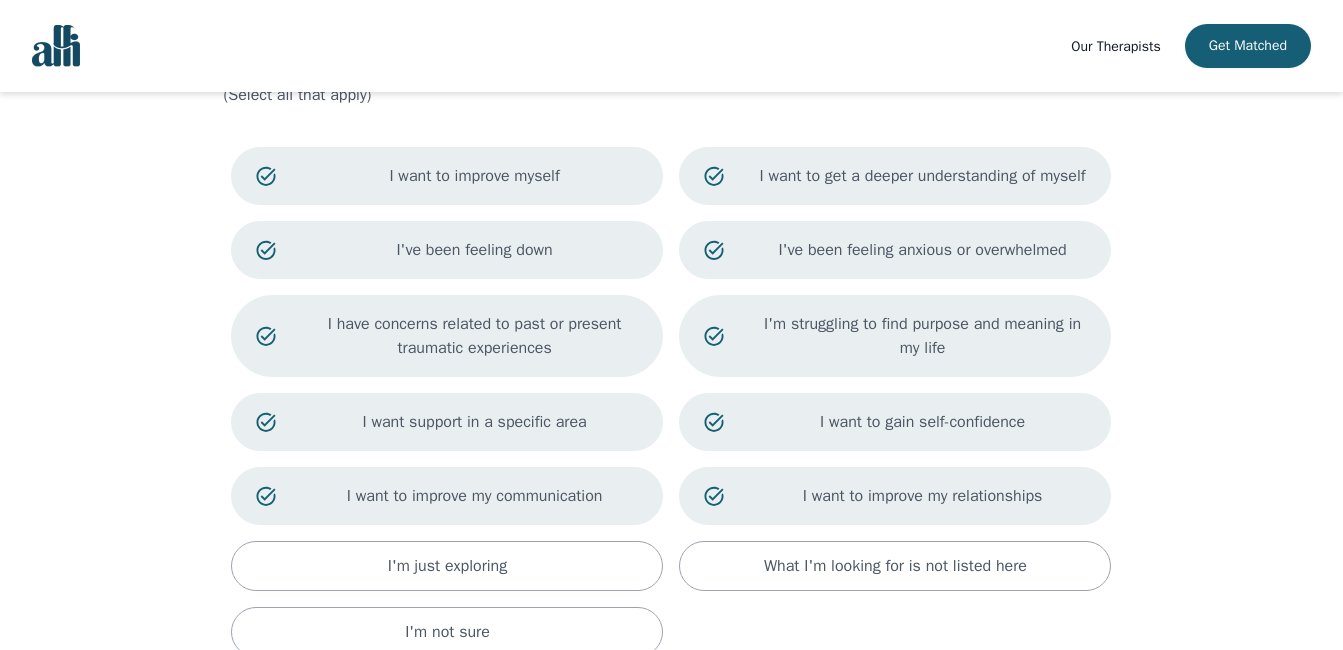 scroll, scrollTop: 300, scrollLeft: 0, axis: vertical 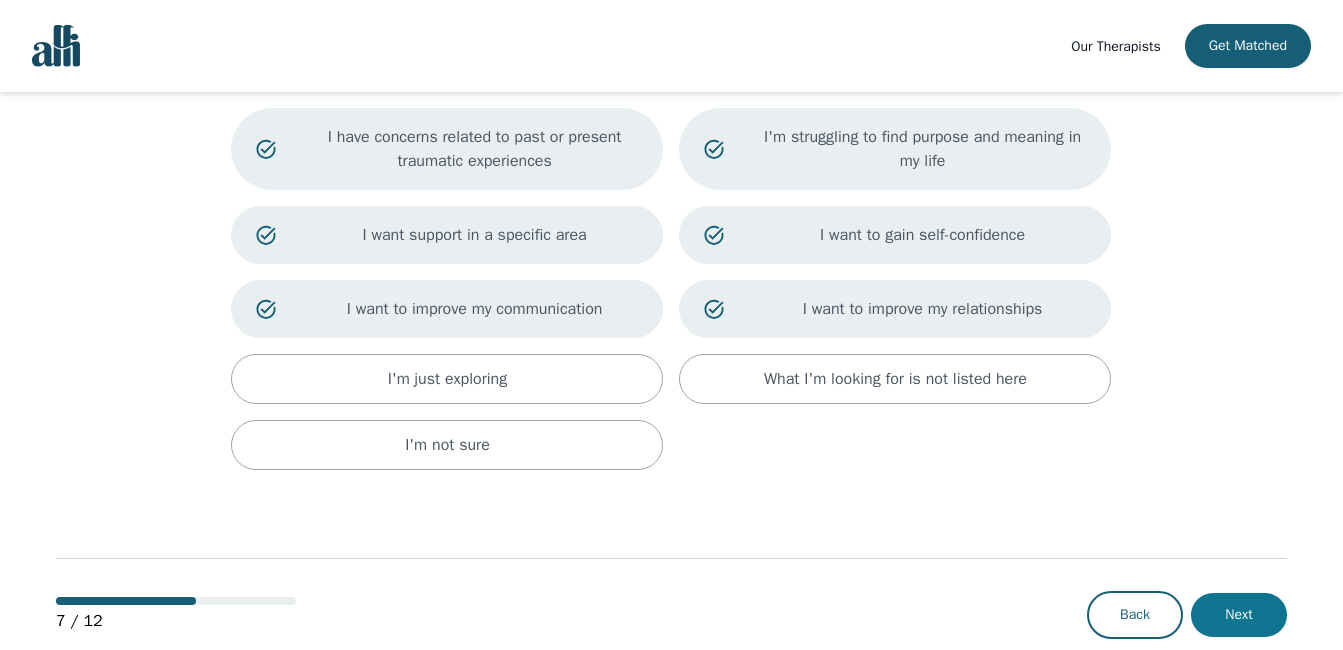 click on "Next" at bounding box center (1239, 615) 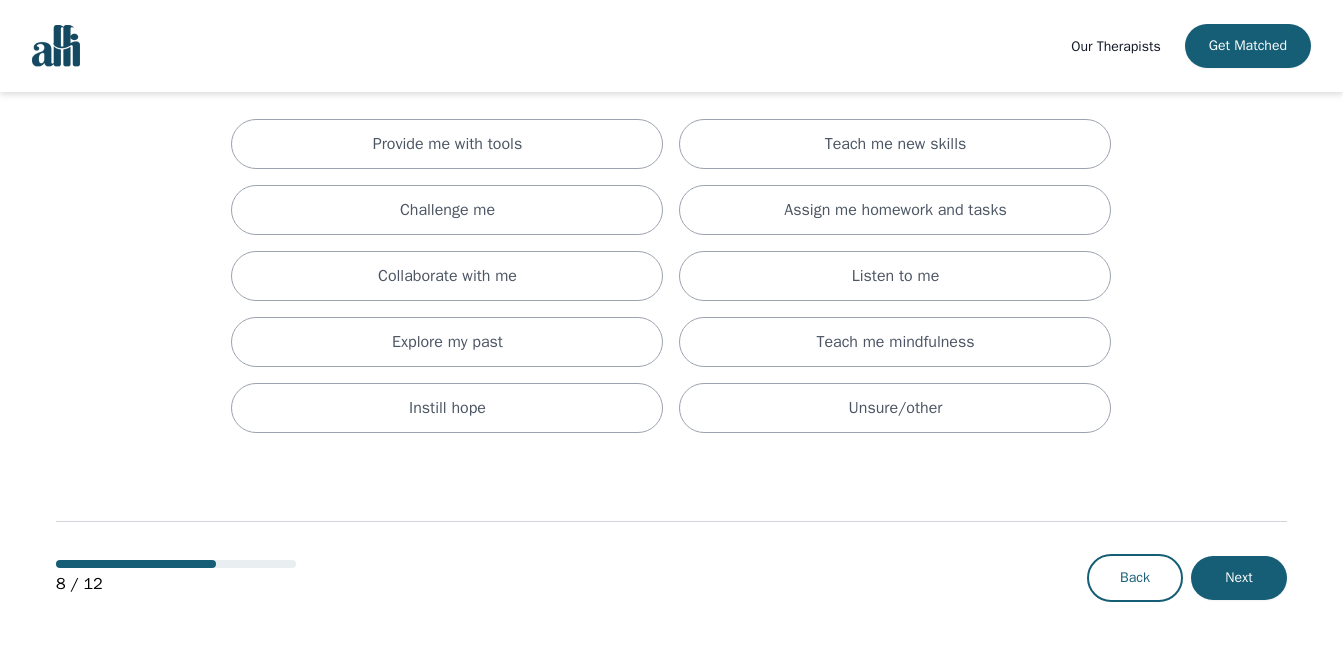 scroll, scrollTop: 0, scrollLeft: 0, axis: both 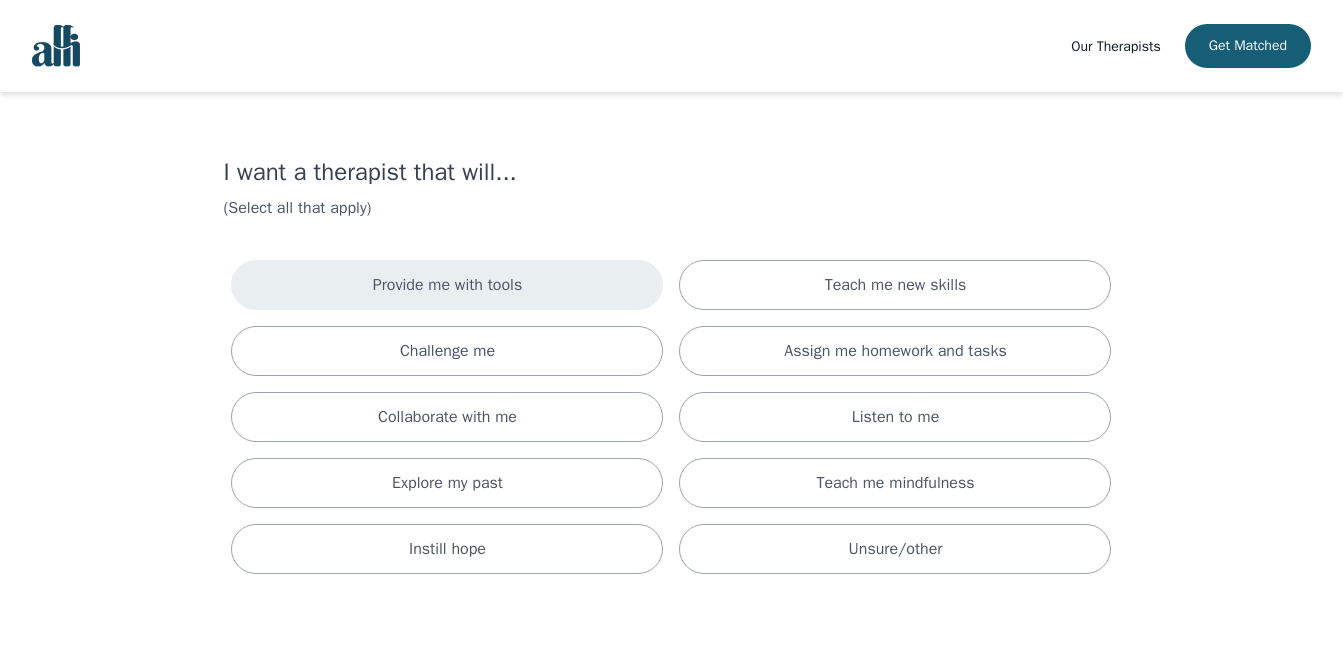 click on "Provide me with tools" at bounding box center [448, 285] 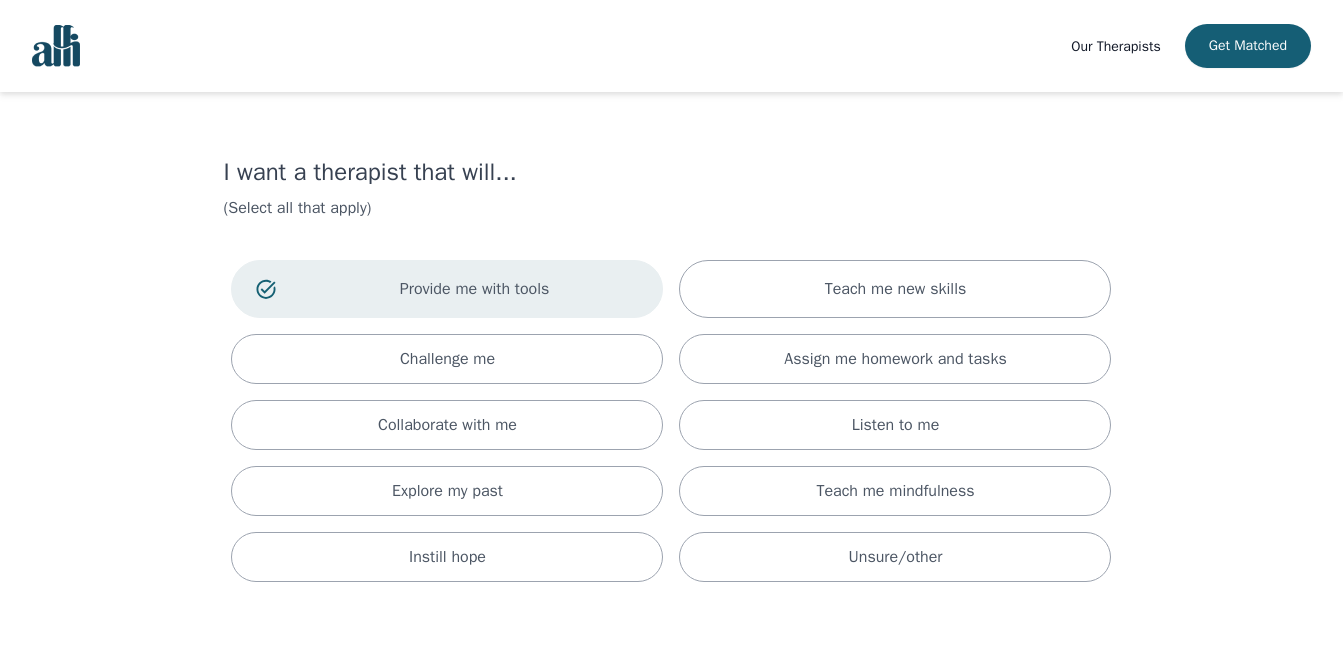 drag, startPoint x: 758, startPoint y: 281, endPoint x: 684, endPoint y: 310, distance: 79.47956 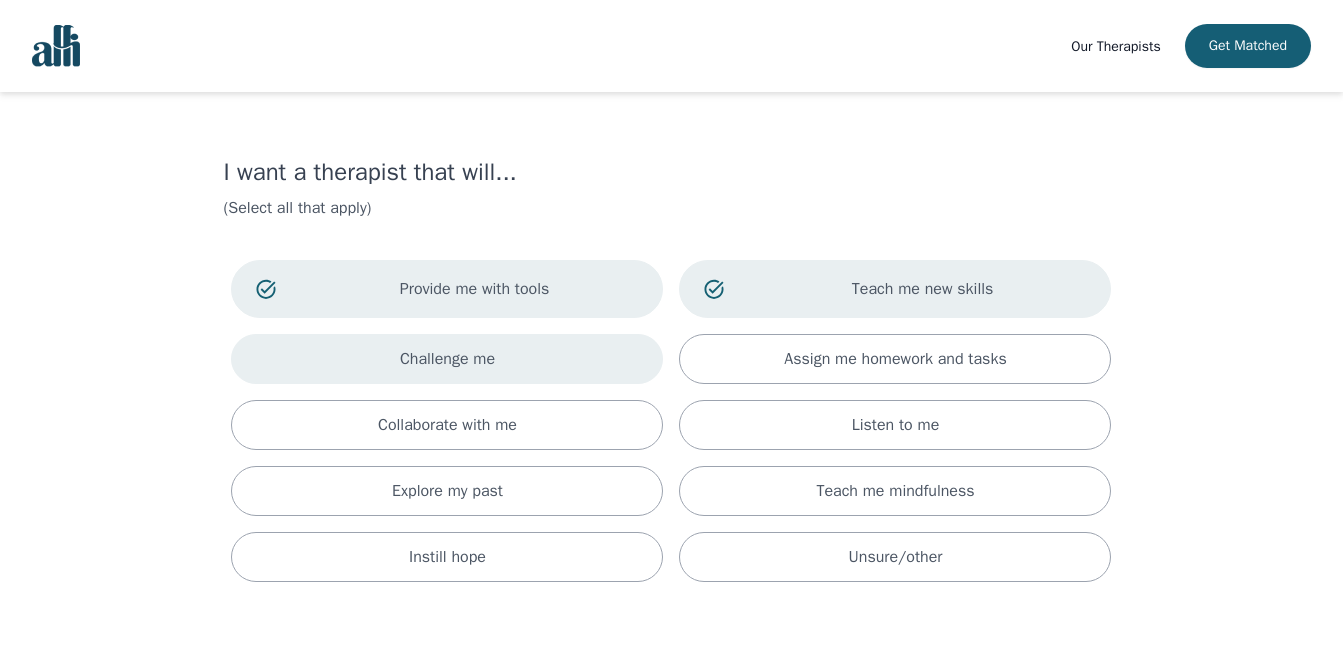 click on "Challenge me" at bounding box center (447, 359) 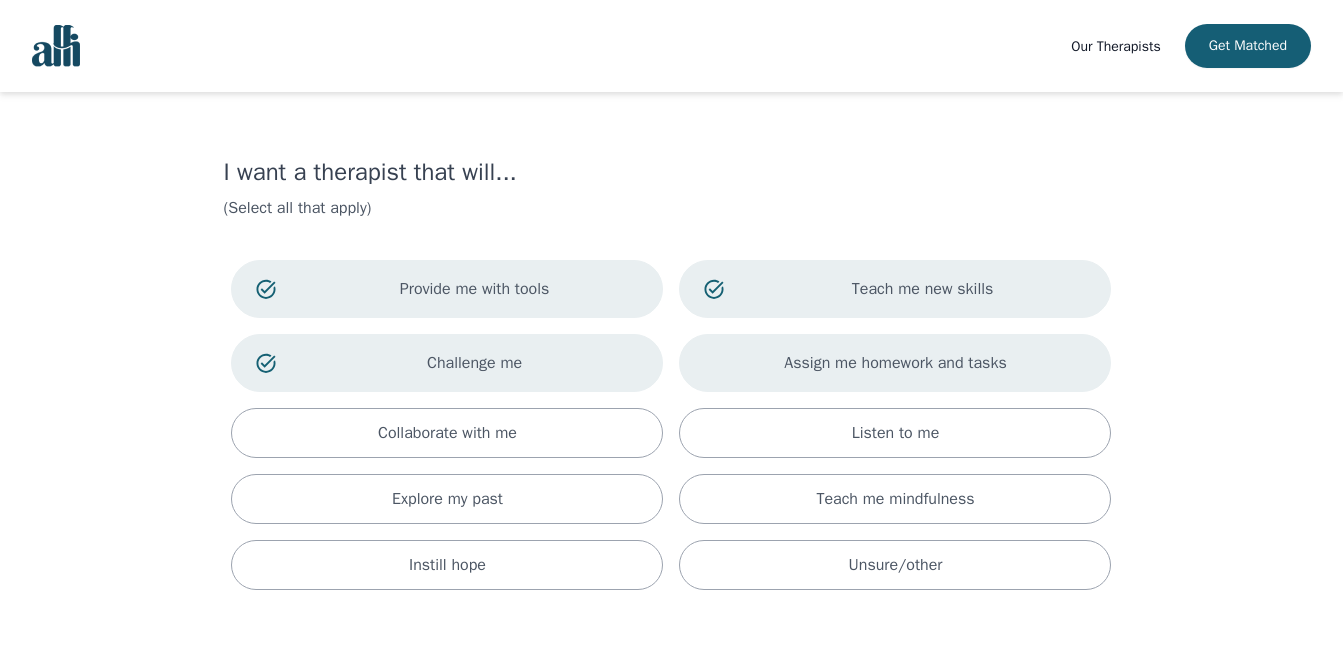 click on "Assign me homework and tasks" at bounding box center (895, 363) 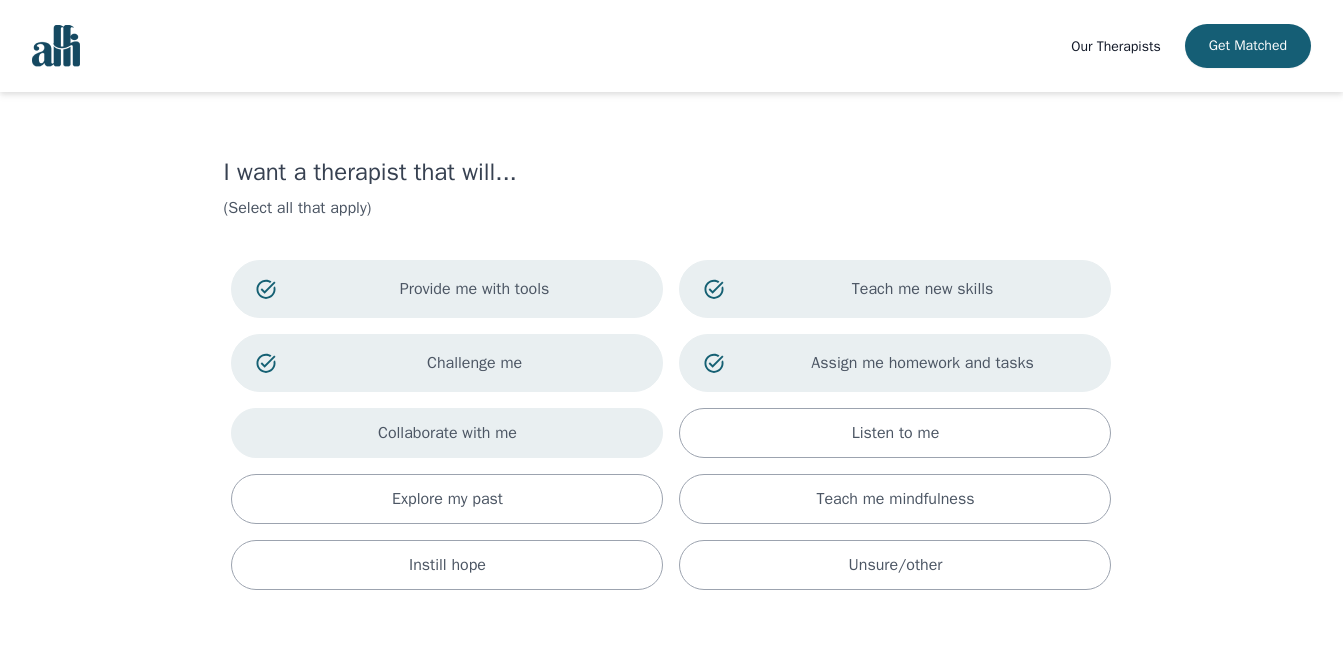 click on "Collaborate with me" at bounding box center [447, 433] 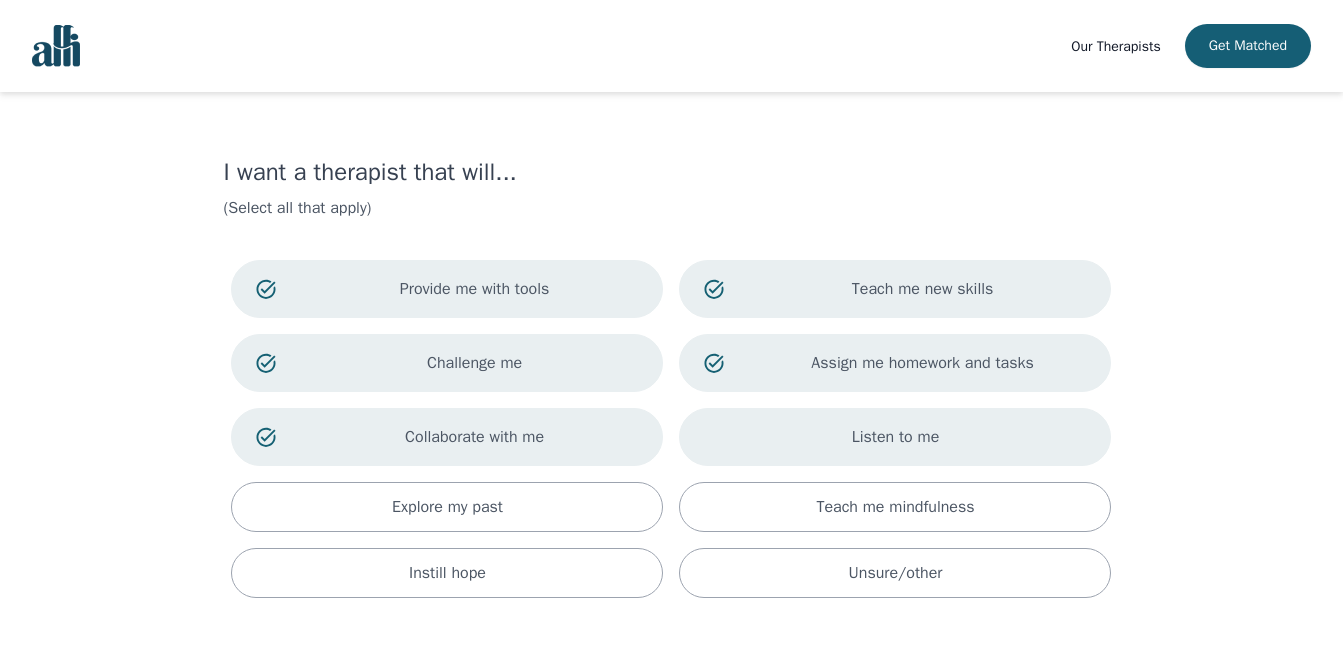 click on "Listen to me" at bounding box center (896, 437) 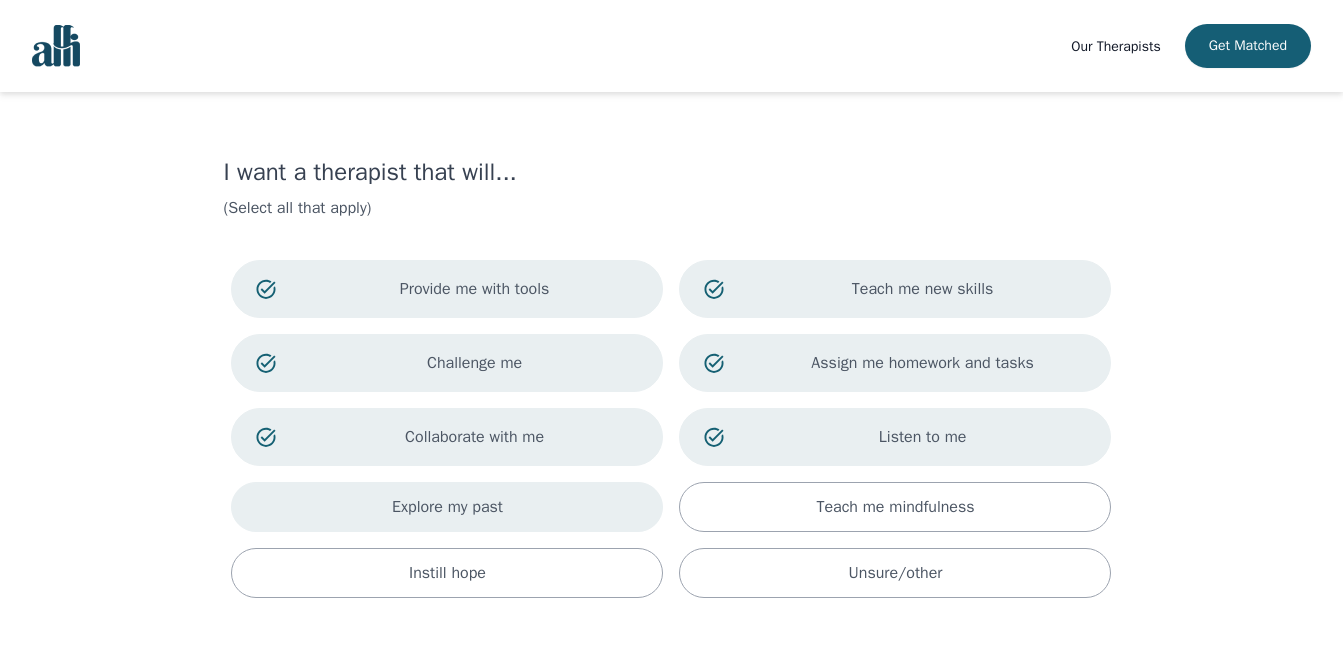 drag, startPoint x: 452, startPoint y: 517, endPoint x: 517, endPoint y: 513, distance: 65.12296 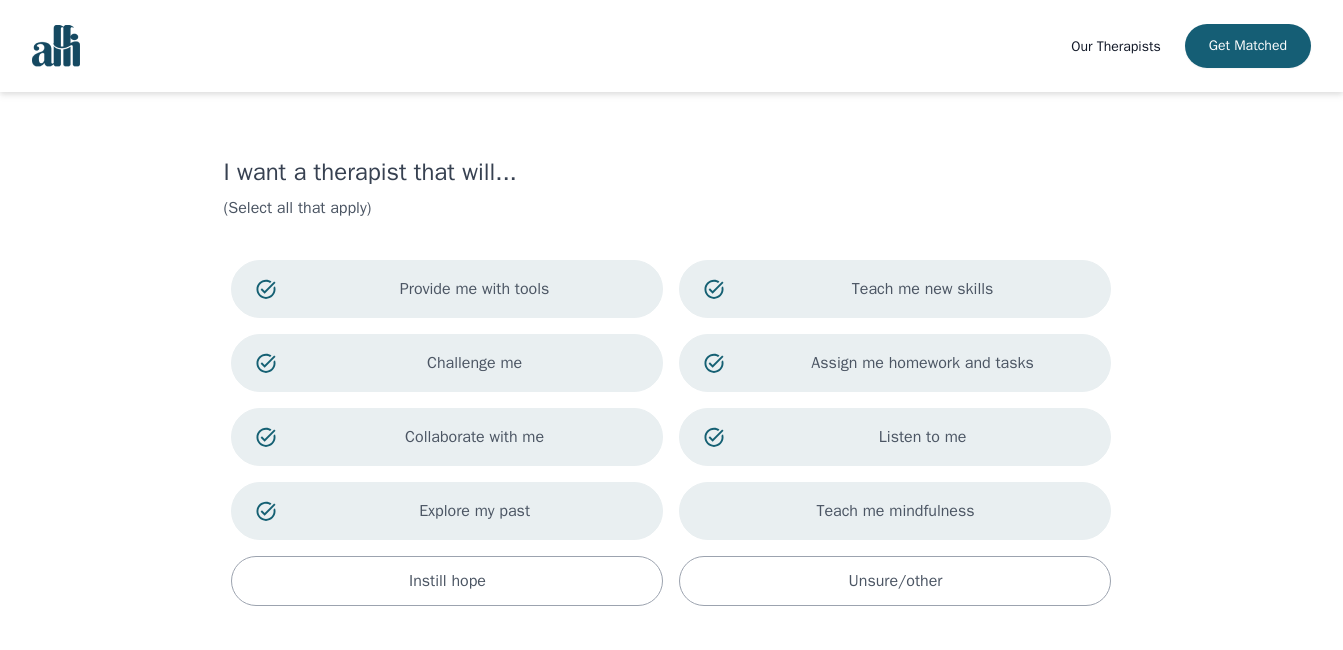 click on "Teach me mindfulness" at bounding box center [895, 511] 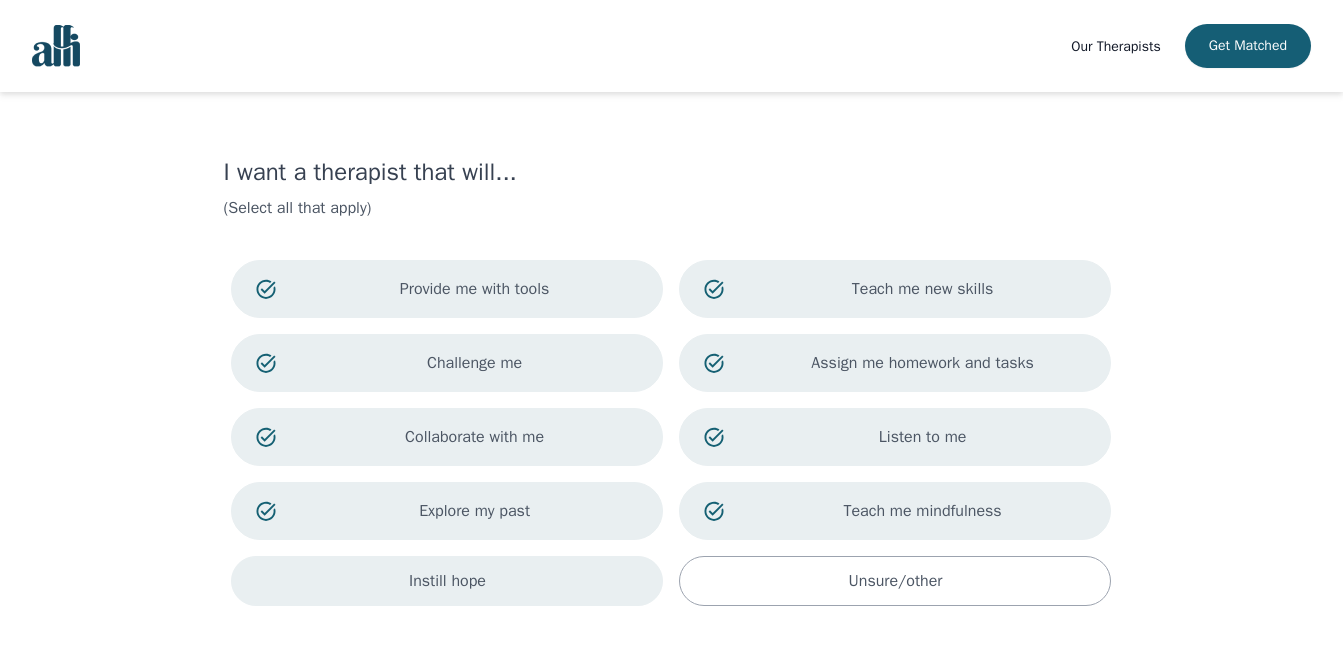 click on "Instill hope" at bounding box center (447, 581) 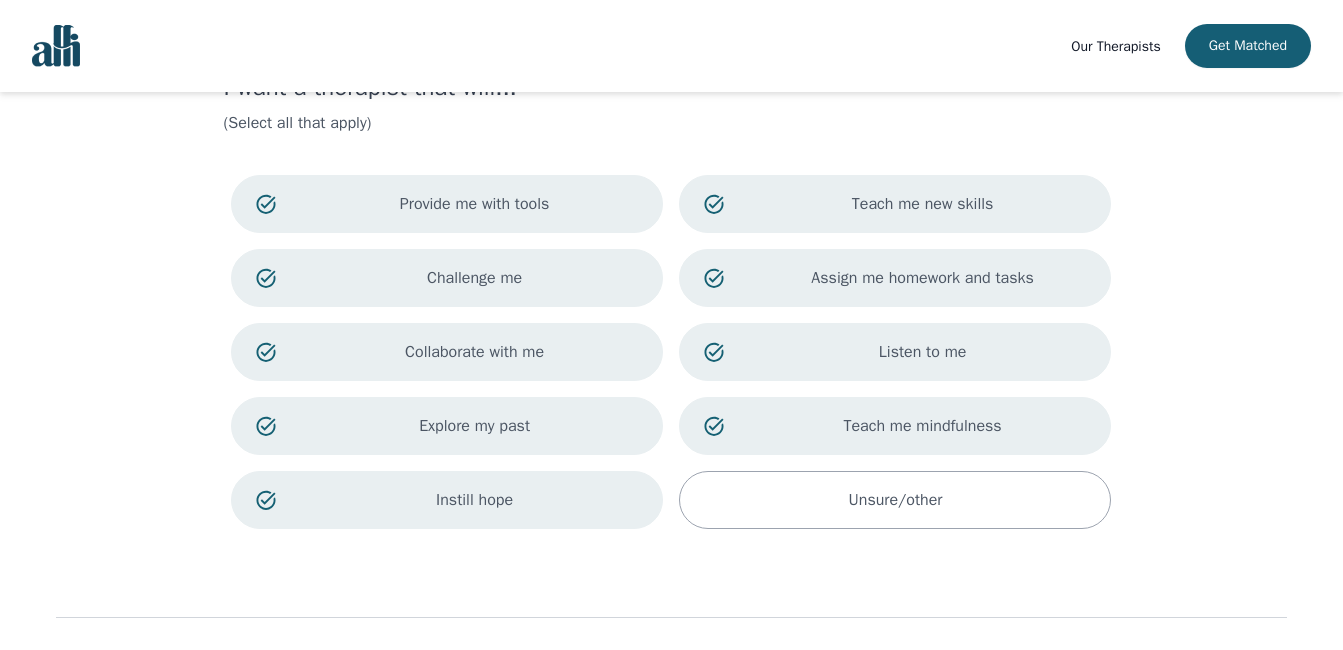 scroll, scrollTop: 181, scrollLeft: 0, axis: vertical 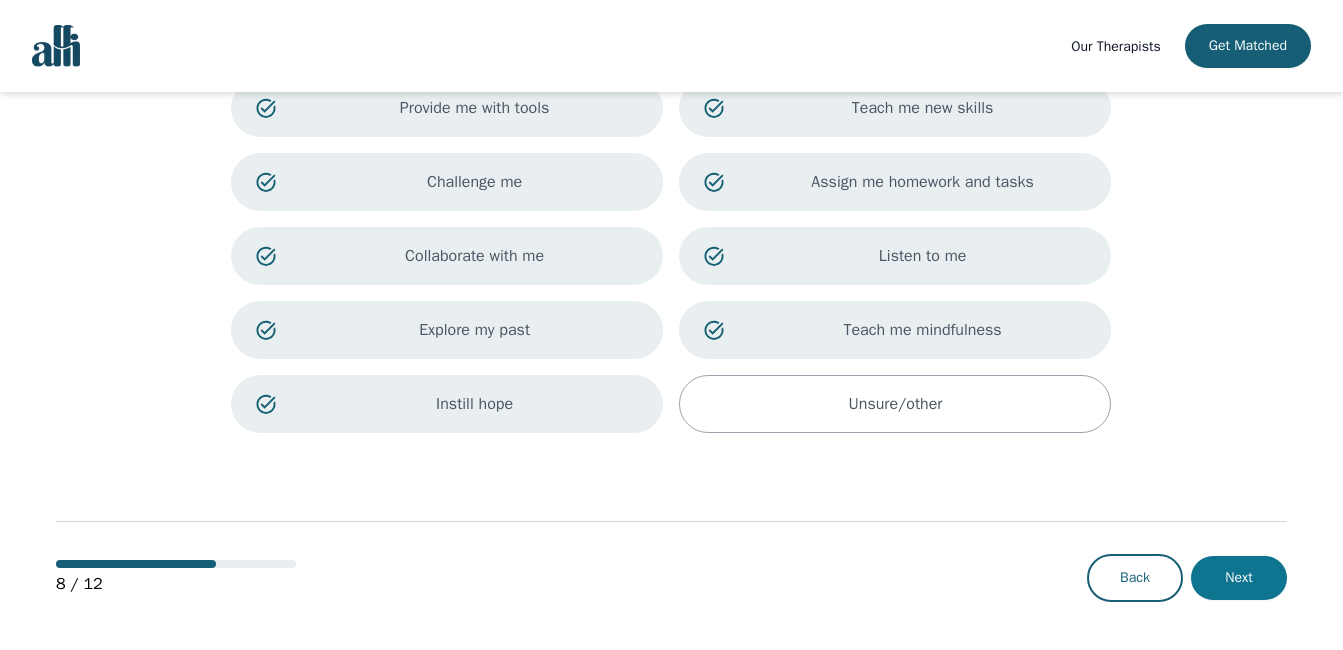 click on "Next" at bounding box center [1239, 578] 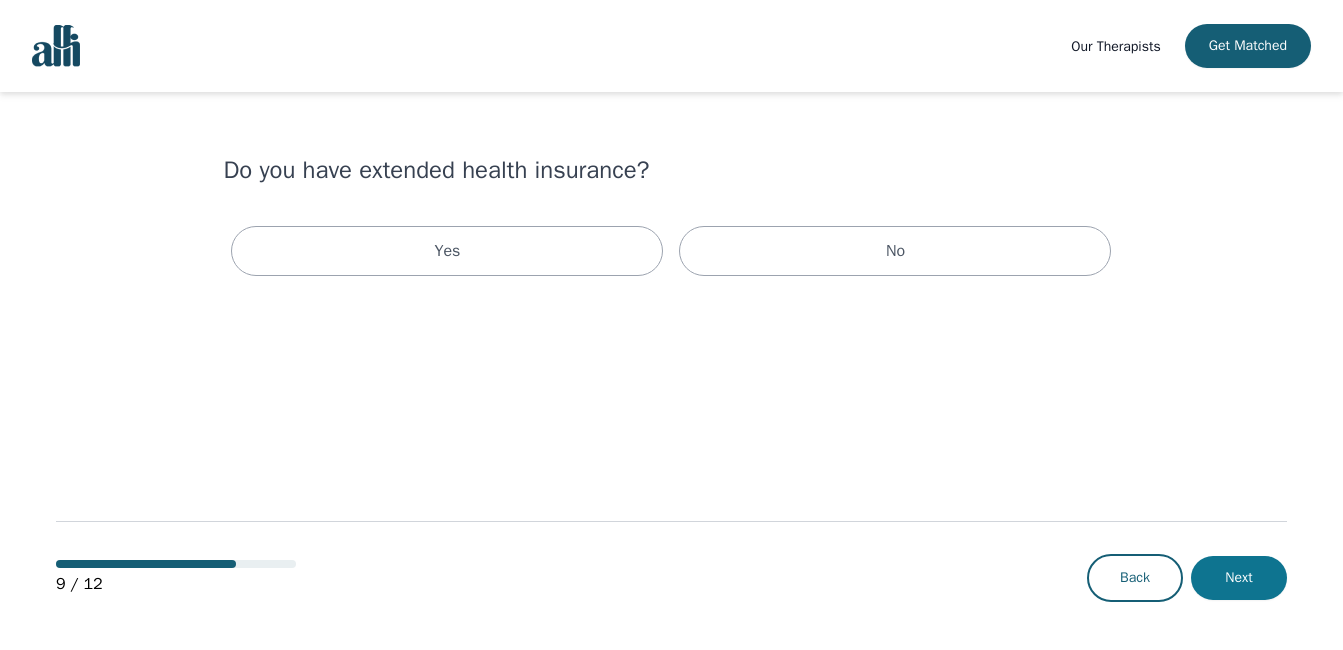 scroll, scrollTop: 0, scrollLeft: 0, axis: both 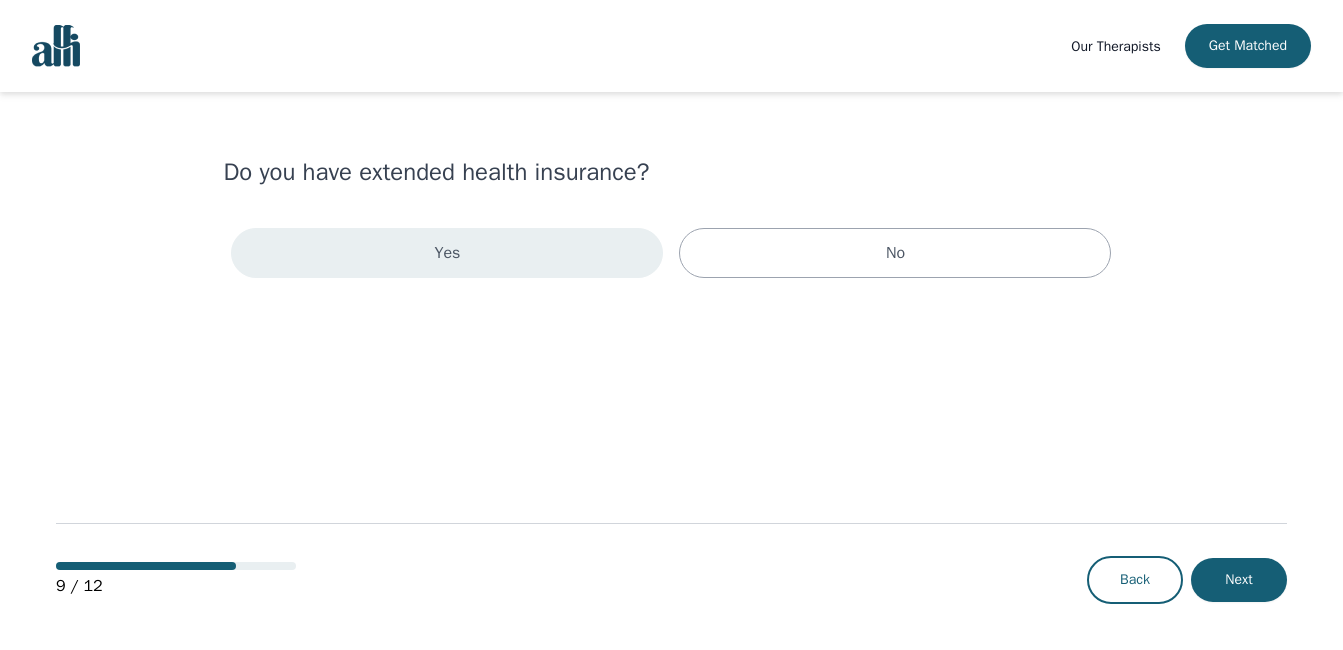 click on "Yes" at bounding box center [447, 253] 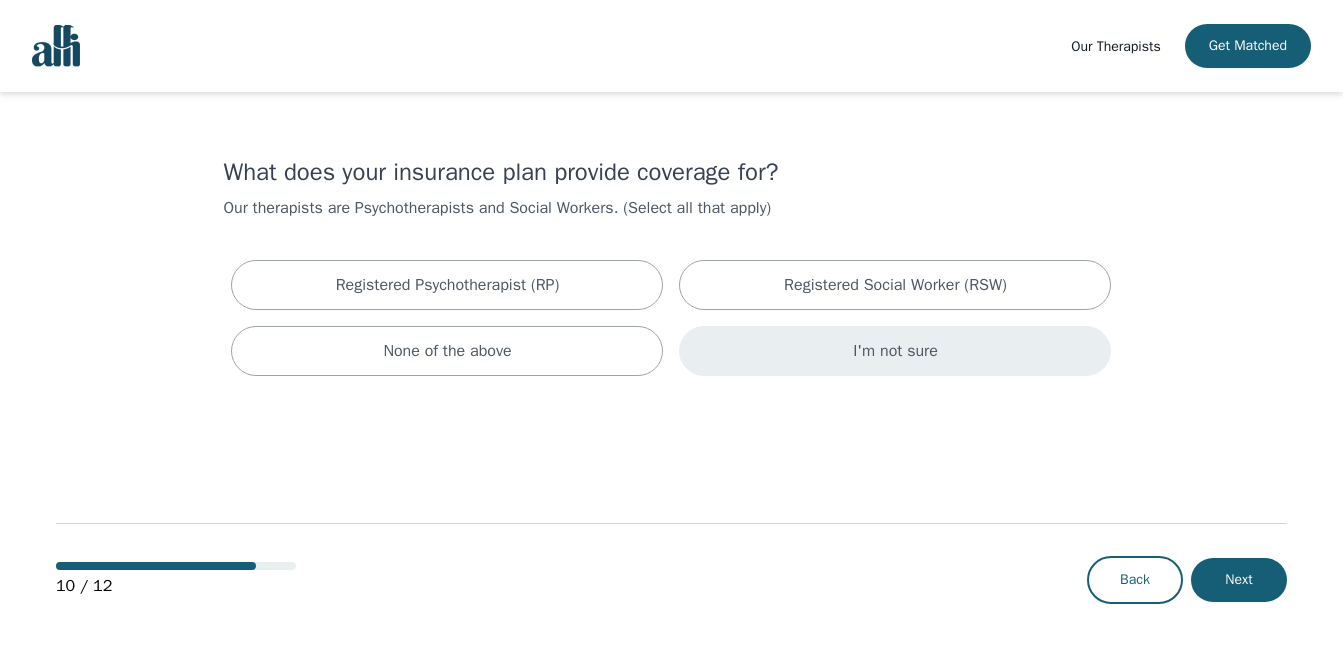 click on "I'm not sure" at bounding box center [895, 351] 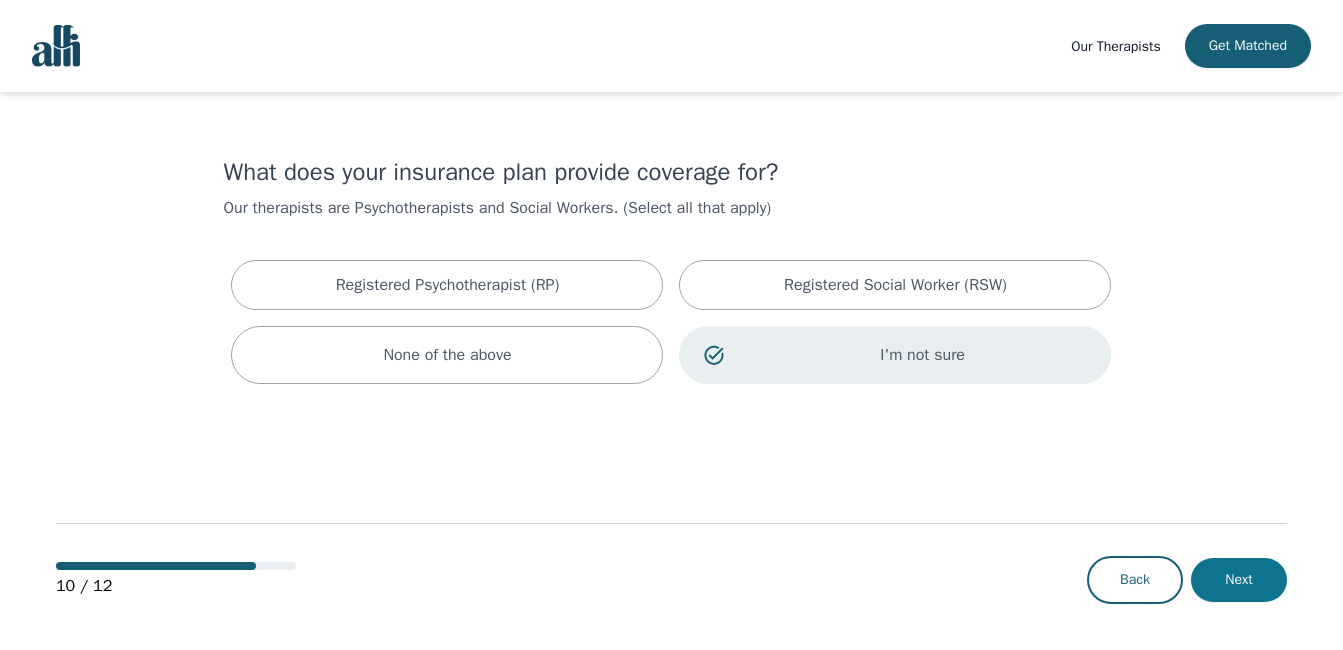 click on "Next" at bounding box center (1239, 580) 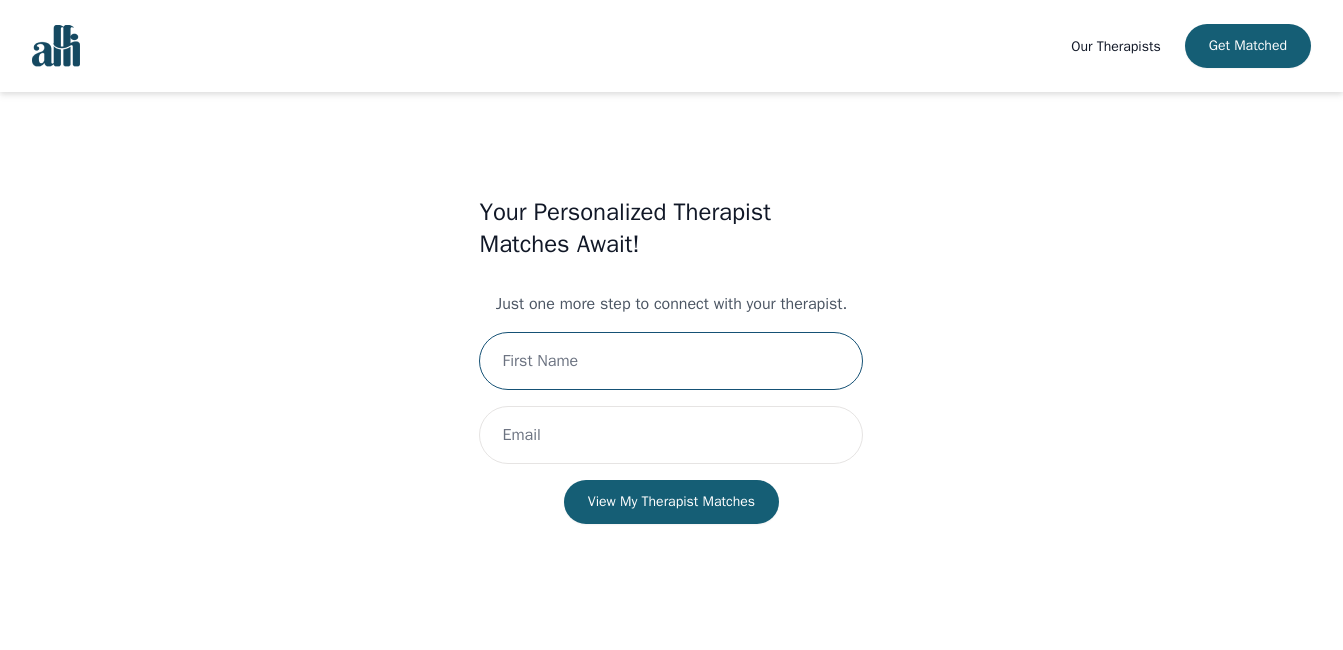 click at bounding box center (671, 361) 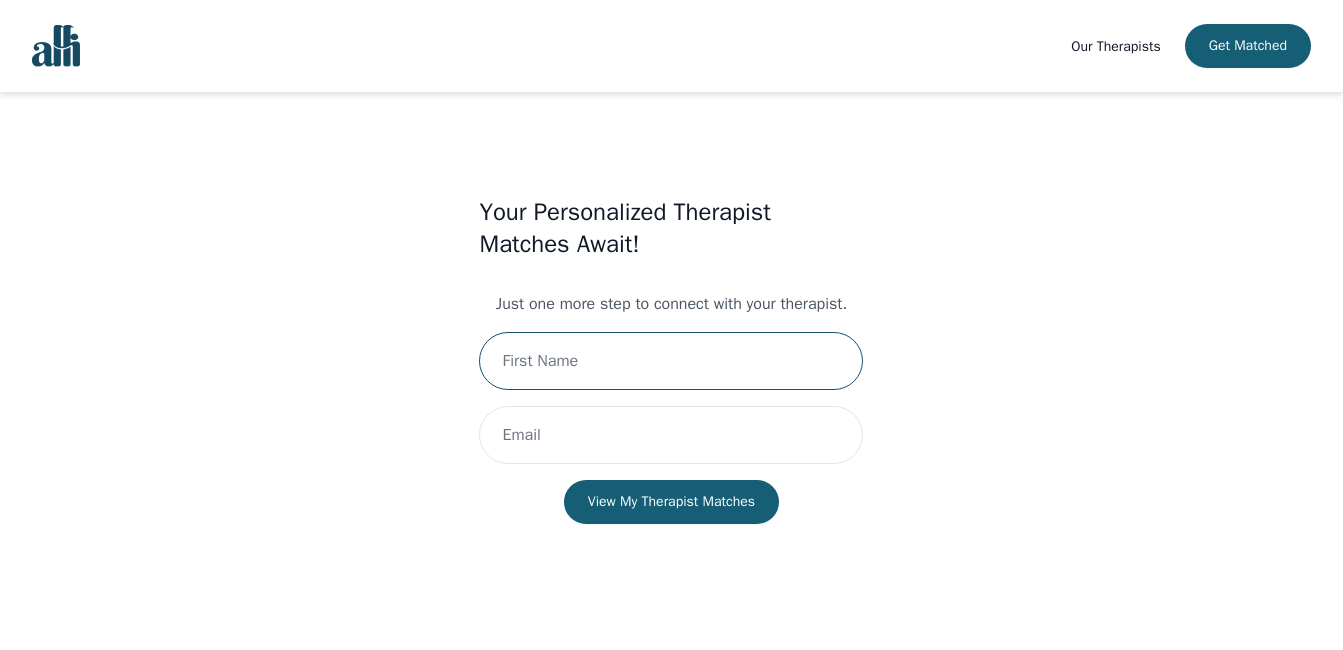 type on "[PERSON_NAME]" 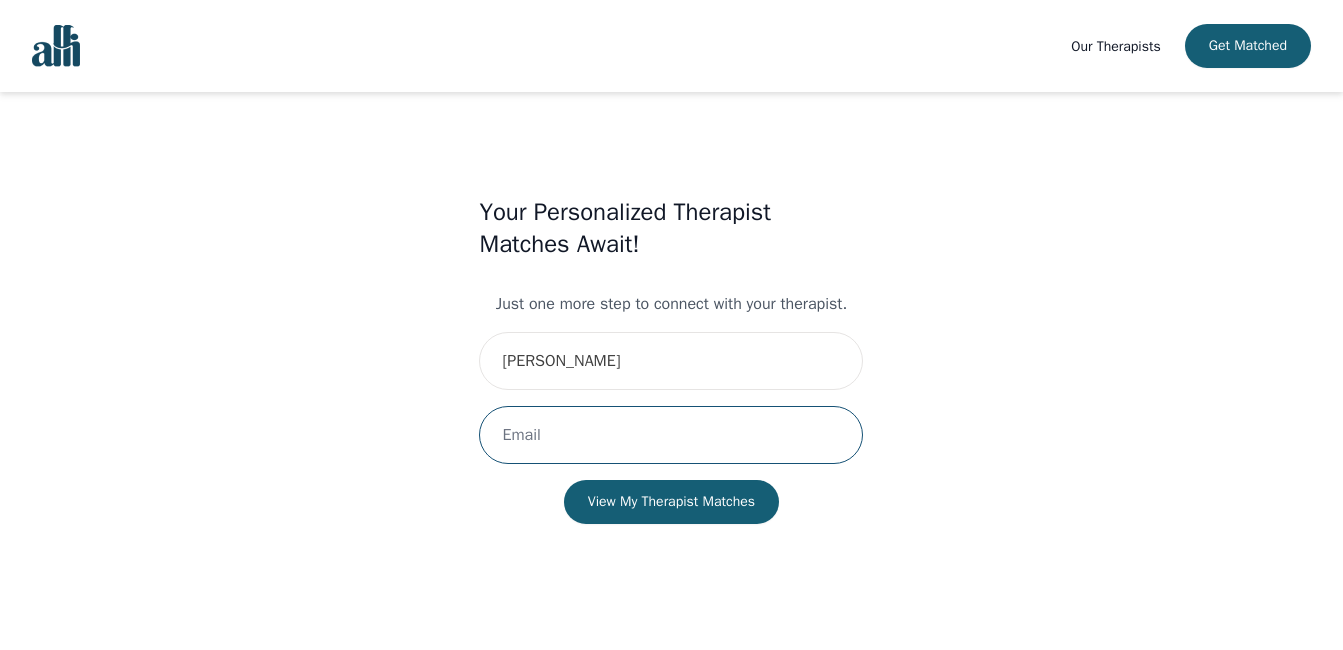 type on "[EMAIL_ADDRESS][DOMAIN_NAME]" 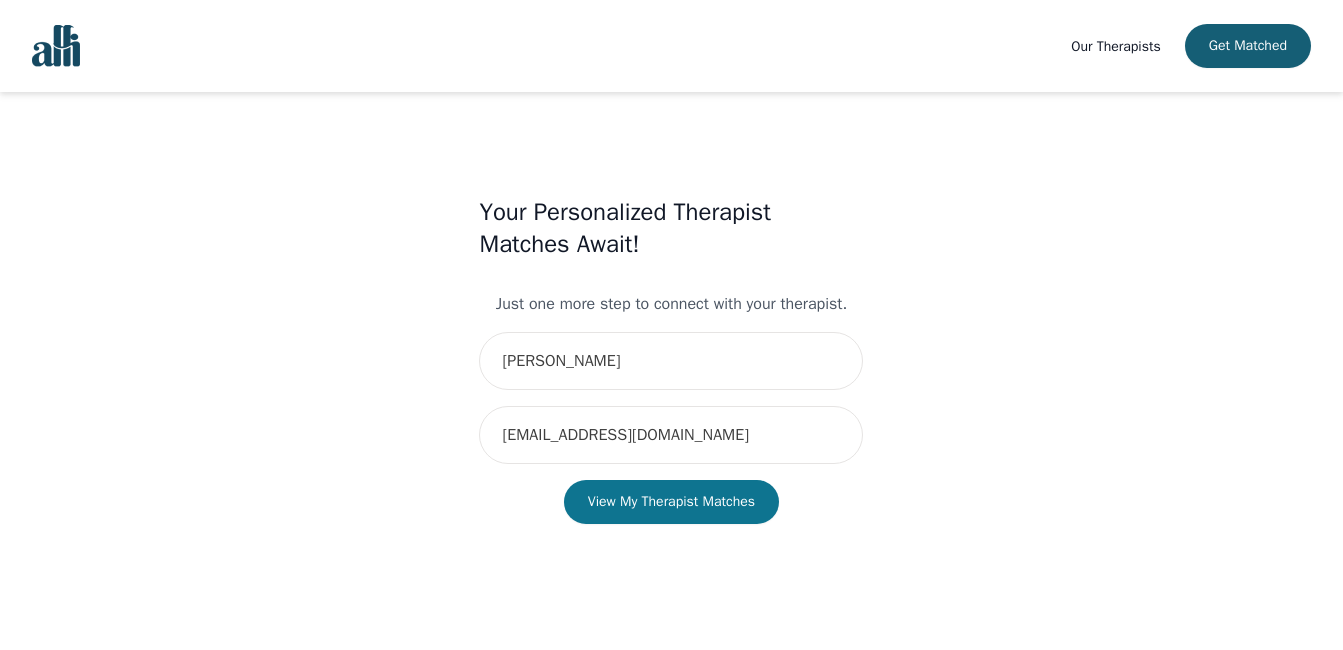 click on "View My Therapist Matches" at bounding box center (671, 502) 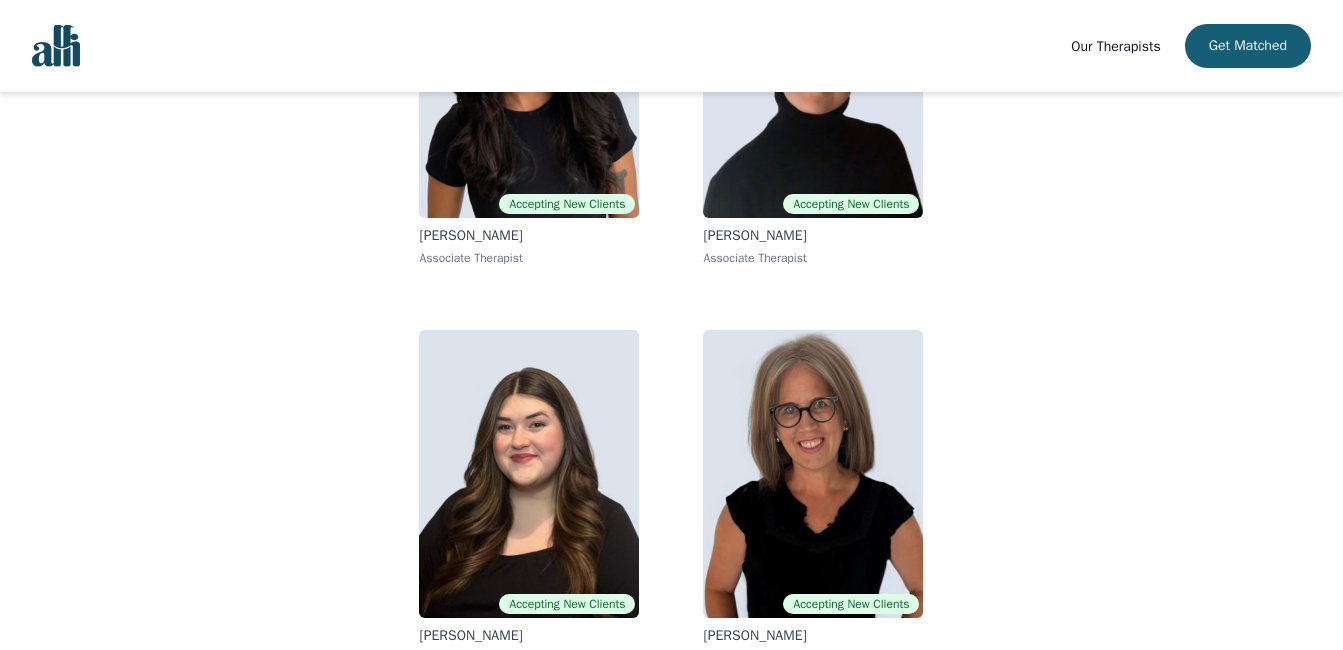 scroll, scrollTop: 394, scrollLeft: 0, axis: vertical 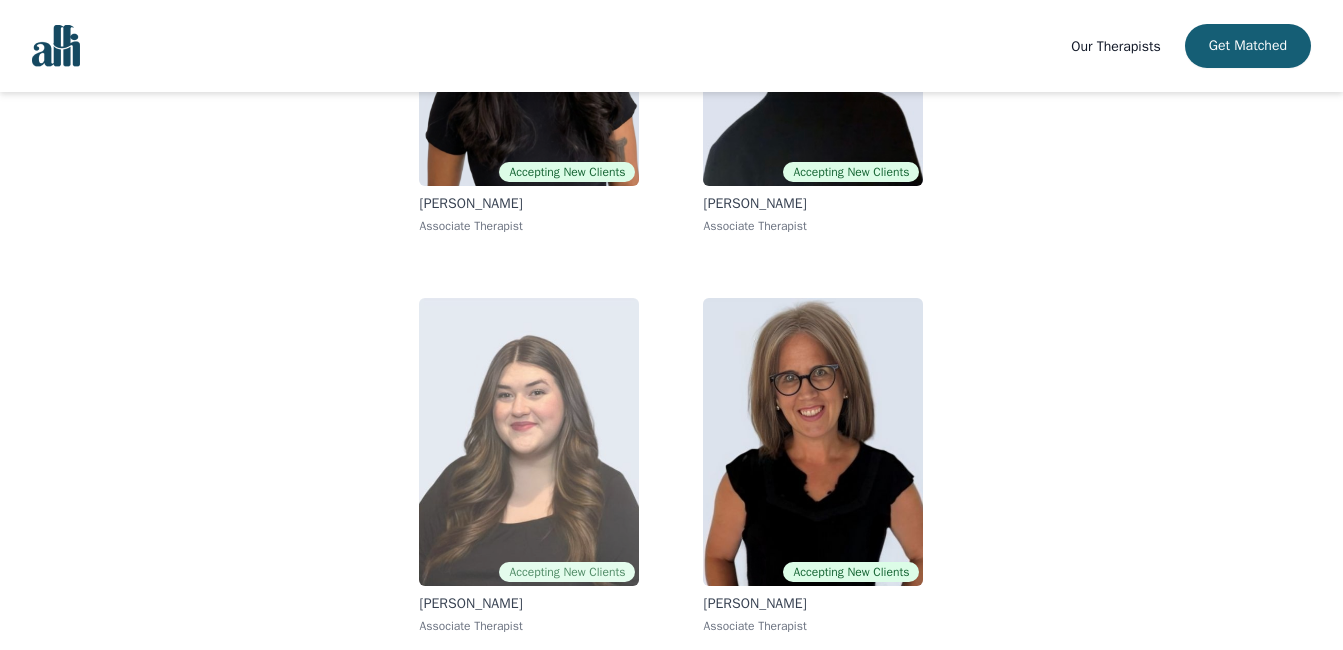 click at bounding box center [529, 442] 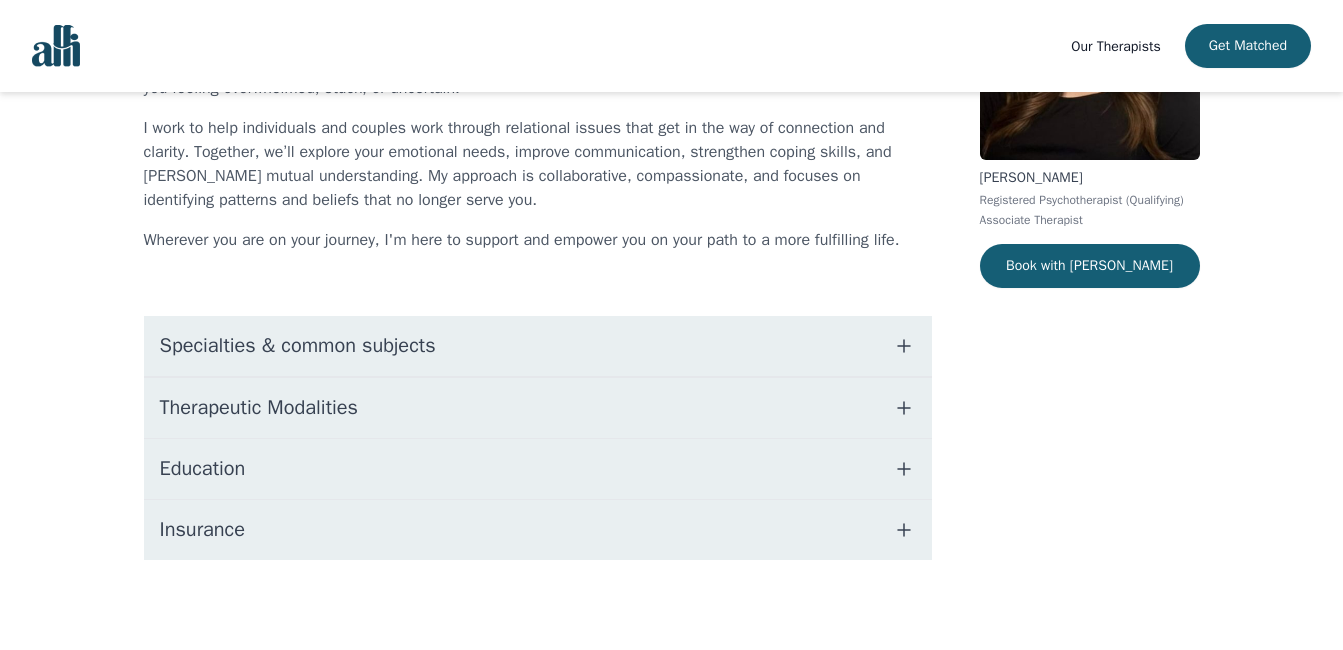 scroll, scrollTop: 274, scrollLeft: 0, axis: vertical 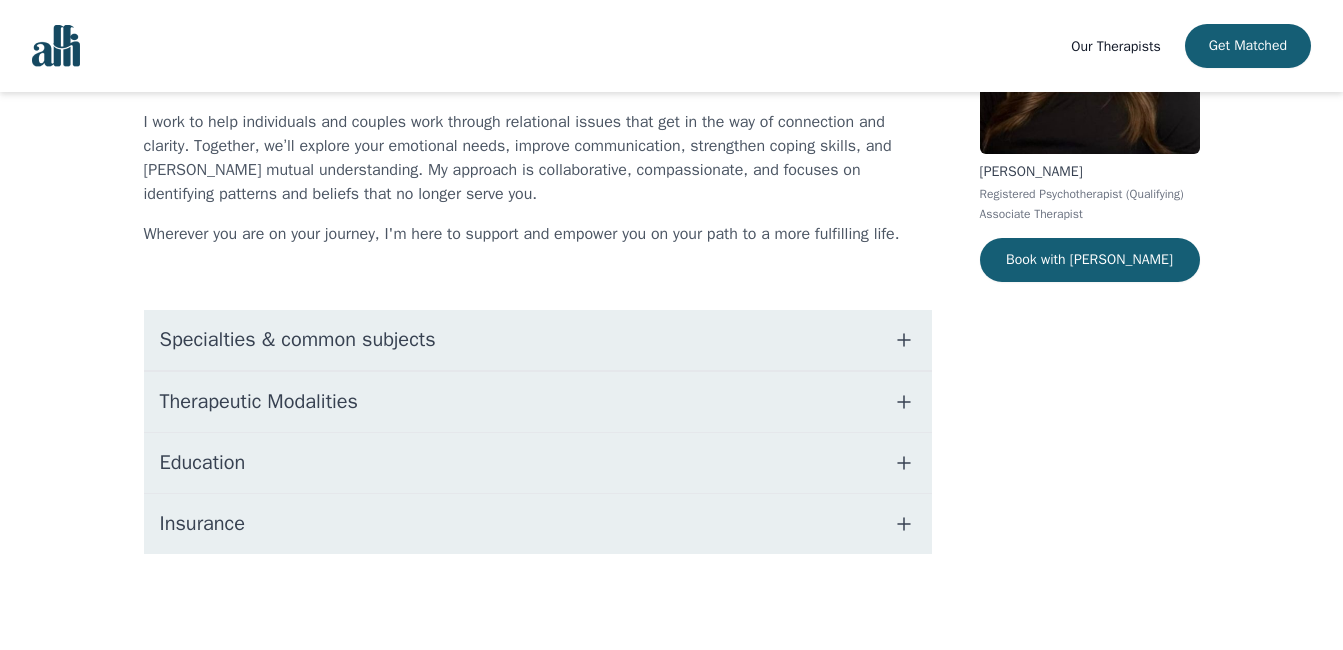 click on "Specialties & common subjects" at bounding box center [298, 340] 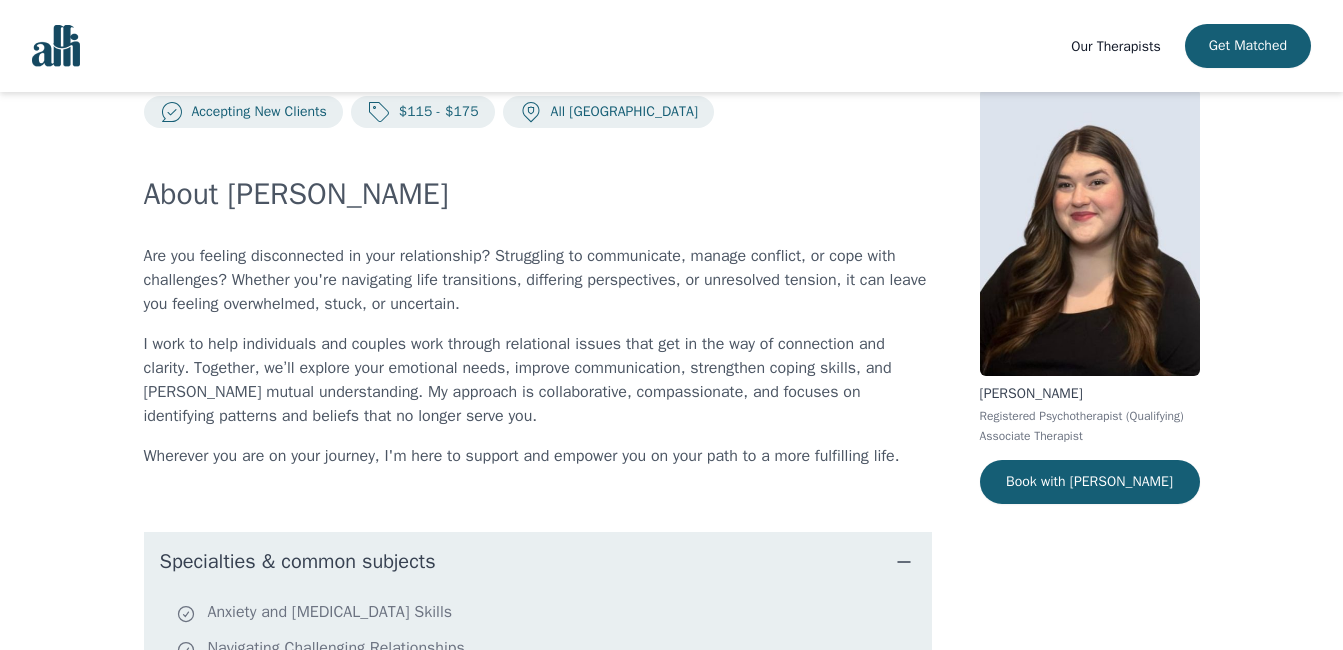 scroll, scrollTop: 0, scrollLeft: 0, axis: both 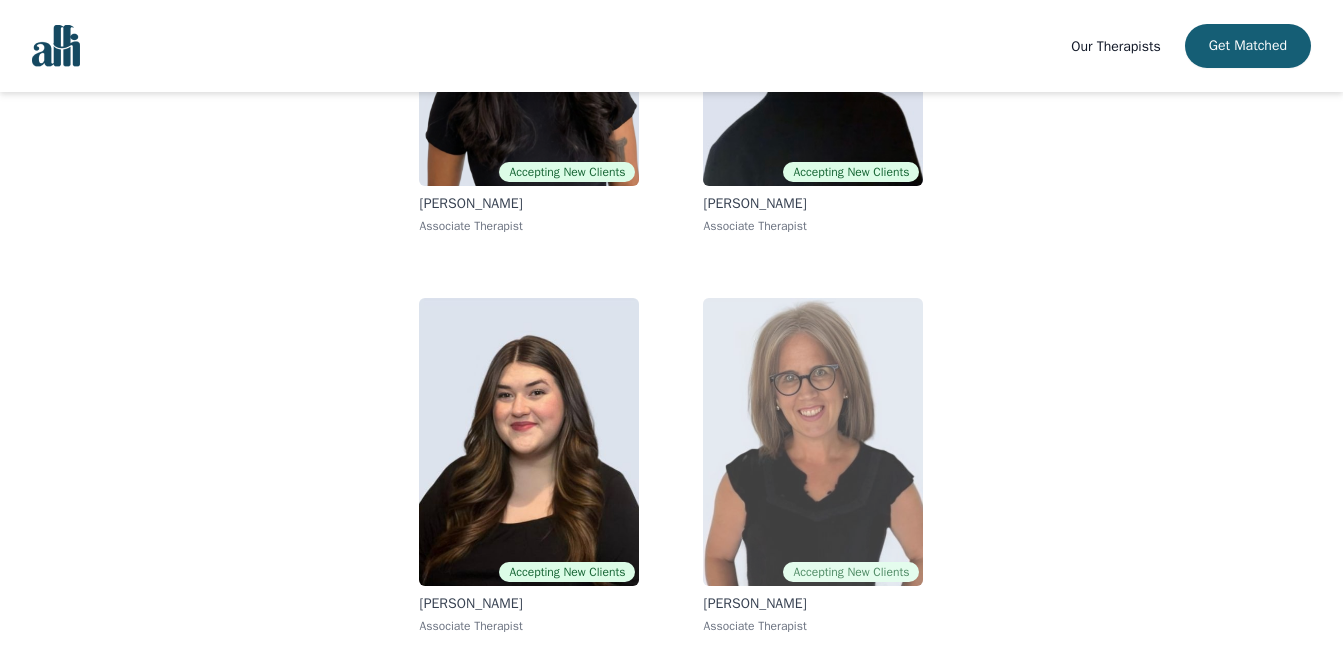 click at bounding box center (813, 442) 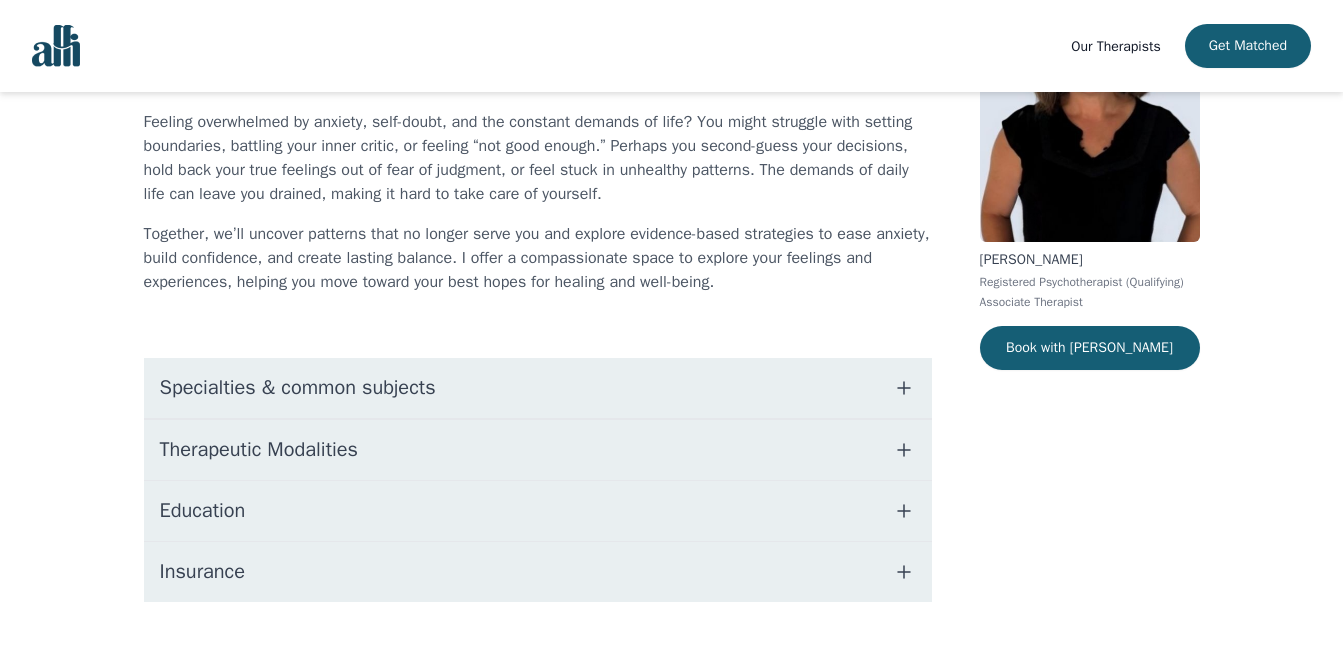 scroll, scrollTop: 234, scrollLeft: 0, axis: vertical 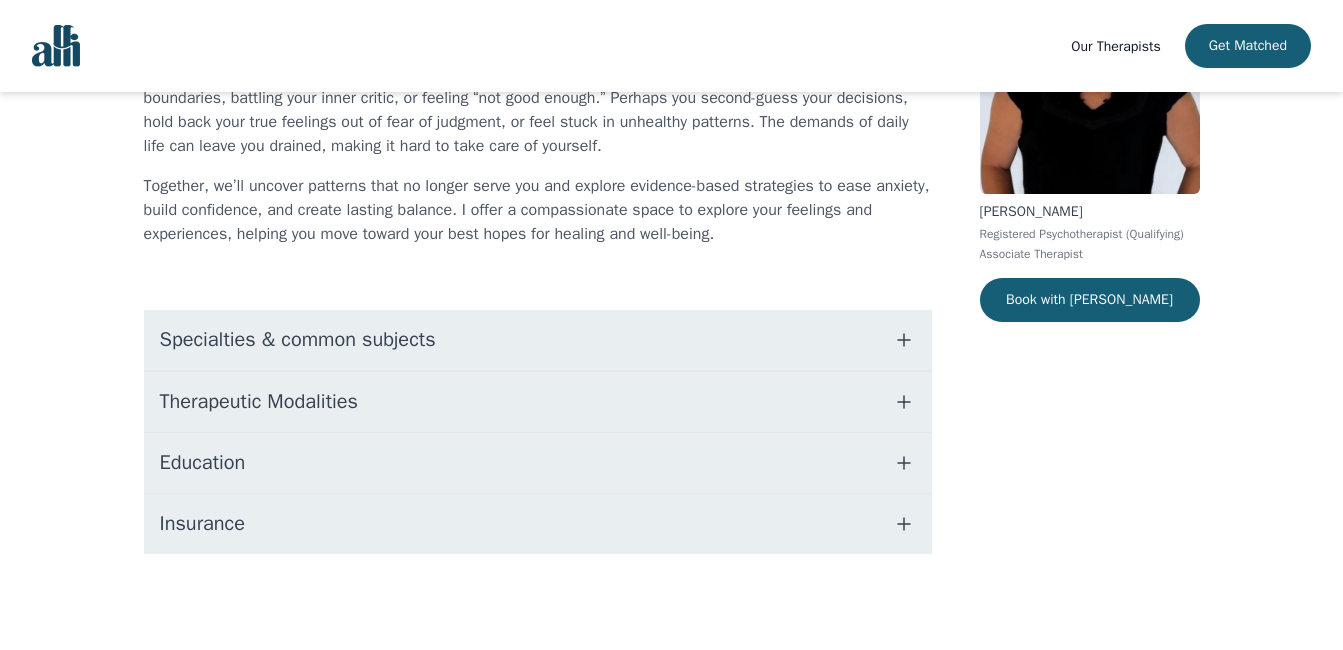 click on "Specialties & common subjects" at bounding box center (298, 340) 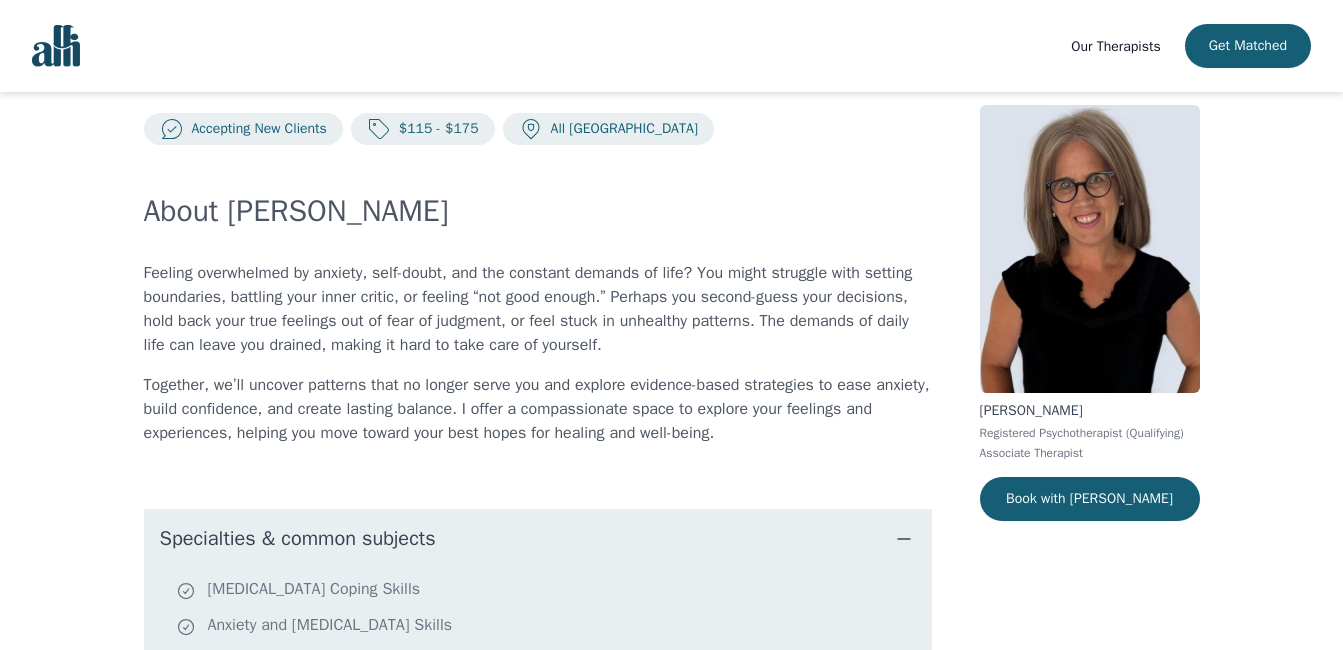 scroll, scrollTop: 34, scrollLeft: 0, axis: vertical 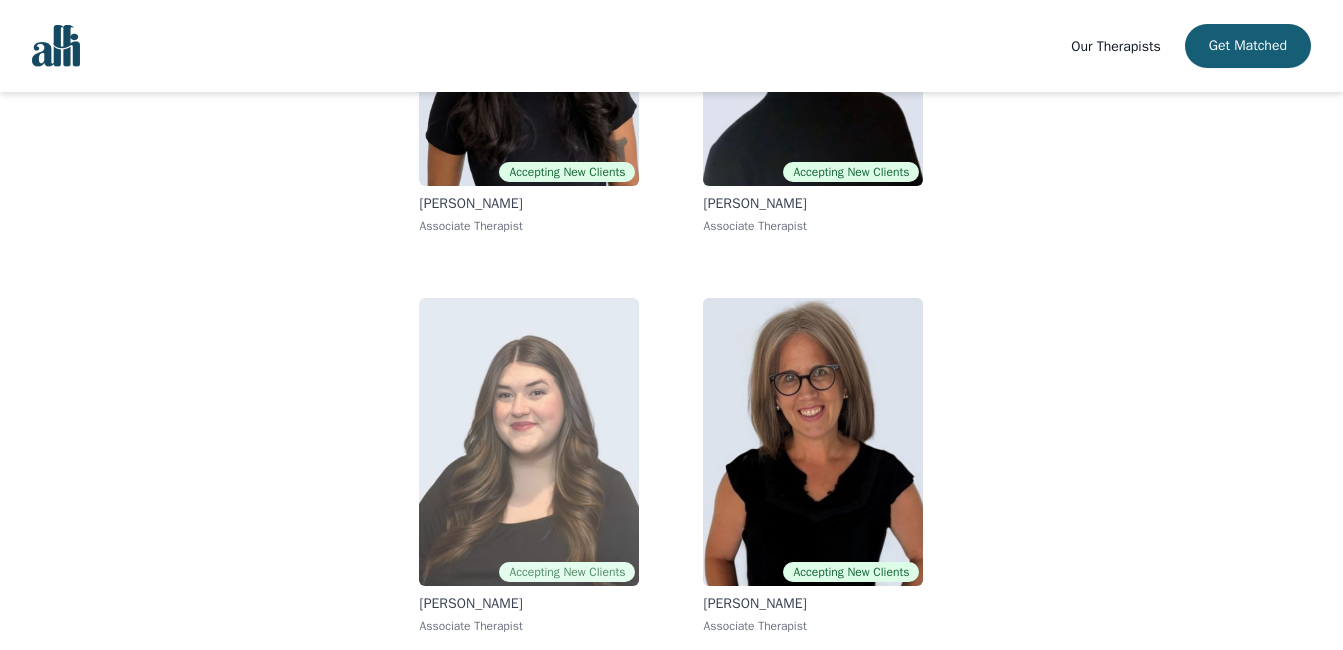 click at bounding box center [529, 442] 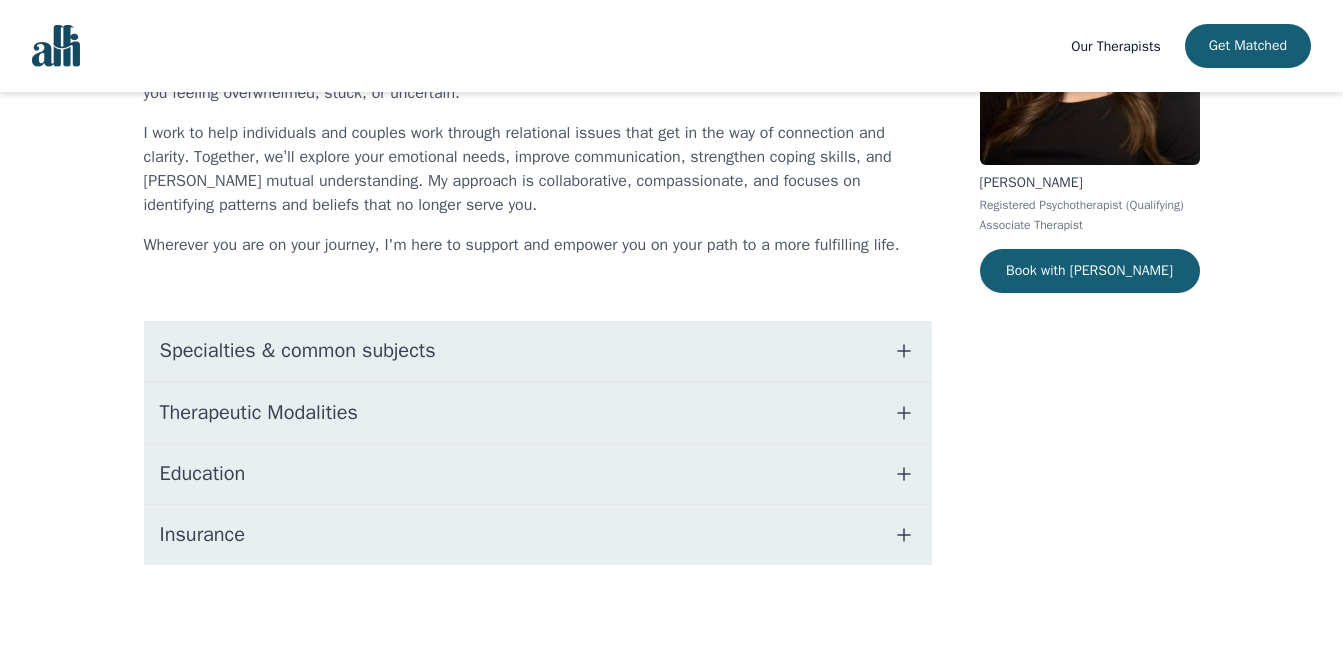 scroll, scrollTop: 274, scrollLeft: 0, axis: vertical 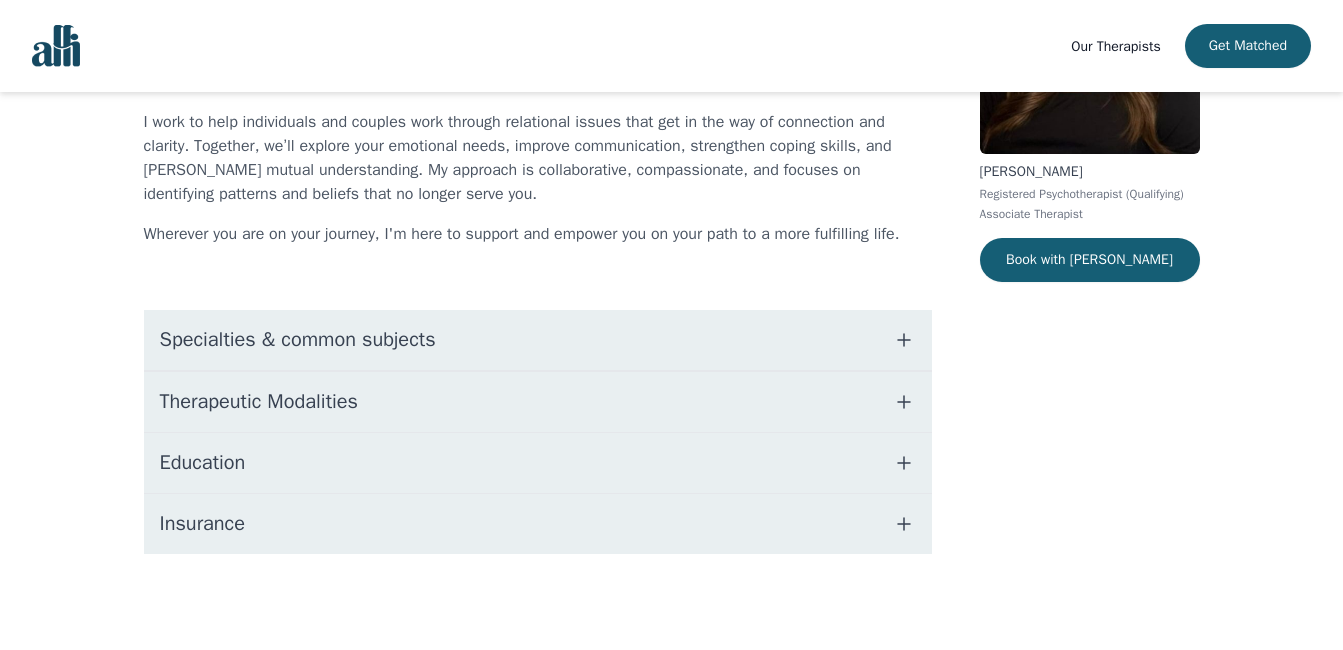 click on "Specialties & common subjects" at bounding box center [298, 340] 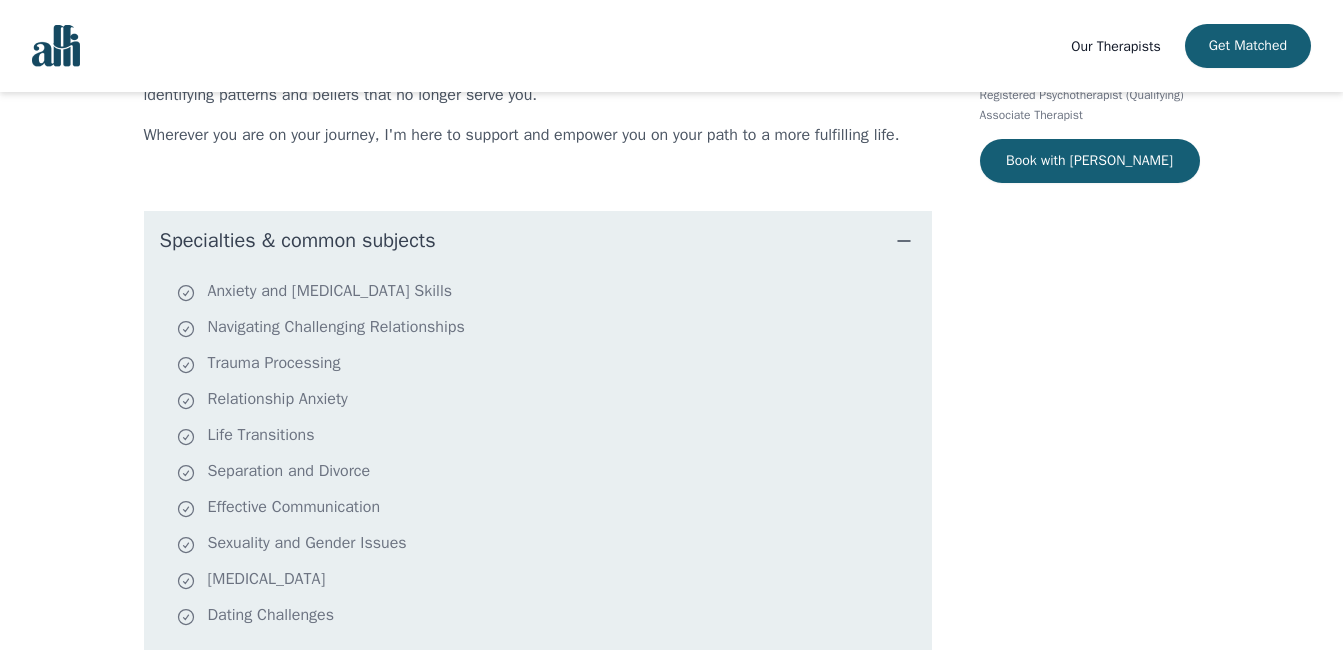 scroll, scrollTop: 74, scrollLeft: 0, axis: vertical 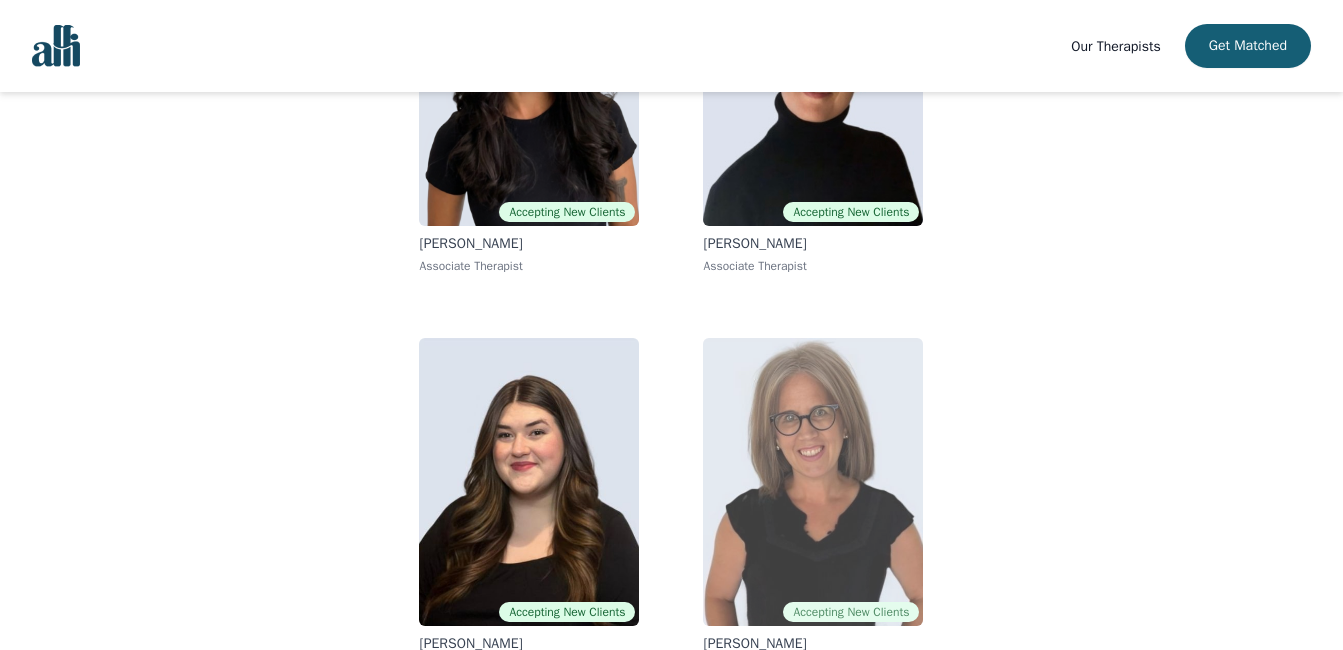 click at bounding box center [813, 482] 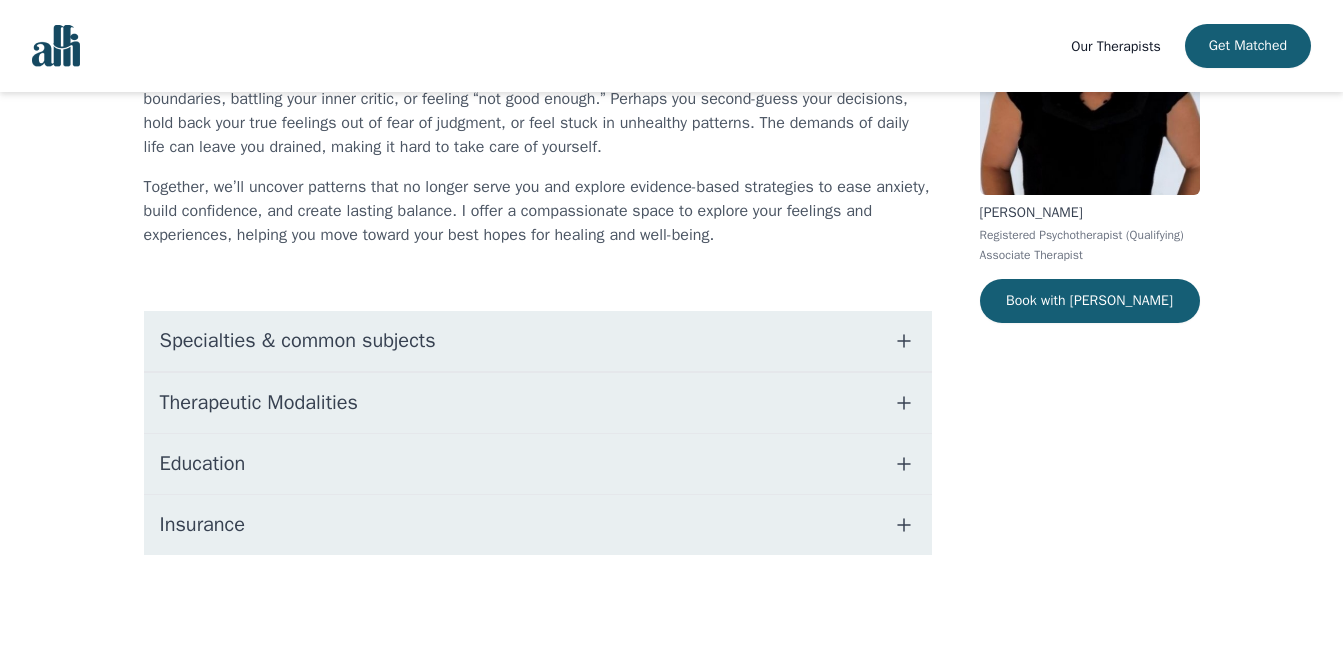 scroll, scrollTop: 234, scrollLeft: 0, axis: vertical 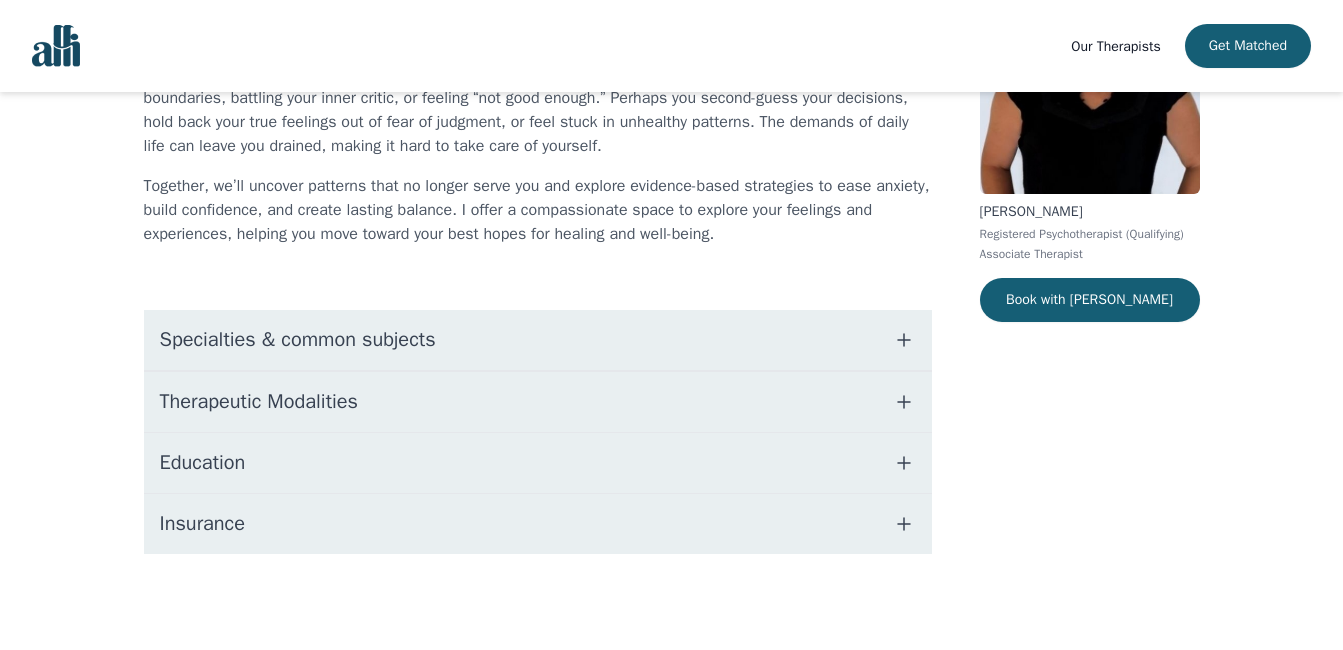 click on "Specialties & common subjects" at bounding box center [298, 340] 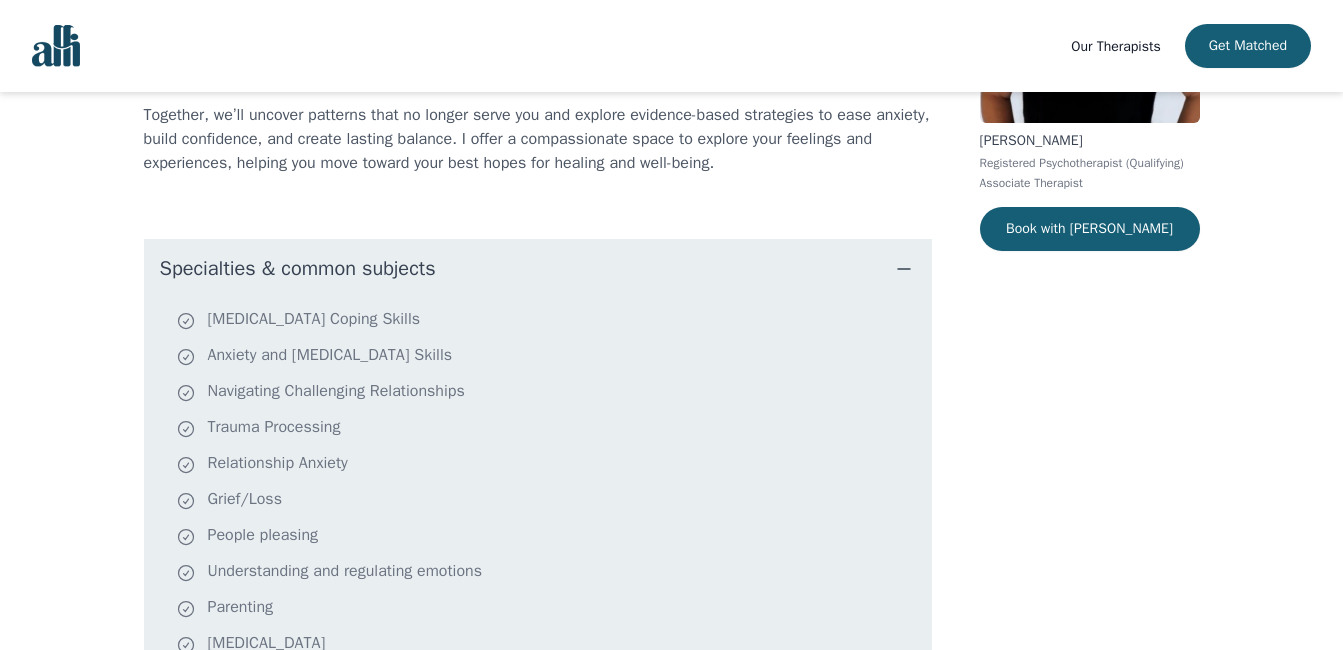 scroll, scrollTop: 134, scrollLeft: 0, axis: vertical 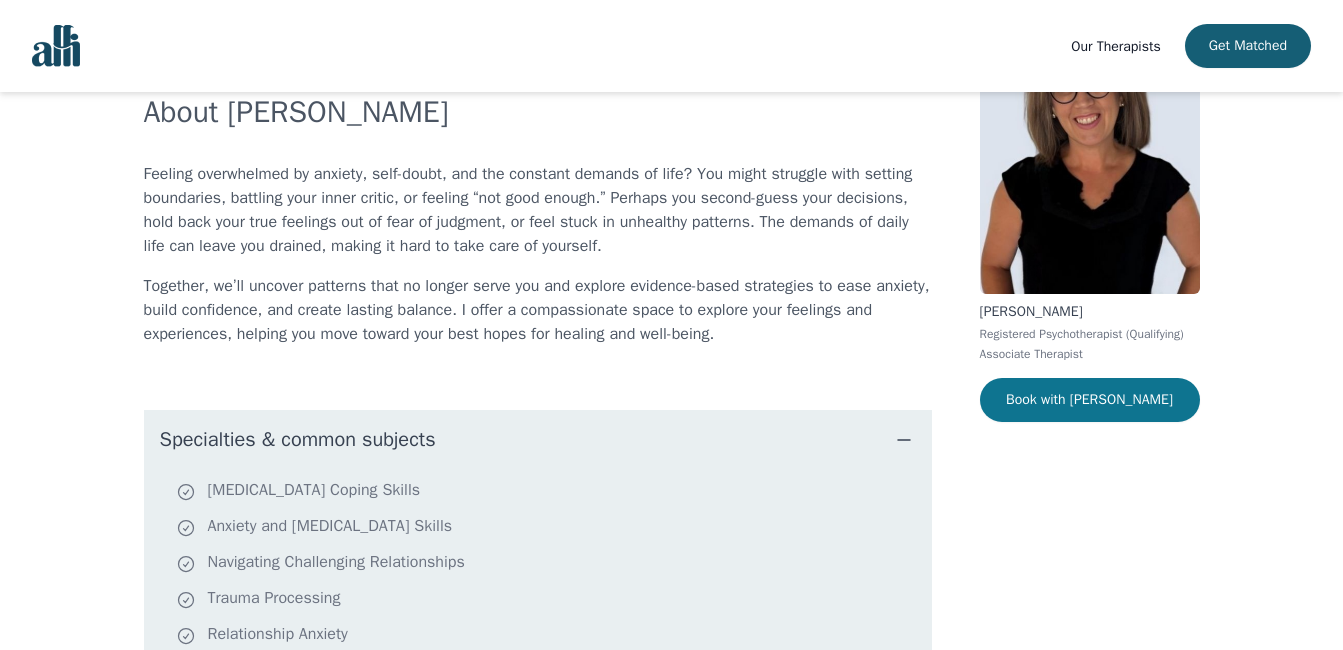 click on "Book with [PERSON_NAME]" at bounding box center (1090, 400) 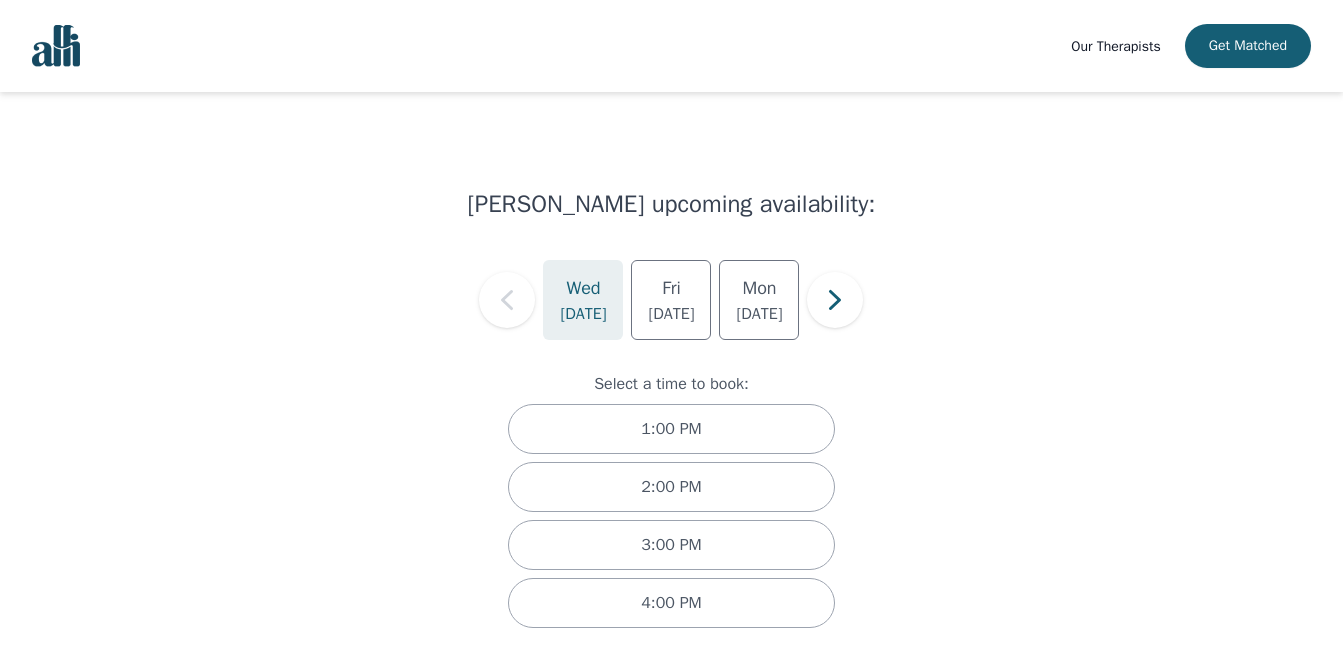 click on "[DATE]" at bounding box center [583, 314] 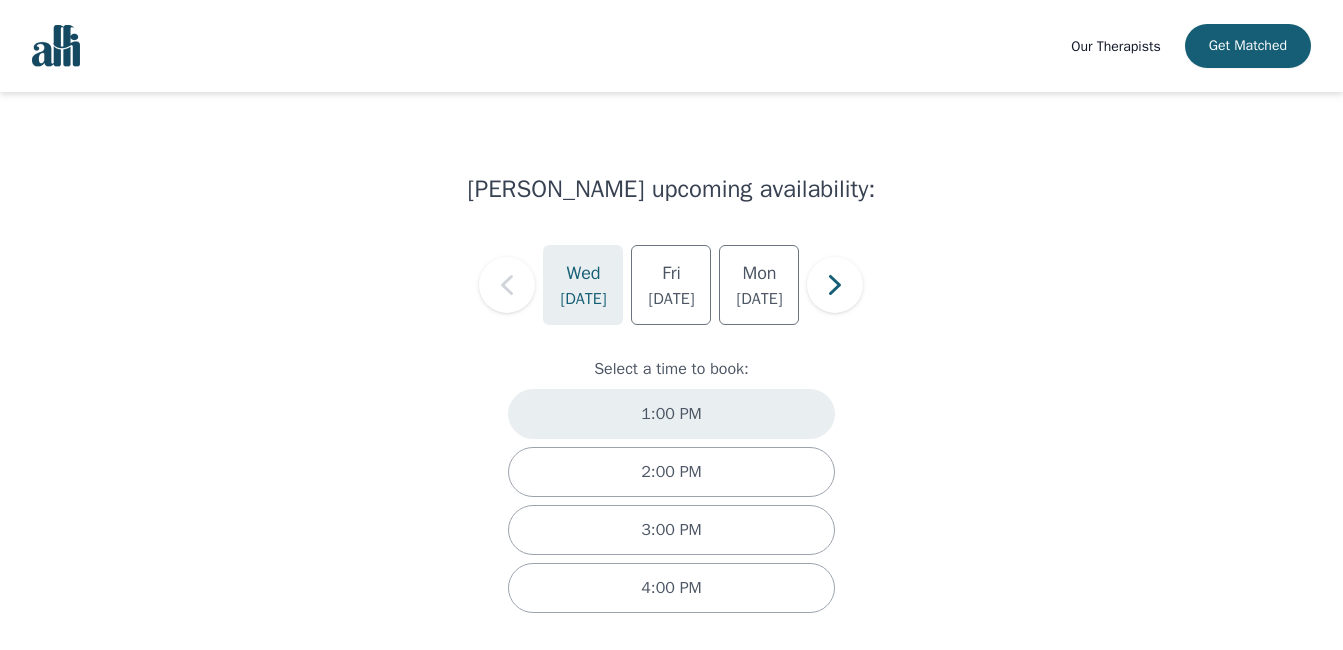 scroll, scrollTop: 18, scrollLeft: 0, axis: vertical 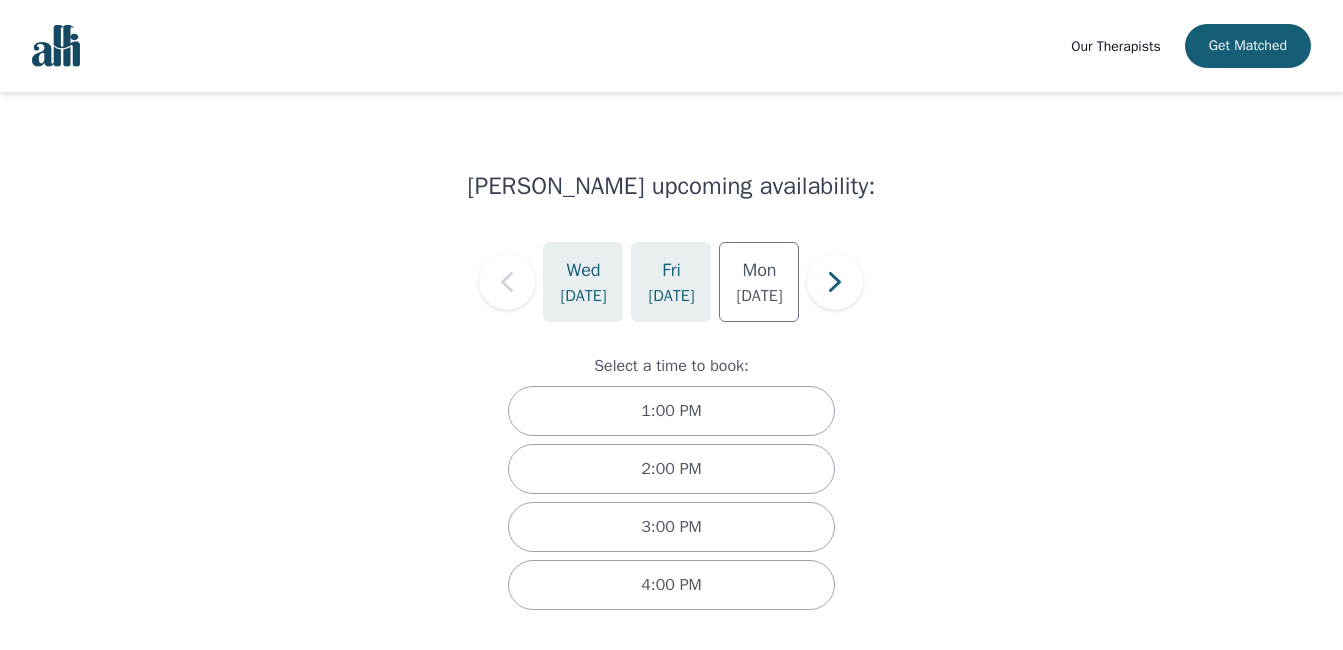 click on "[DATE]" at bounding box center (671, 296) 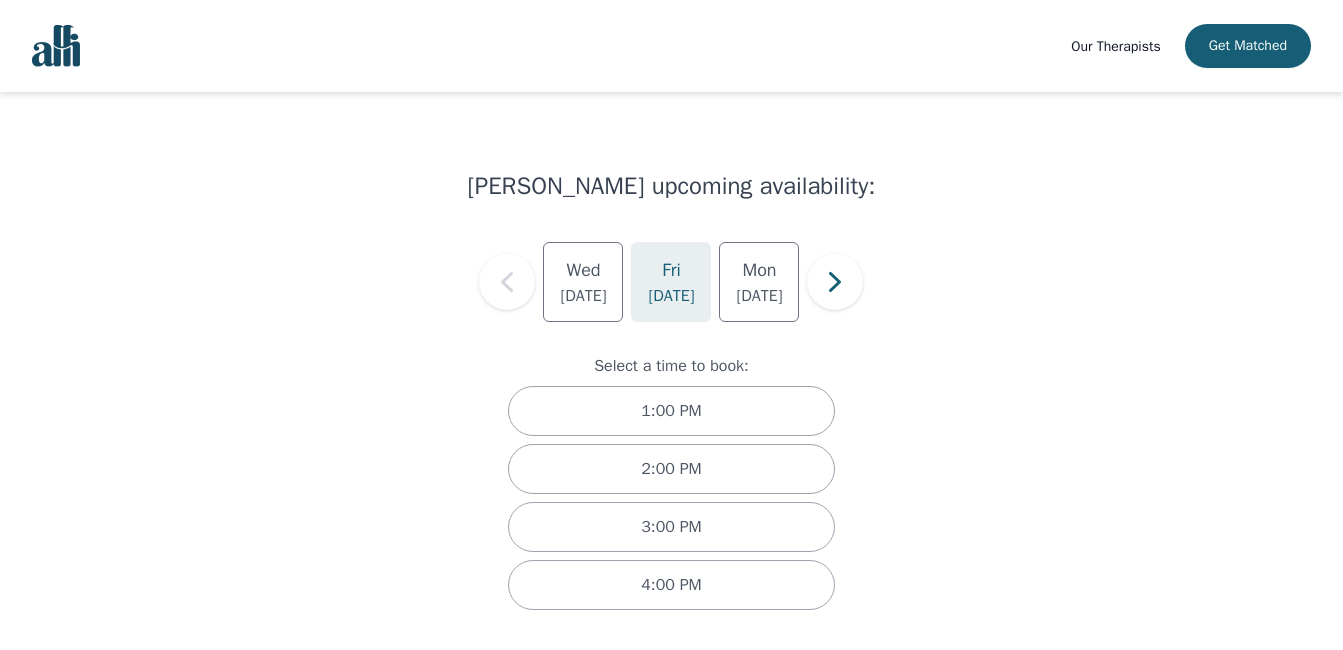 click on "[DATE]" at bounding box center [671, 296] 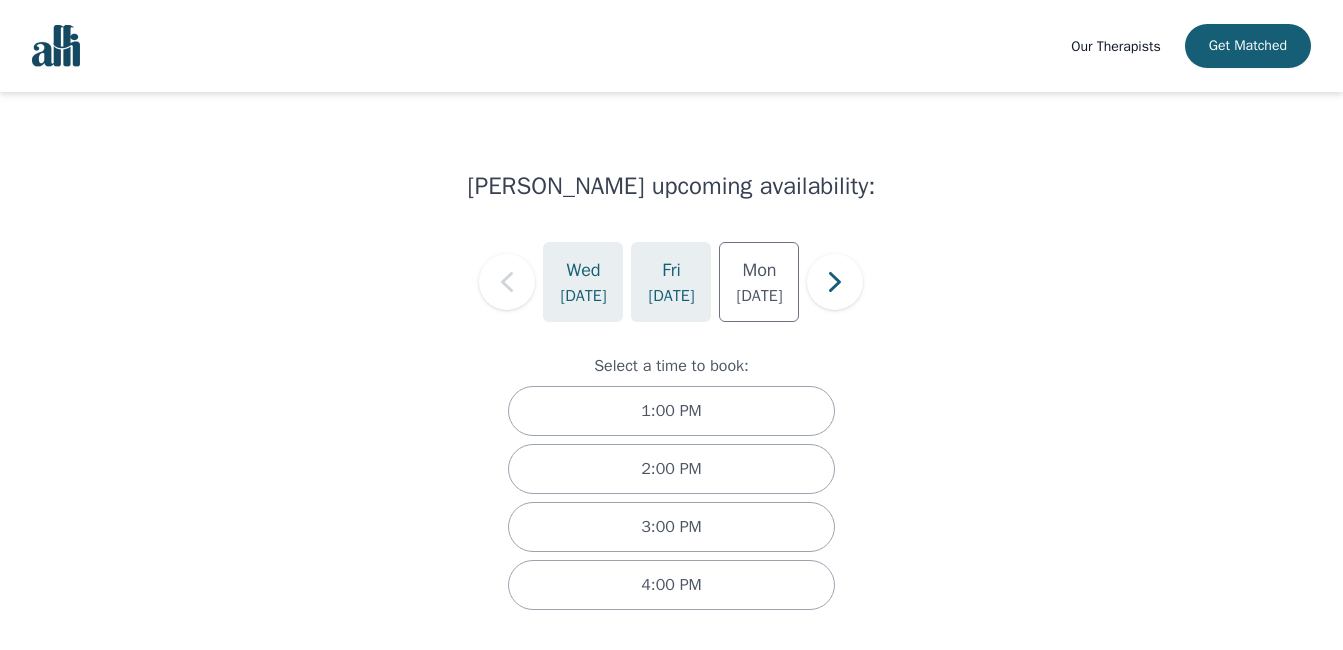 click on "Wed" at bounding box center [583, 270] 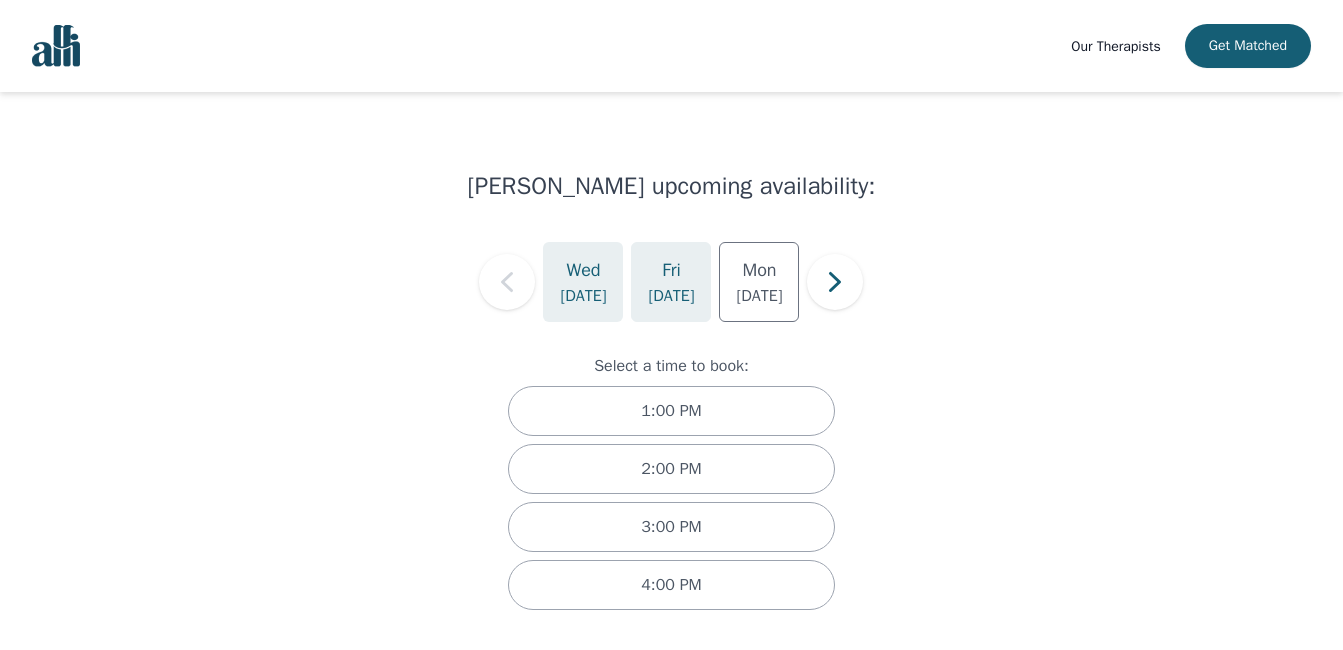 click on "[DATE]" at bounding box center [671, 282] 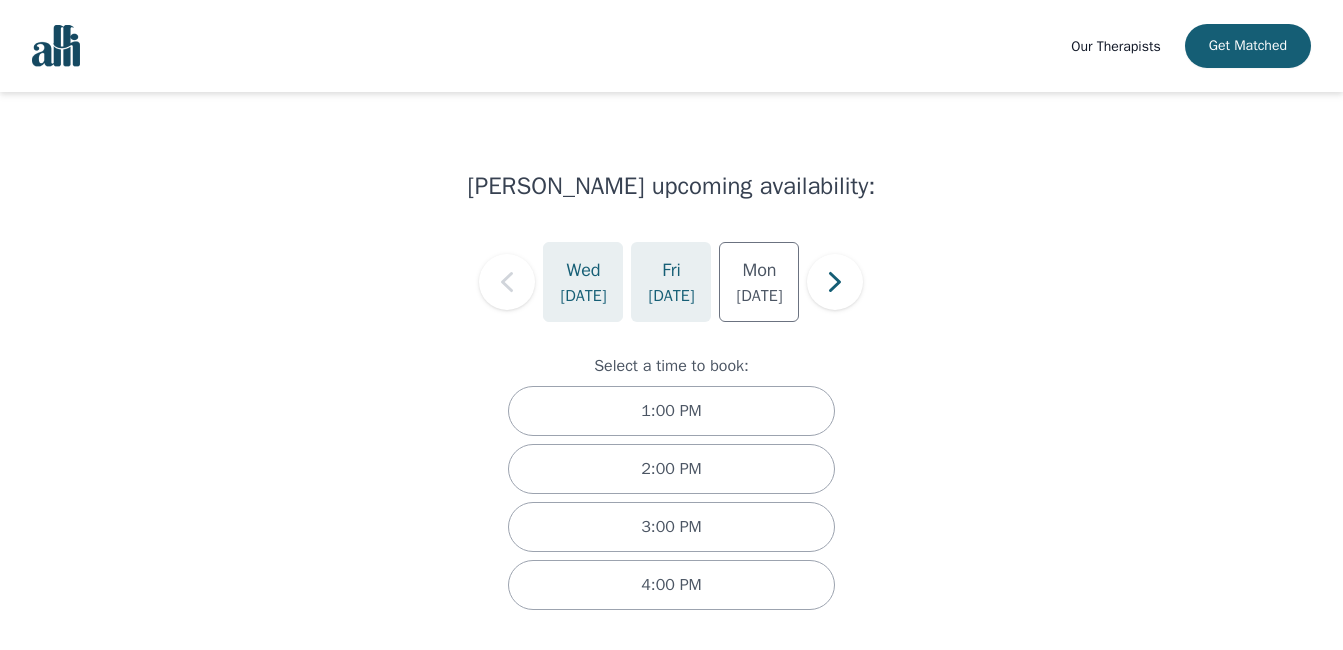 click on "[DATE]" at bounding box center [583, 296] 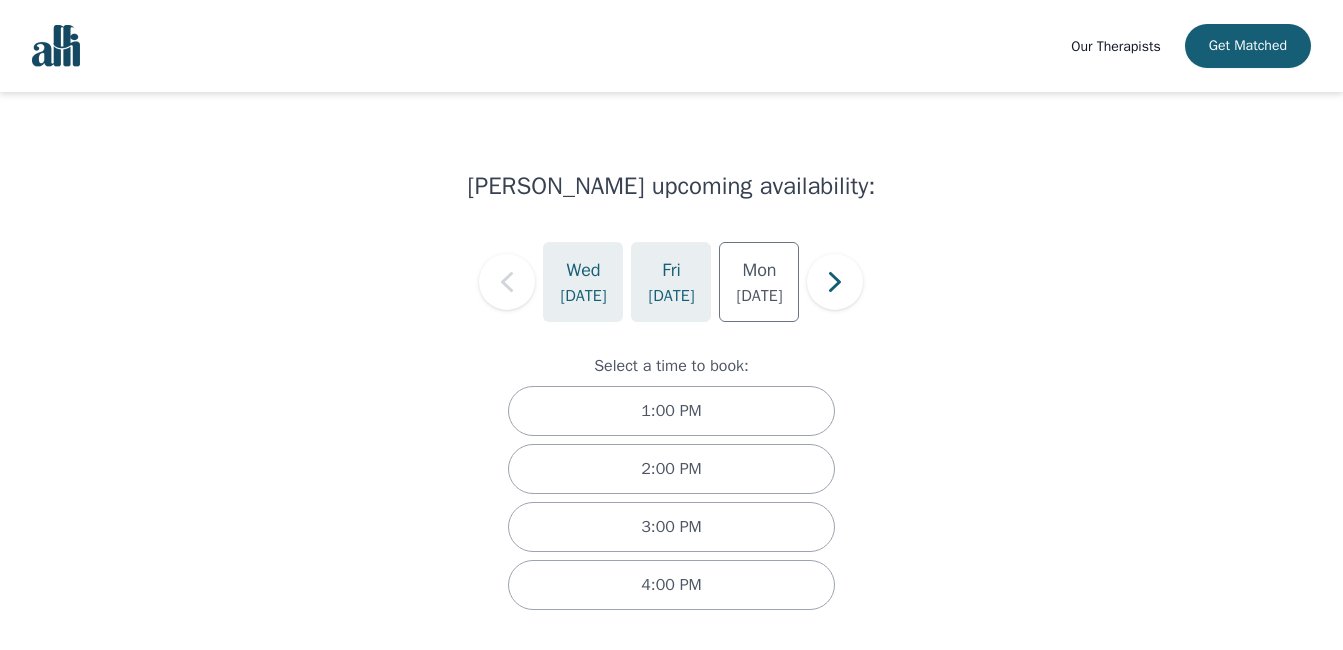 click on "[DATE]" at bounding box center (671, 296) 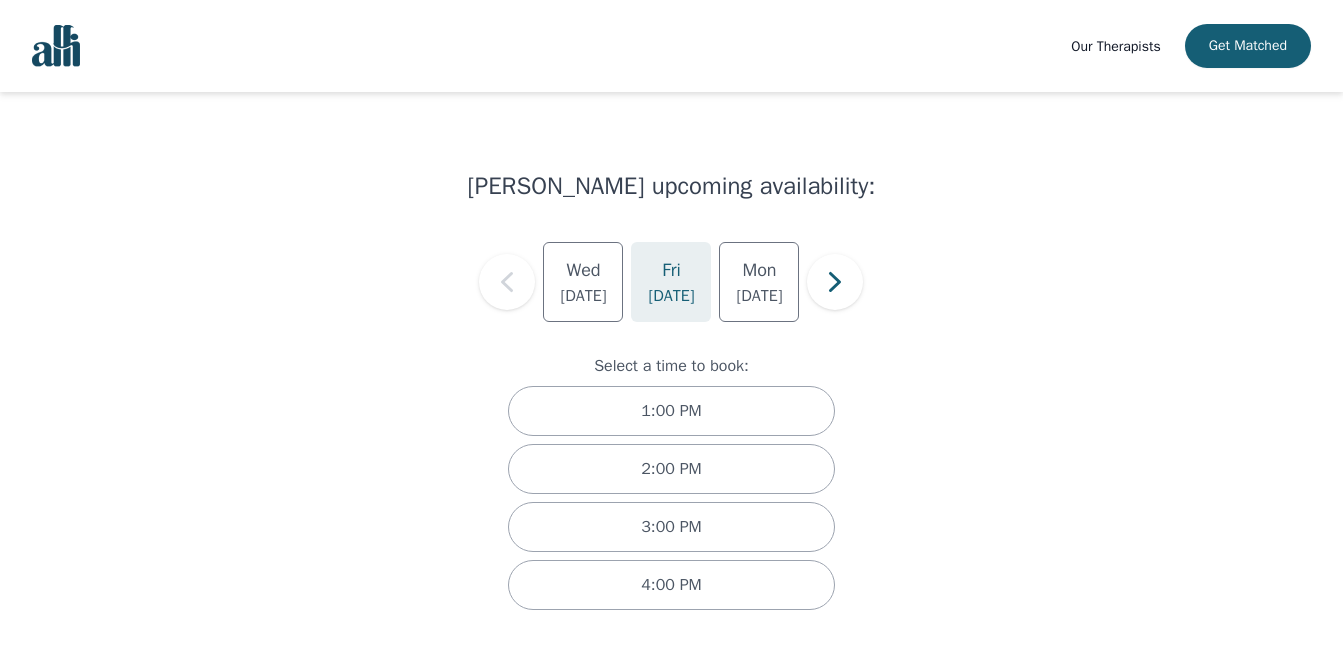 click on "[DATE]" at bounding box center [671, 296] 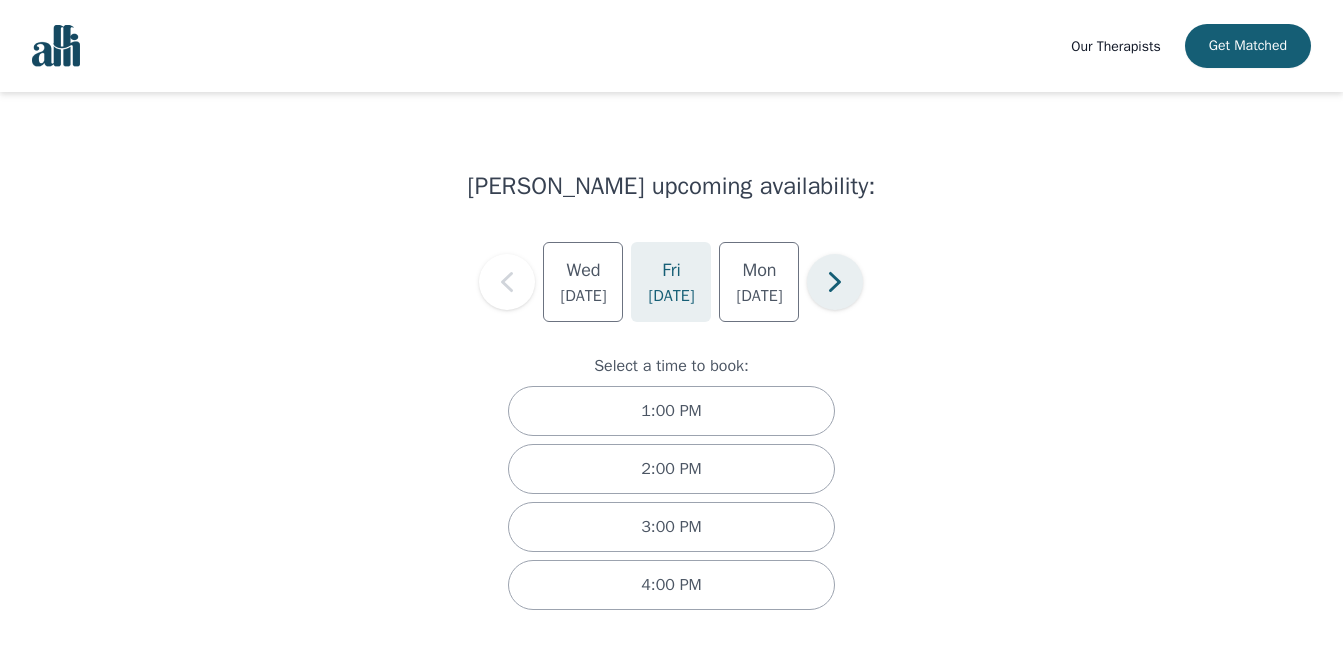 click 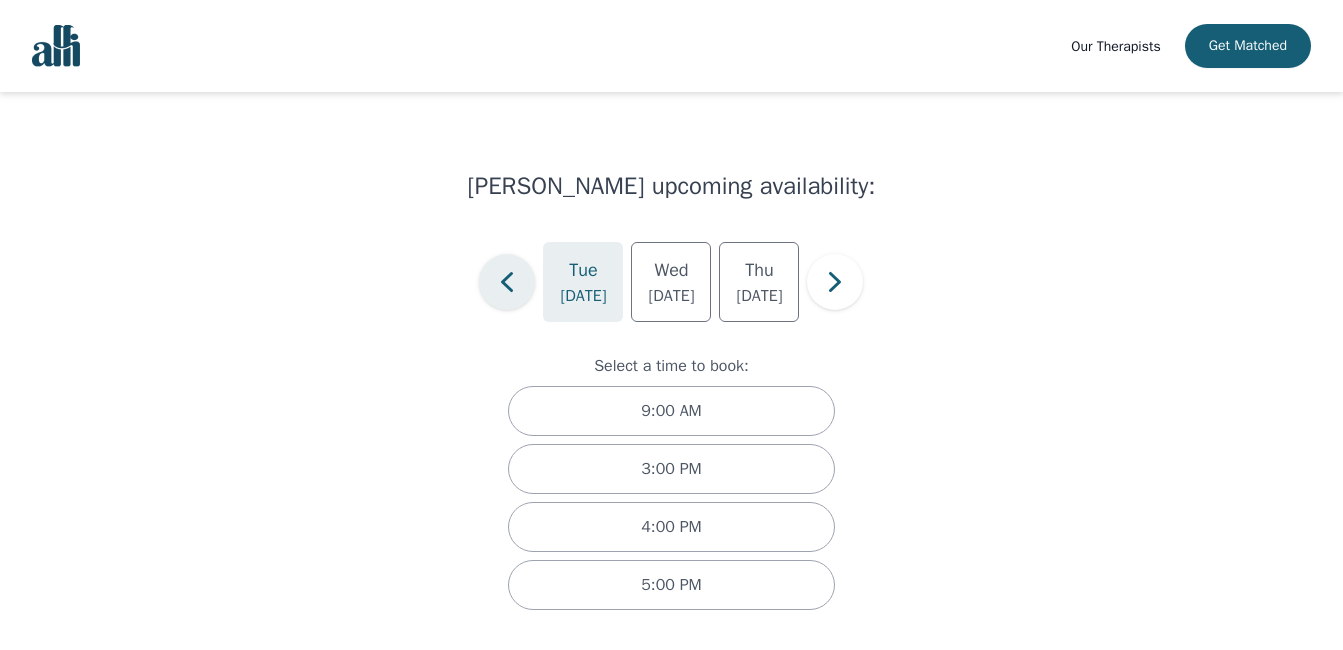 click 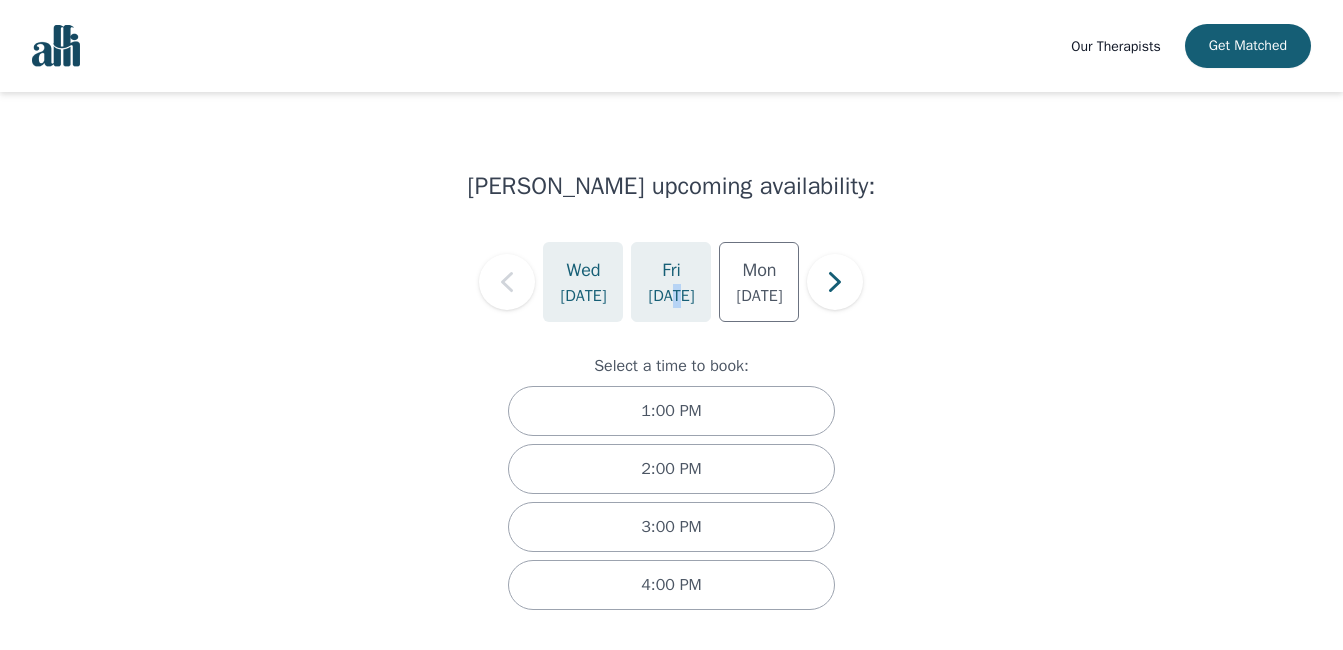 click on "[DATE]" at bounding box center [671, 296] 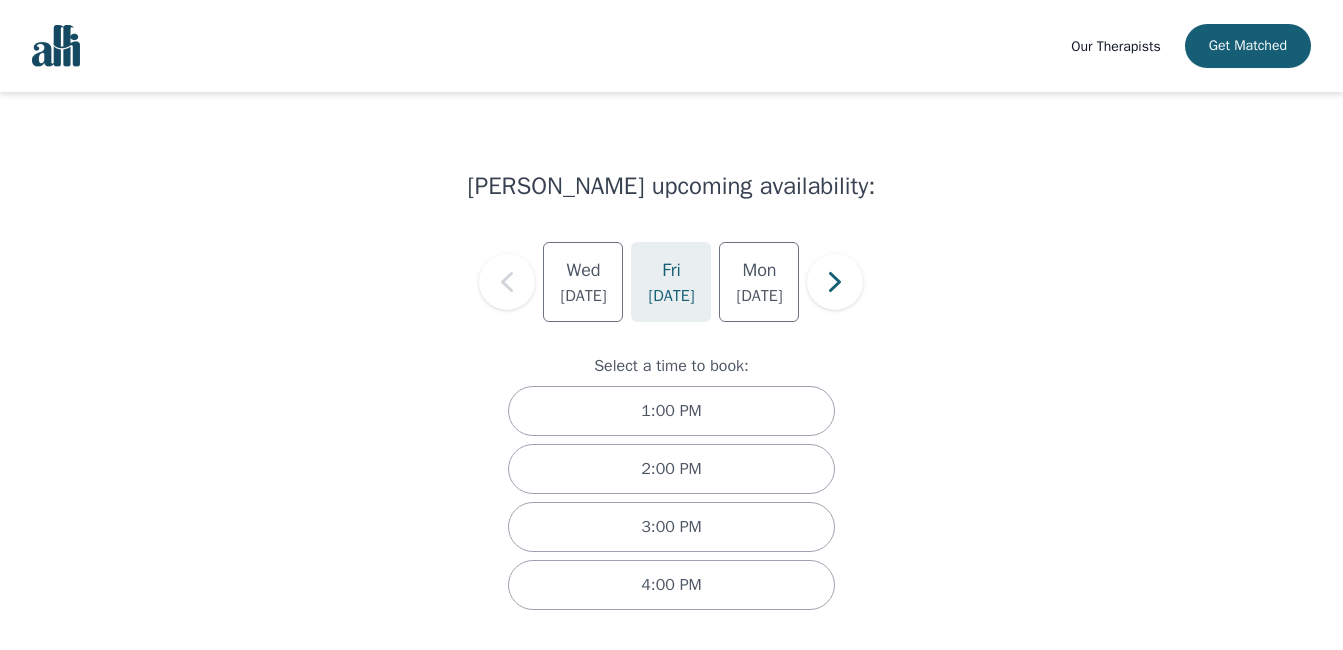 click on "Fri" at bounding box center (671, 270) 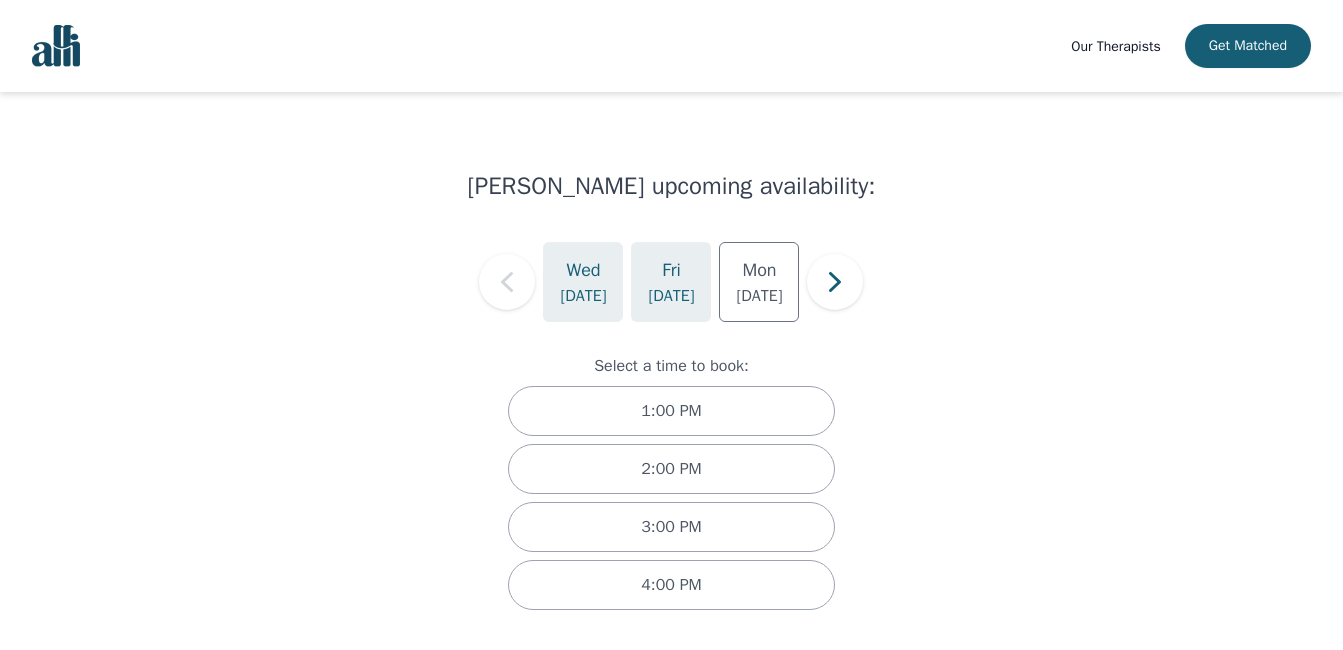 click on "[DATE]" at bounding box center [583, 296] 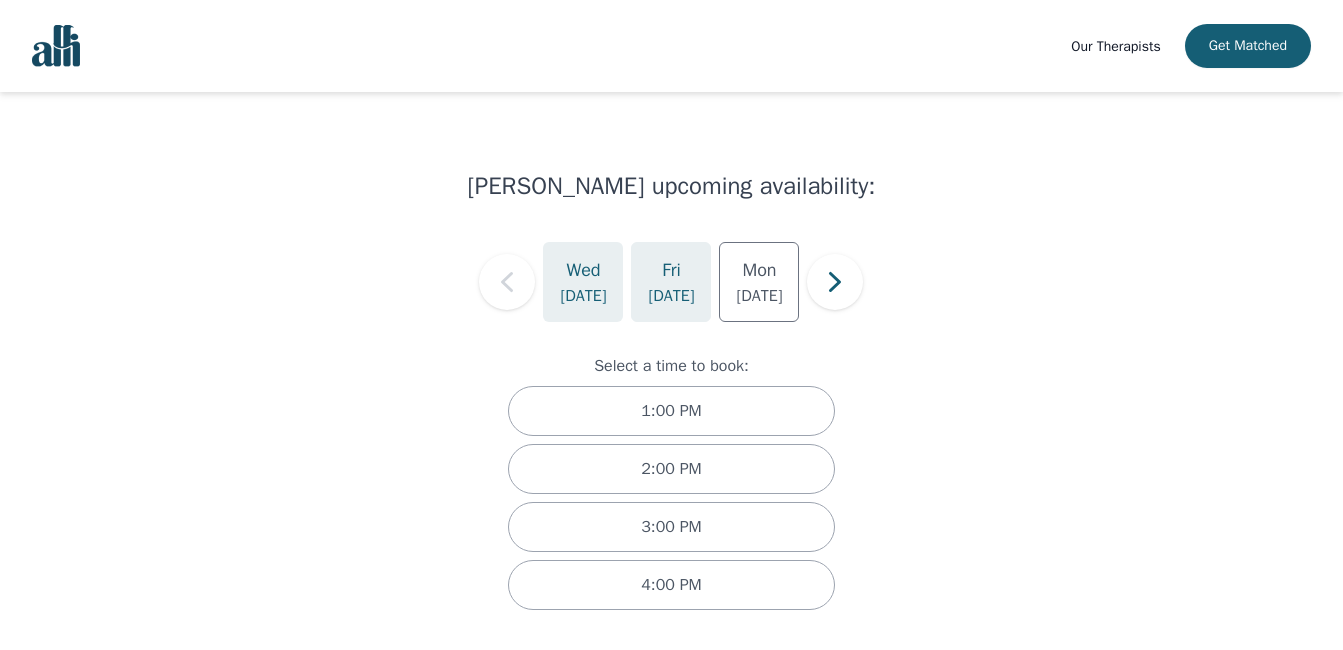 click on "[DATE]" at bounding box center [671, 296] 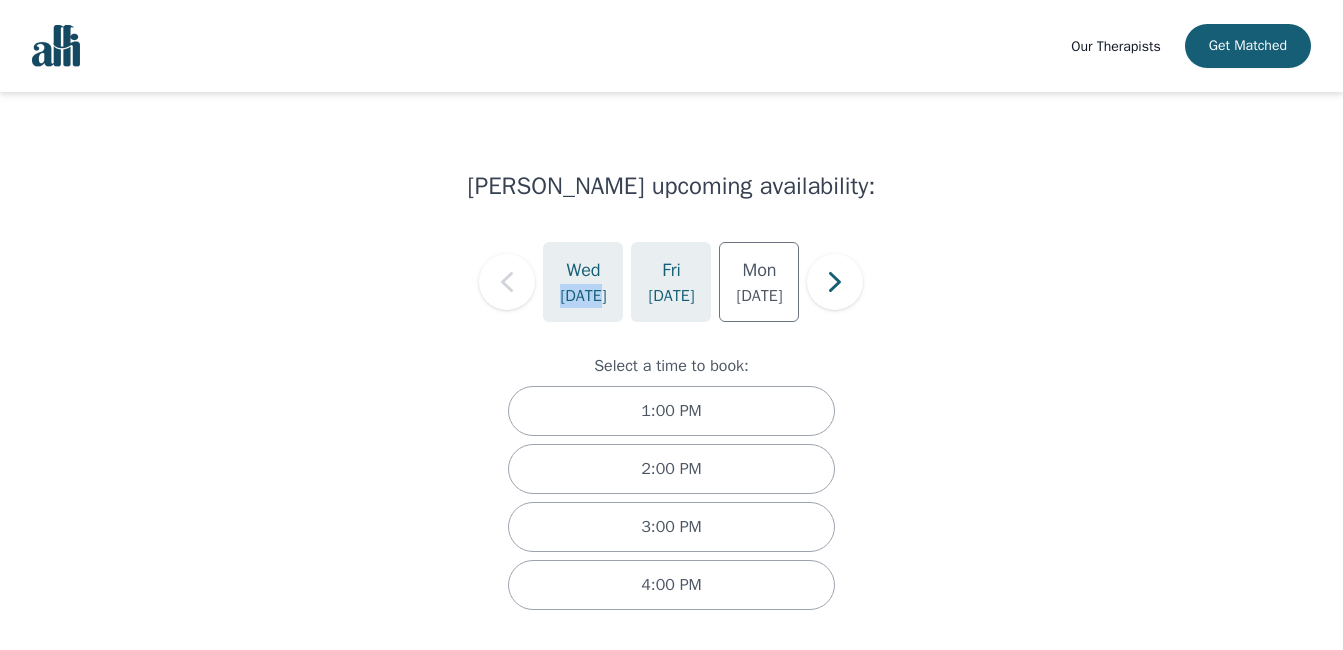 click on "[DATE]" at bounding box center (583, 282) 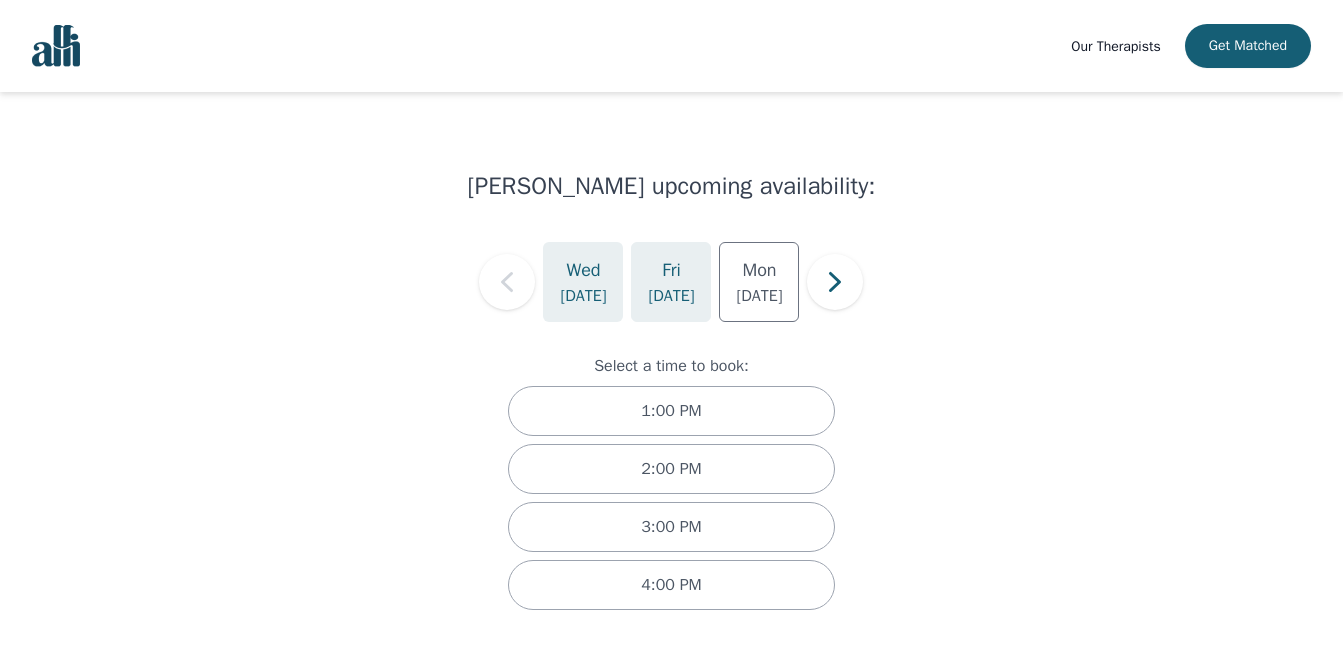 drag, startPoint x: 603, startPoint y: 288, endPoint x: 691, endPoint y: 274, distance: 89.106674 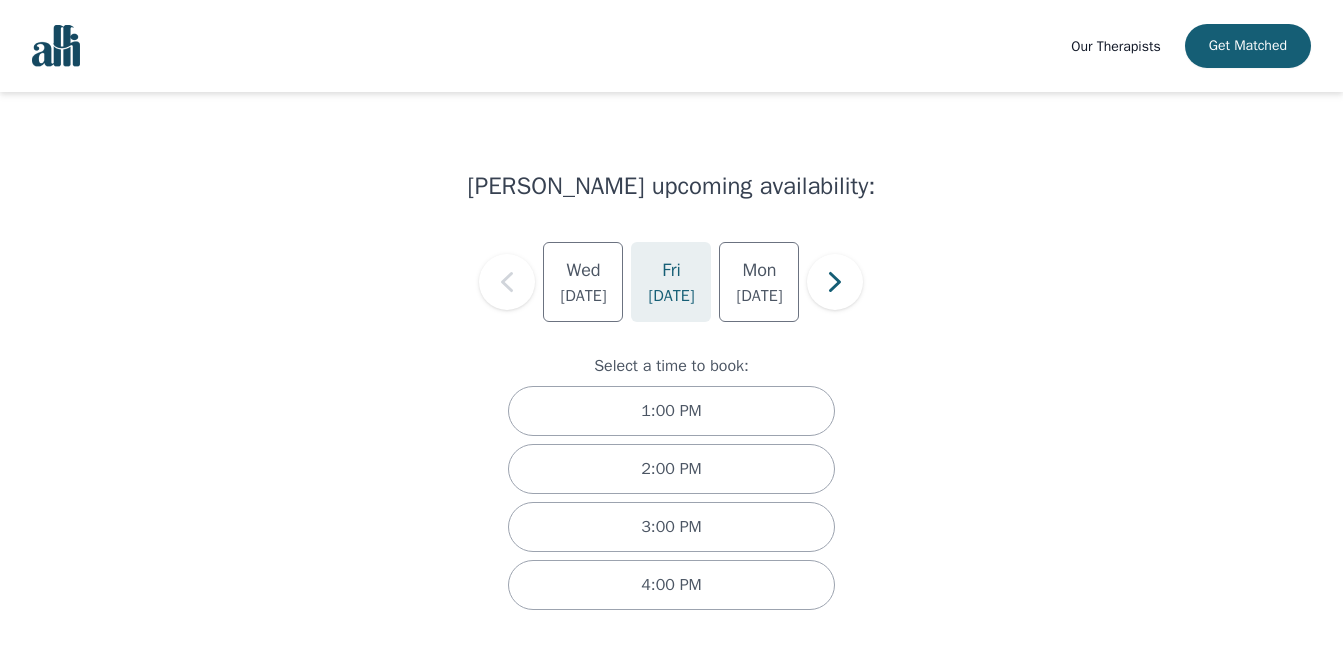 click on "[DATE]" at bounding box center (671, 282) 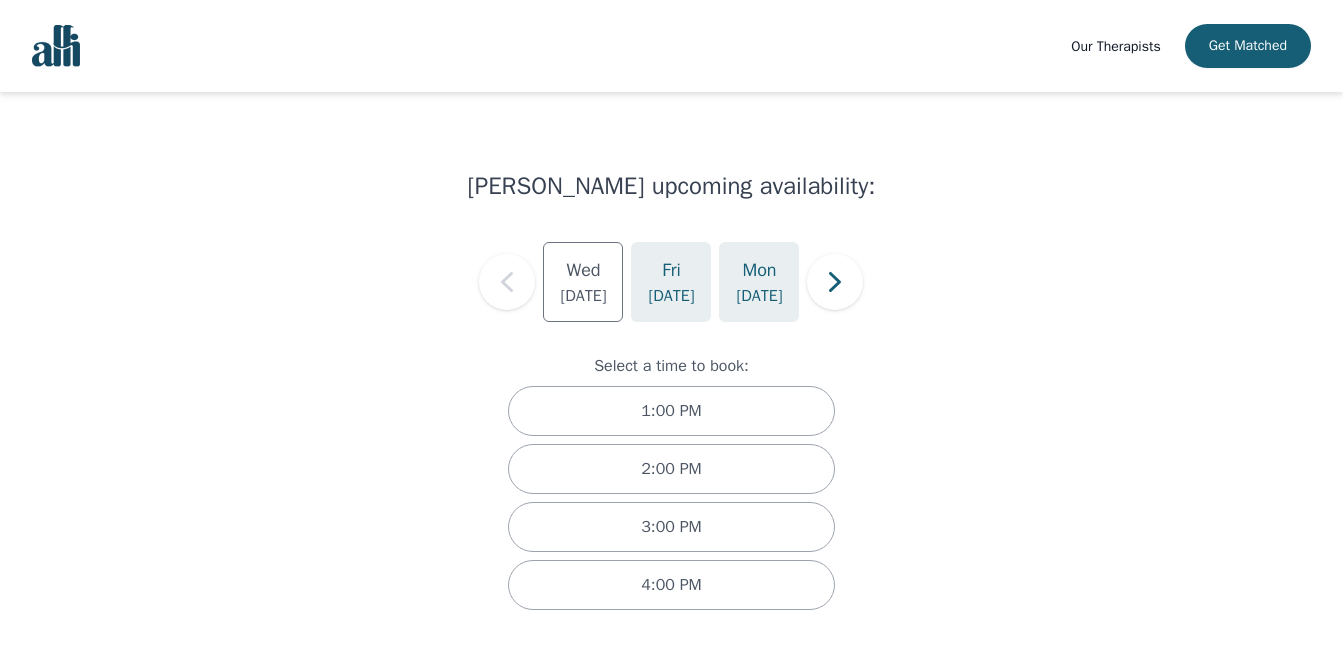 click on "[DATE]" at bounding box center (759, 296) 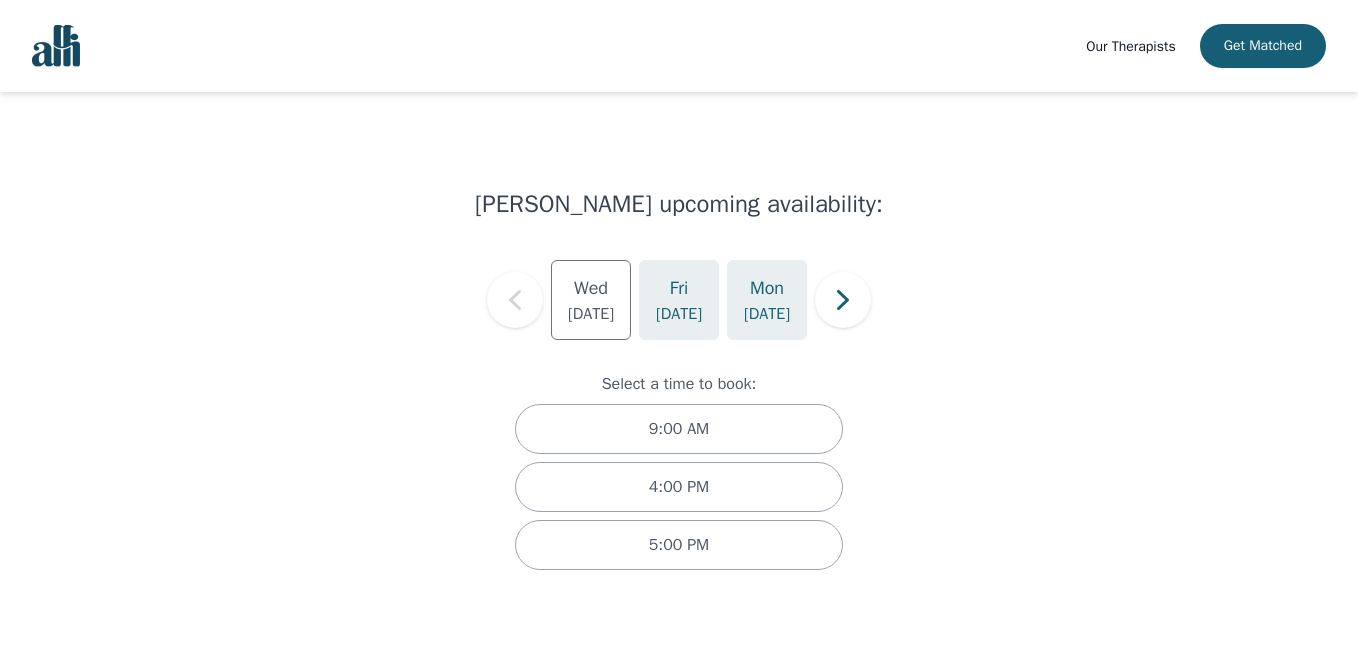 click on "Fri" at bounding box center (679, 288) 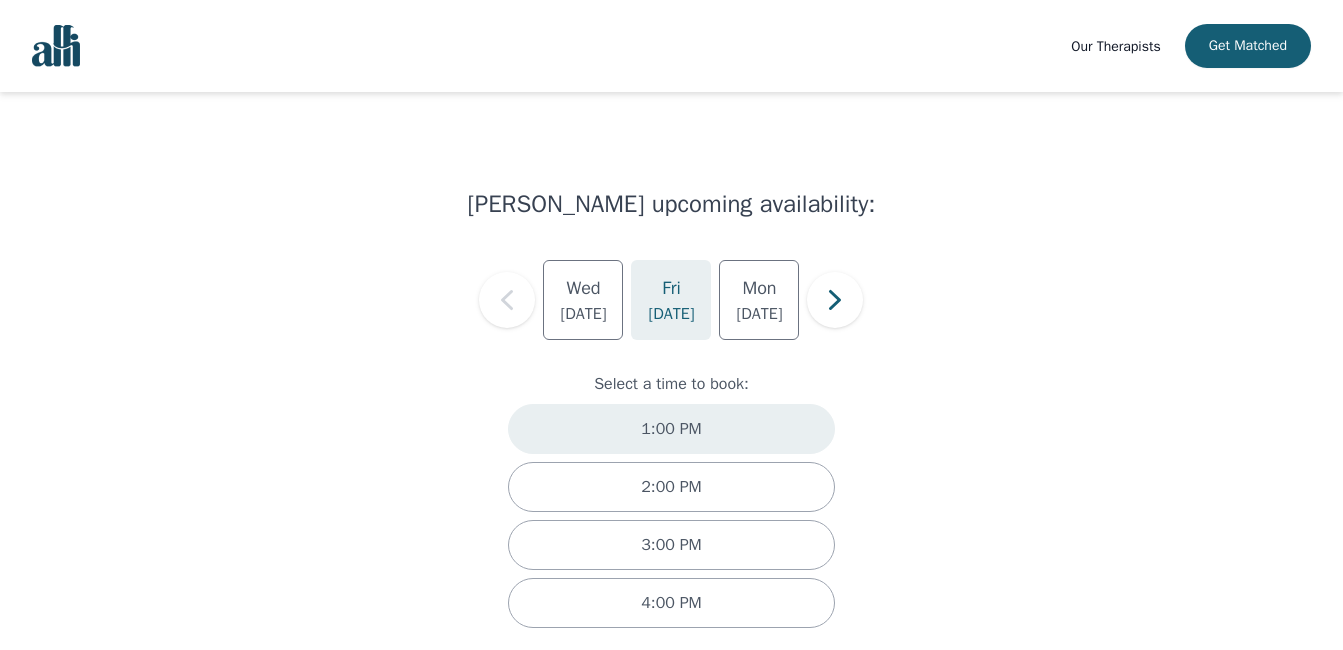 click on "1:00 PM" at bounding box center (671, 429) 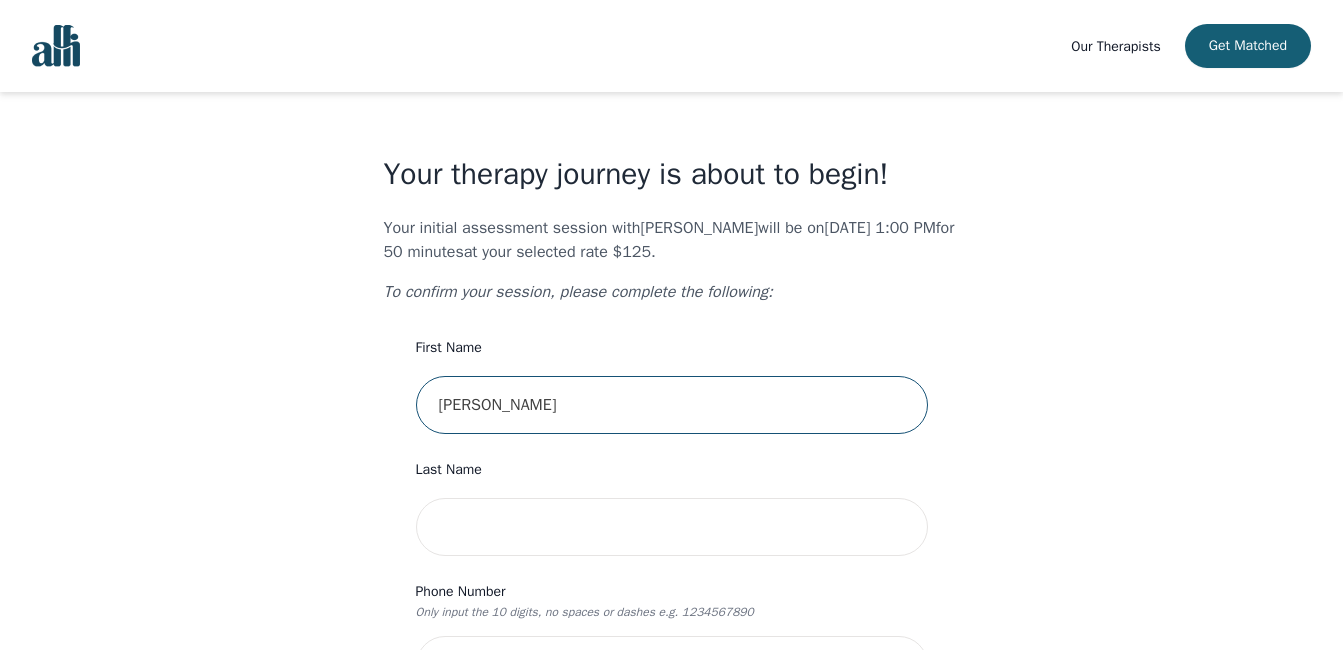 drag, startPoint x: 492, startPoint y: 403, endPoint x: 377, endPoint y: 408, distance: 115.10864 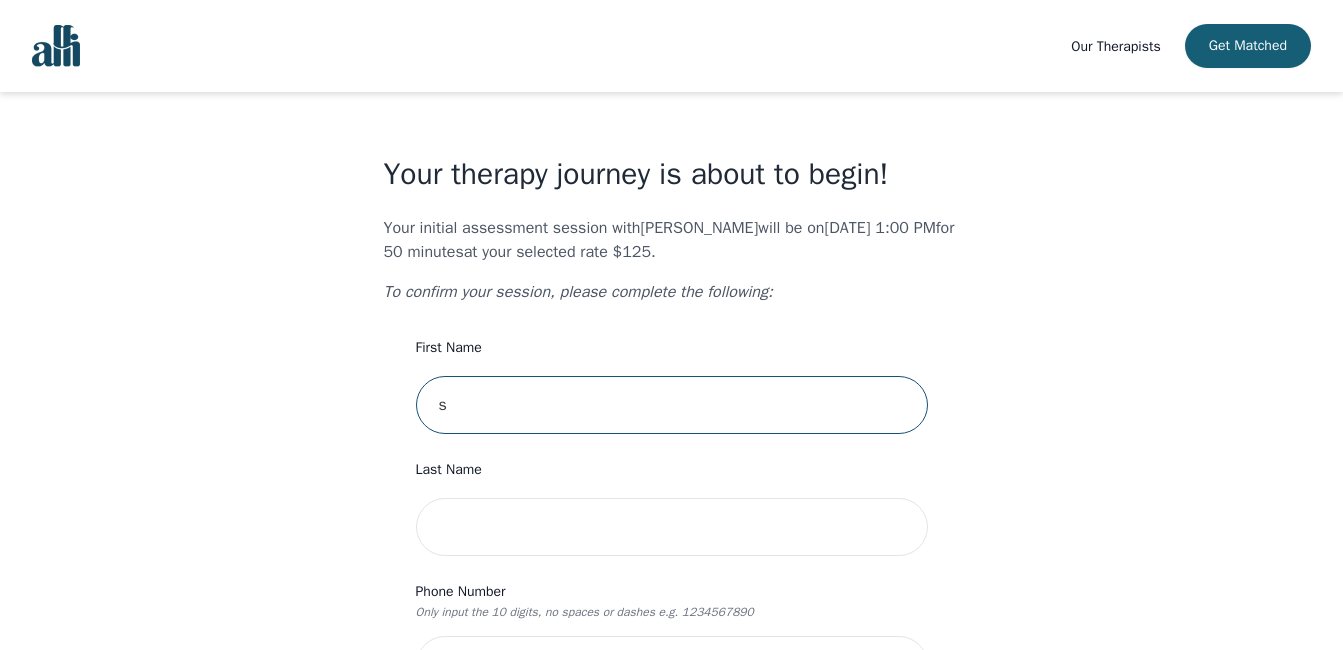 type on "[PERSON_NAME]" 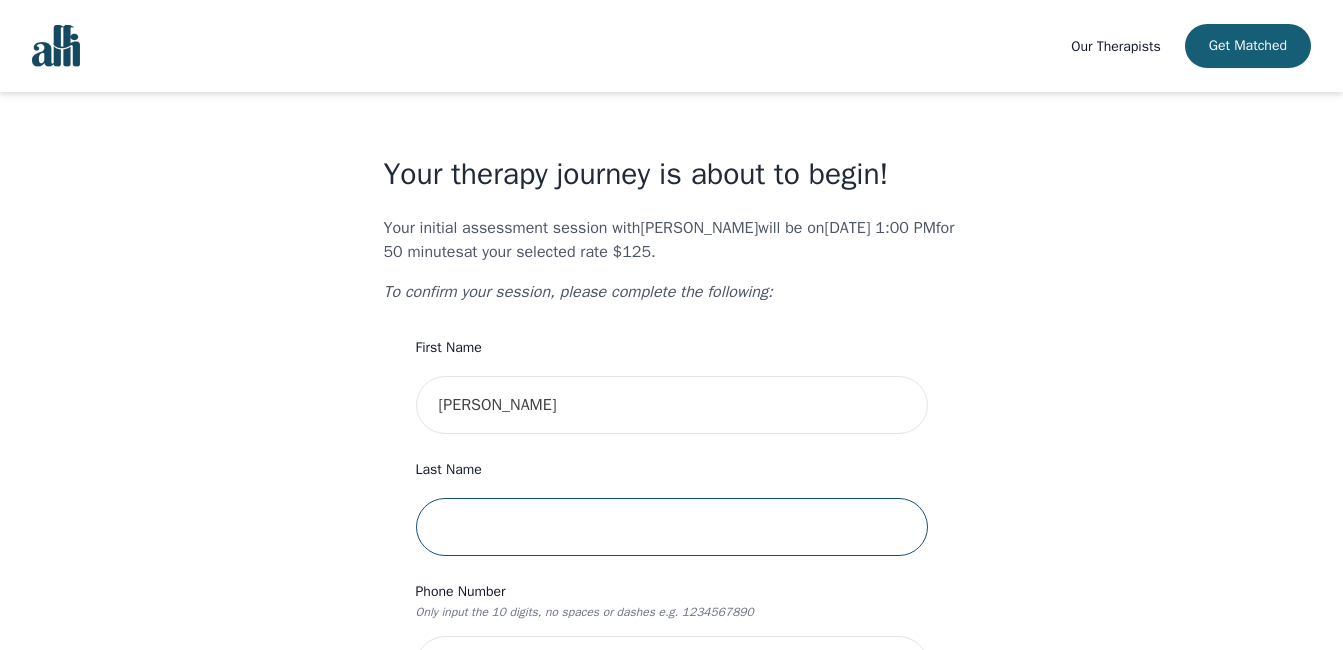 type on "Mantovan" 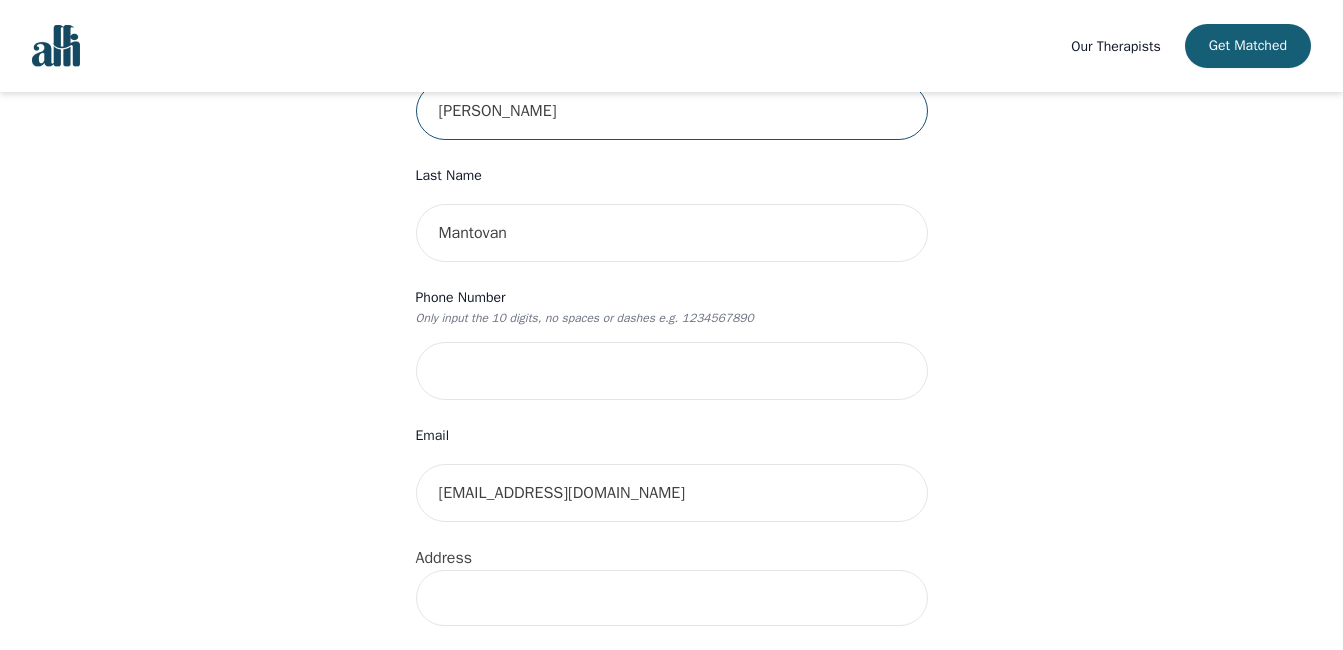 scroll, scrollTop: 300, scrollLeft: 0, axis: vertical 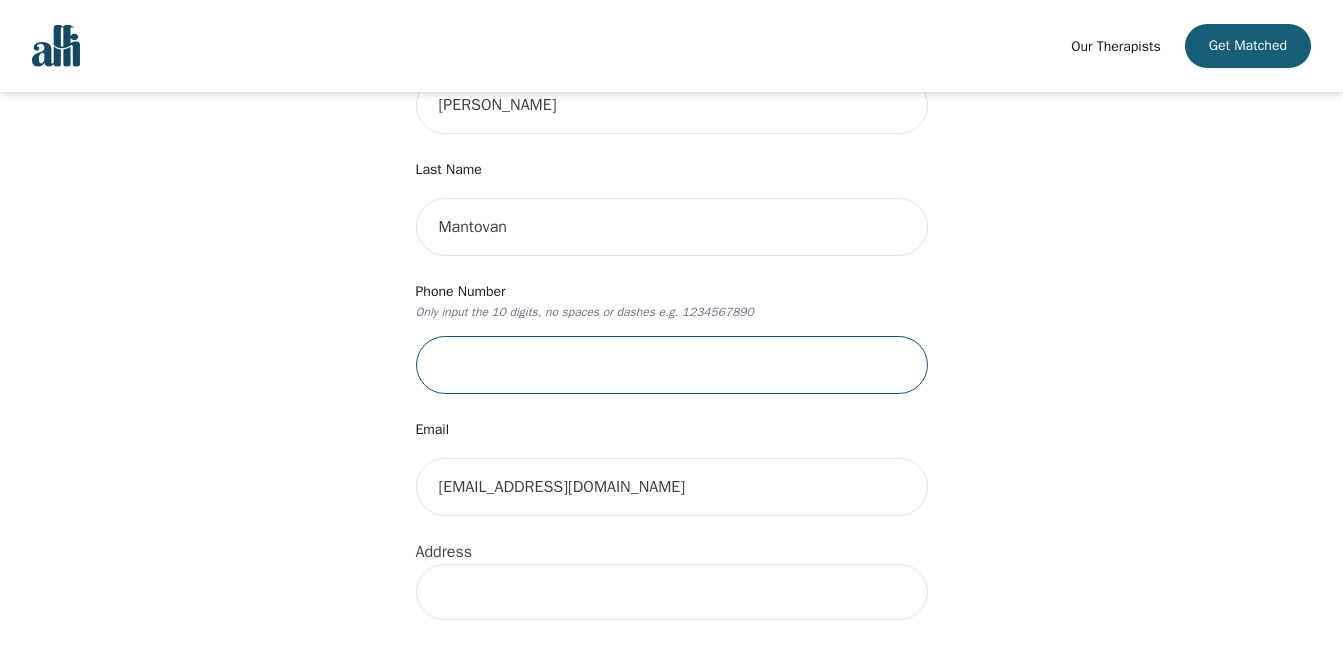 click at bounding box center (672, 365) 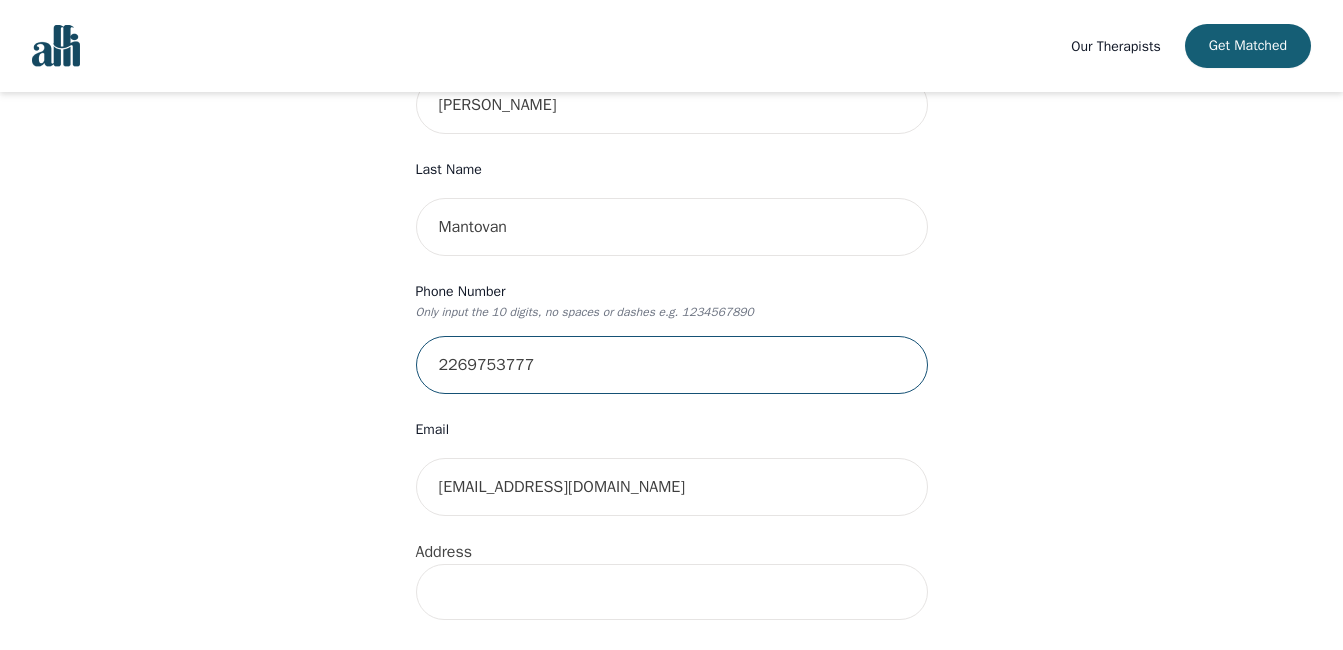type on "2269753777" 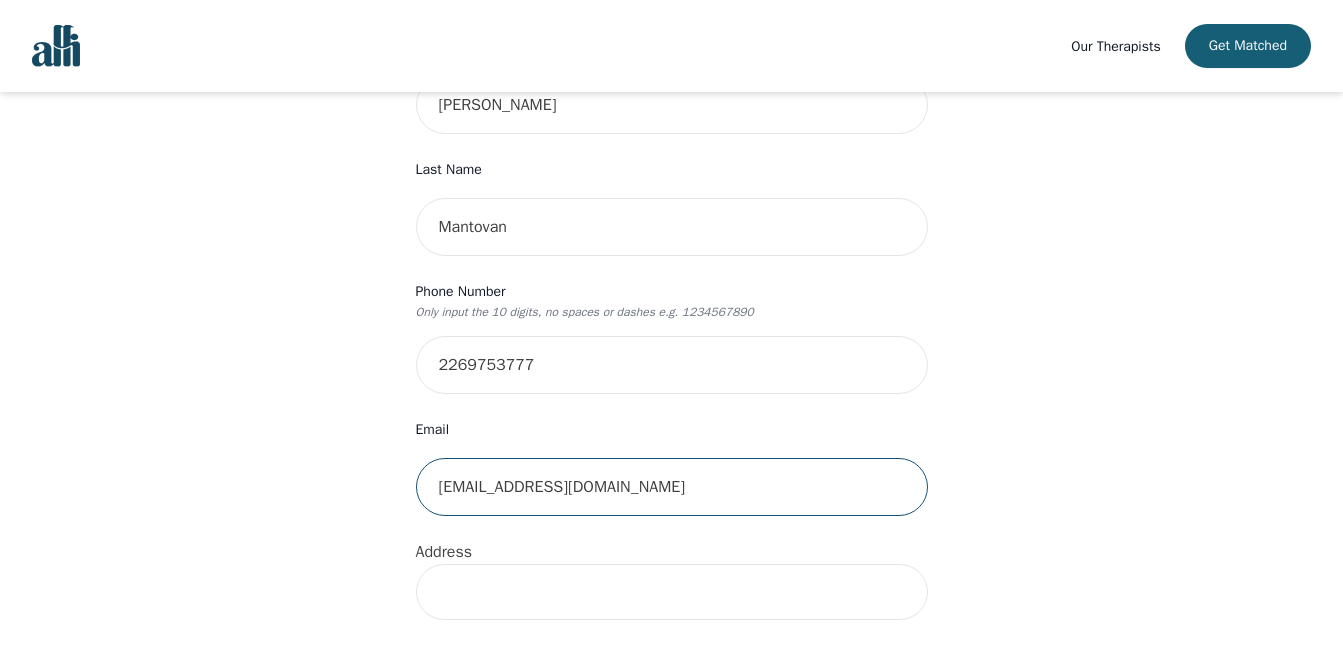 click on "[EMAIL_ADDRESS][DOMAIN_NAME]" at bounding box center (672, 487) 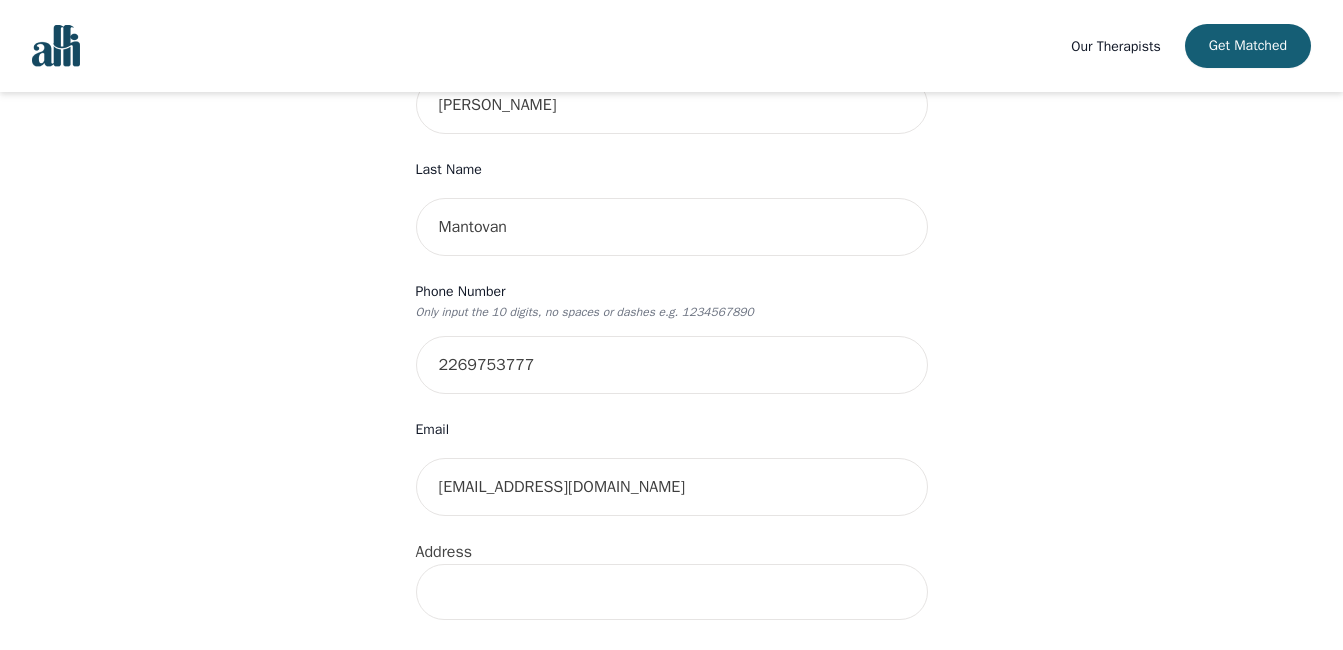 click at bounding box center (672, 592) 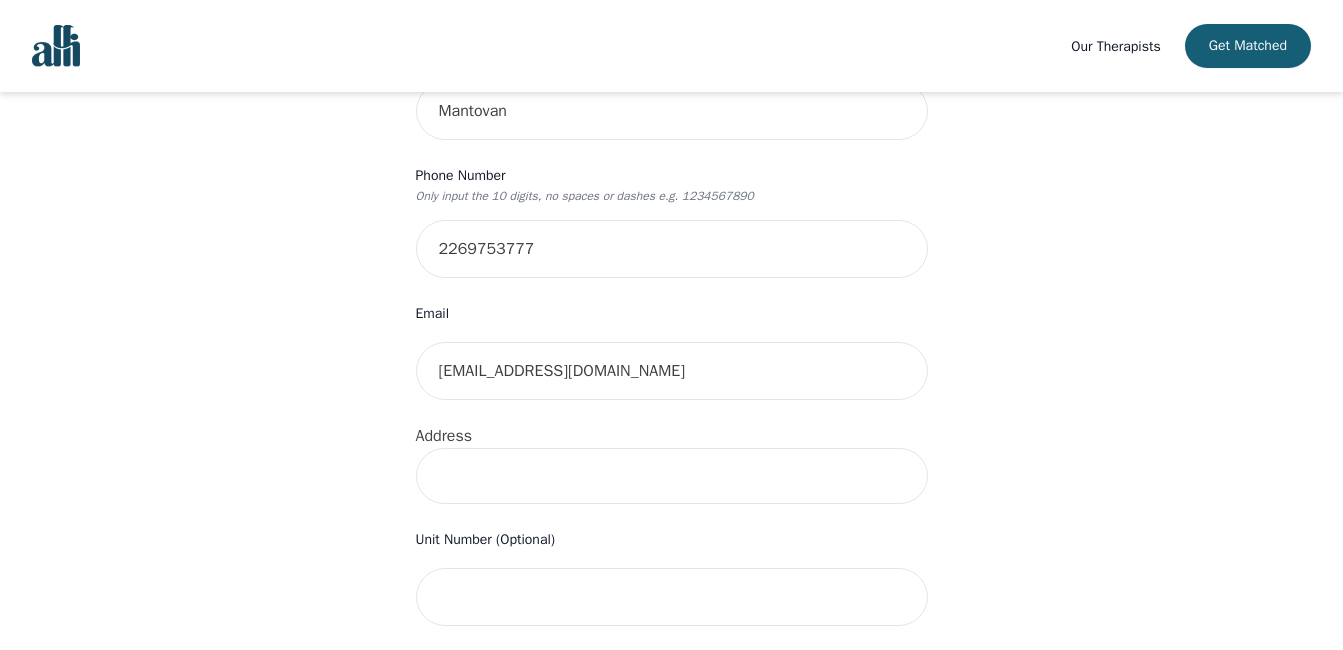 scroll, scrollTop: 428, scrollLeft: 0, axis: vertical 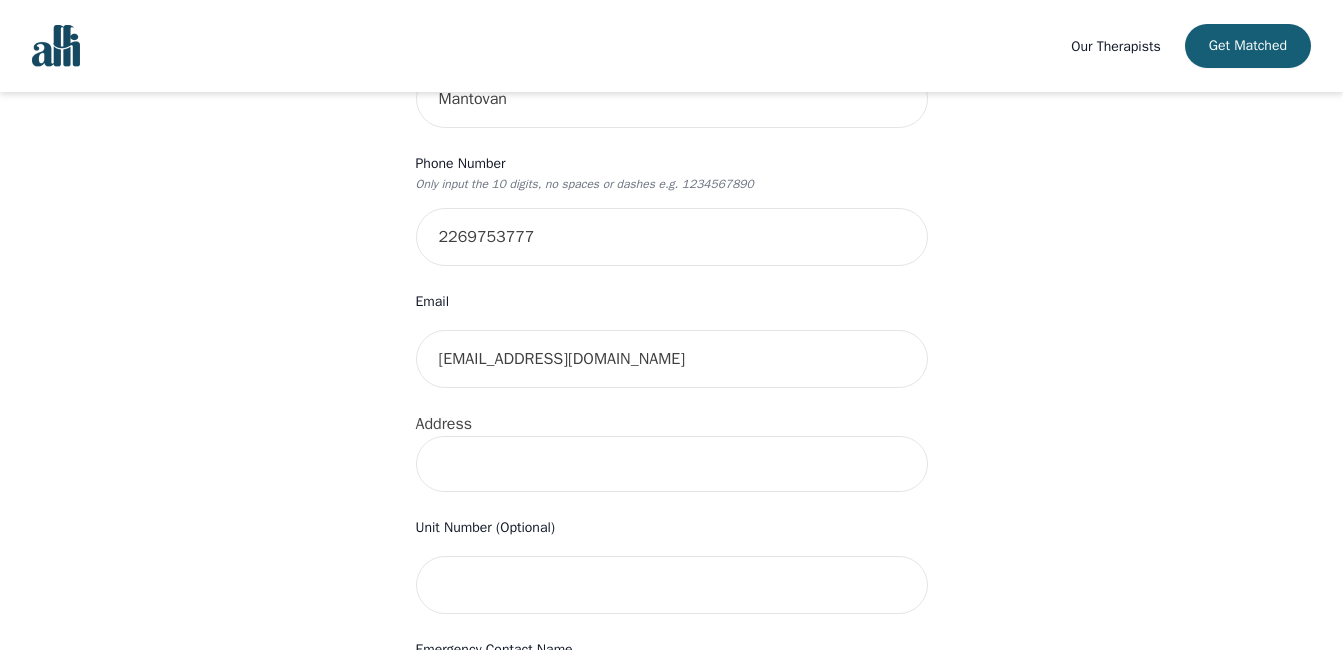 click at bounding box center [672, 464] 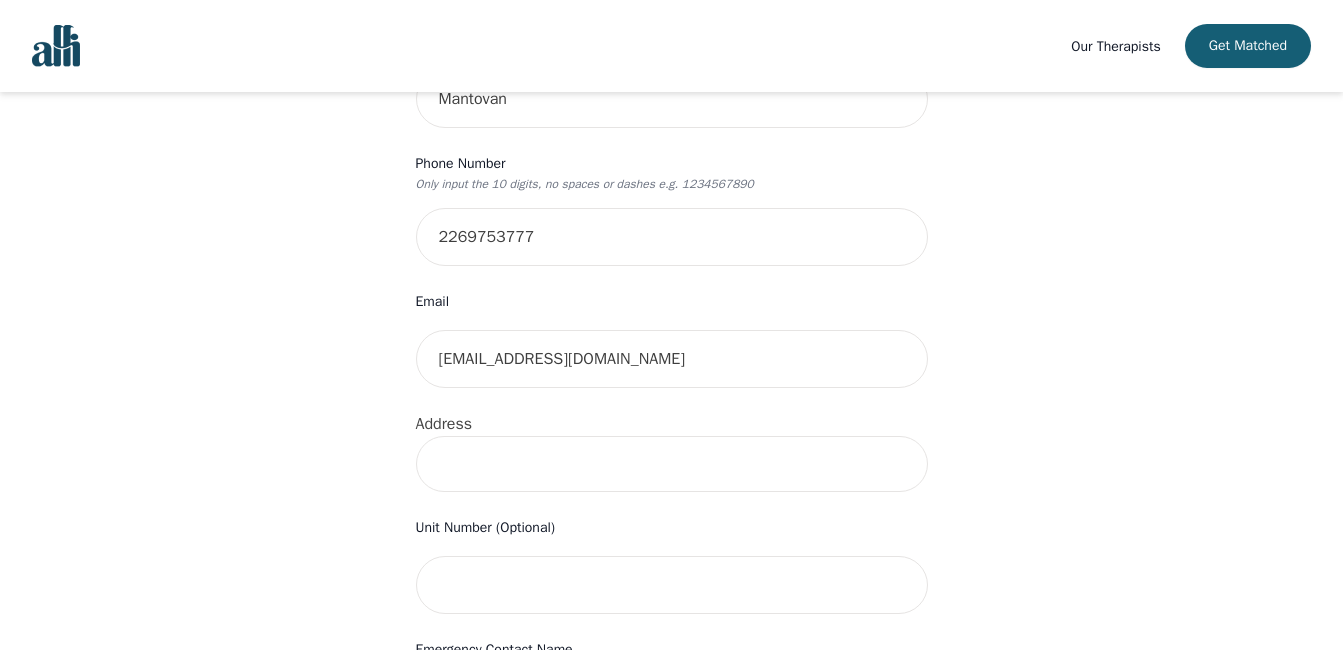 type on "[STREET_ADDRESS]" 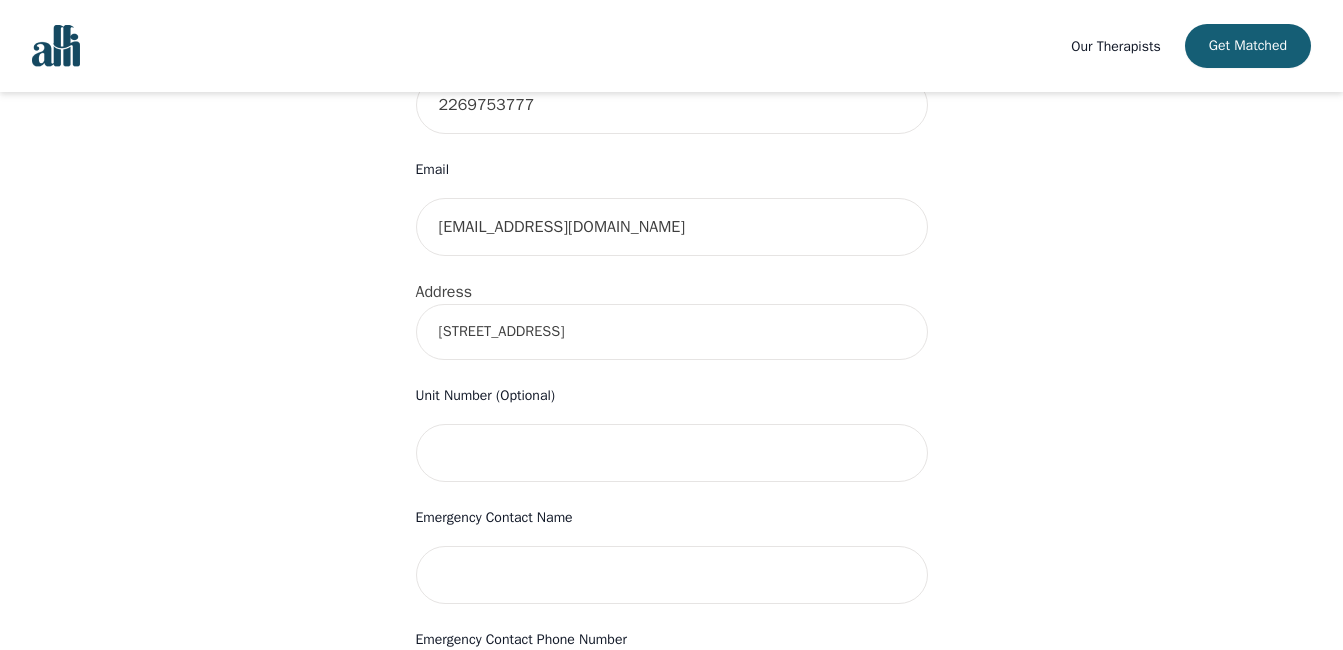 scroll, scrollTop: 728, scrollLeft: 0, axis: vertical 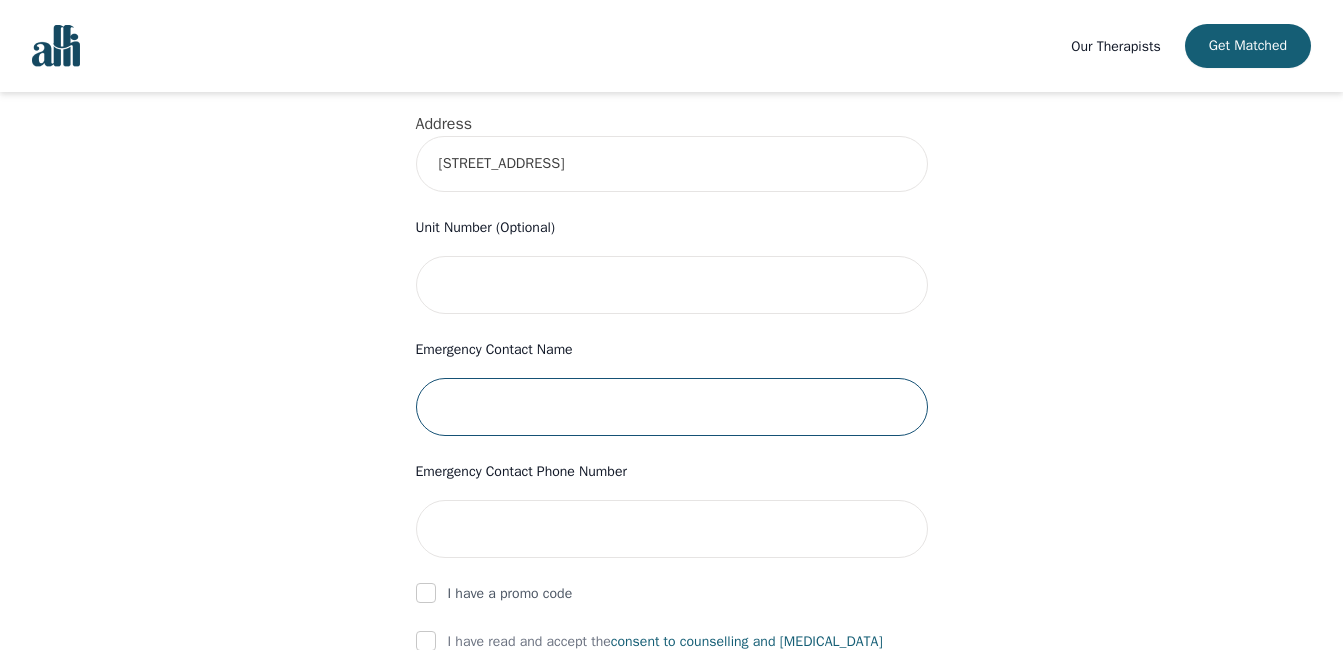 click at bounding box center [672, 407] 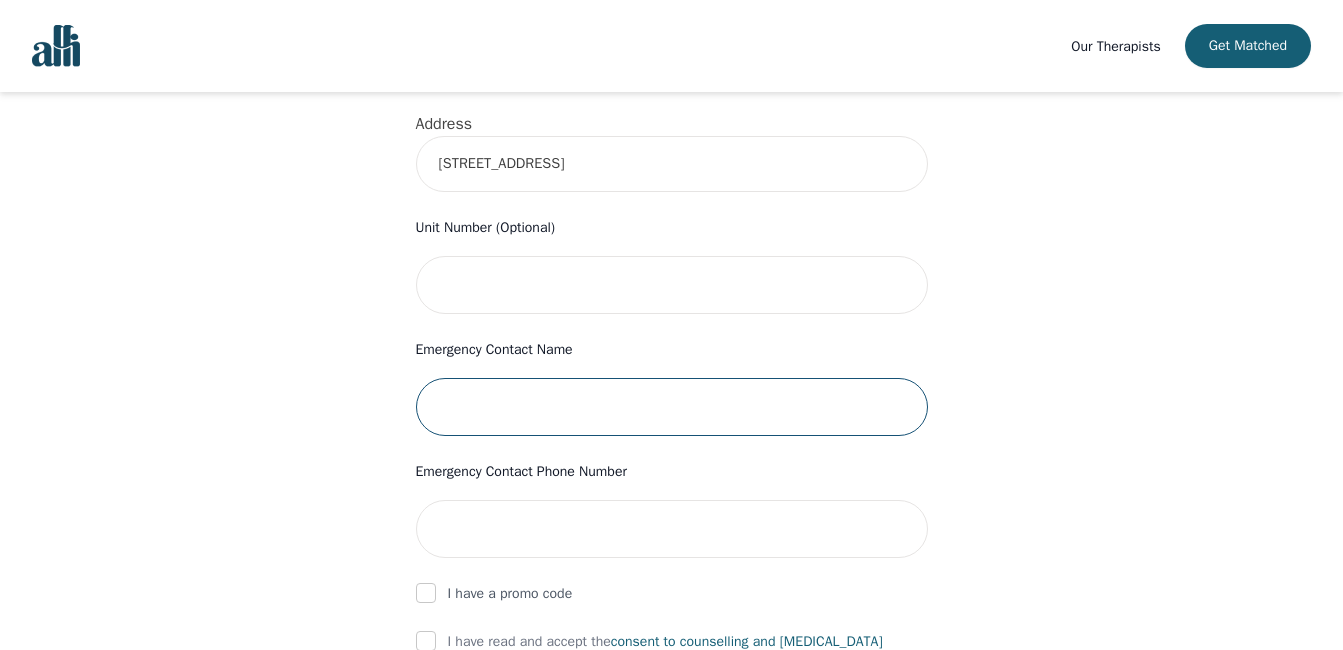type on "[PERSON_NAME]" 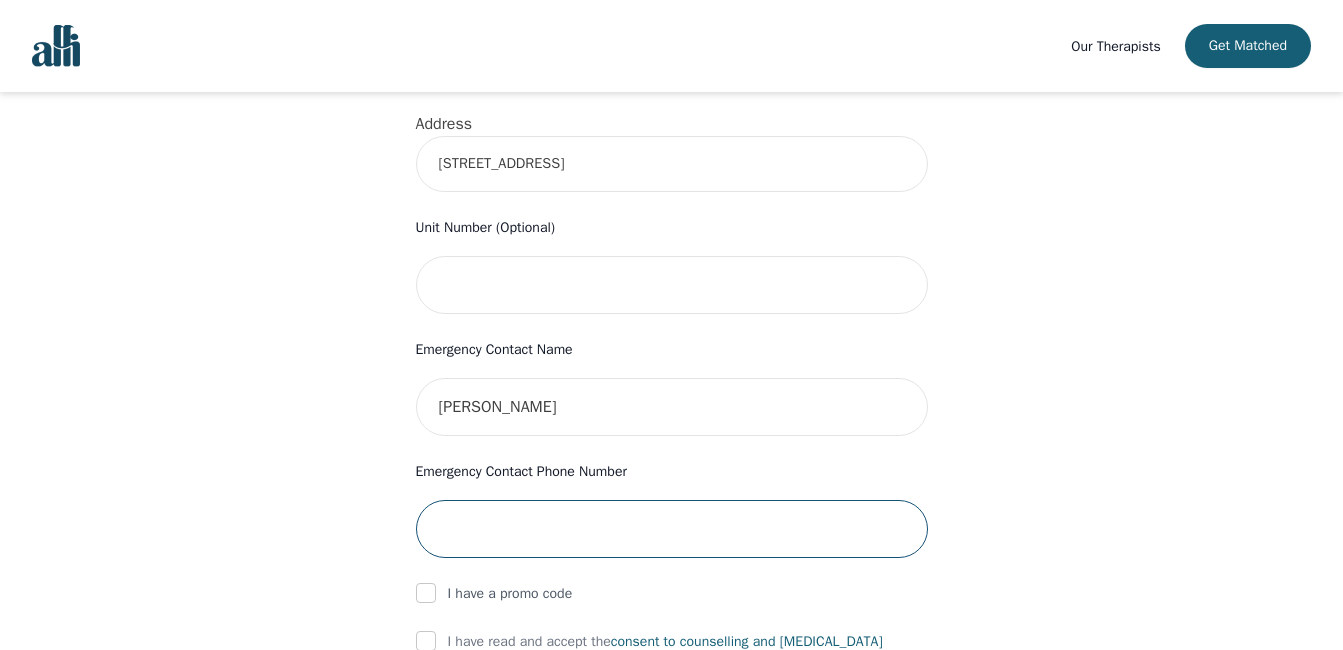 type on "5199903225" 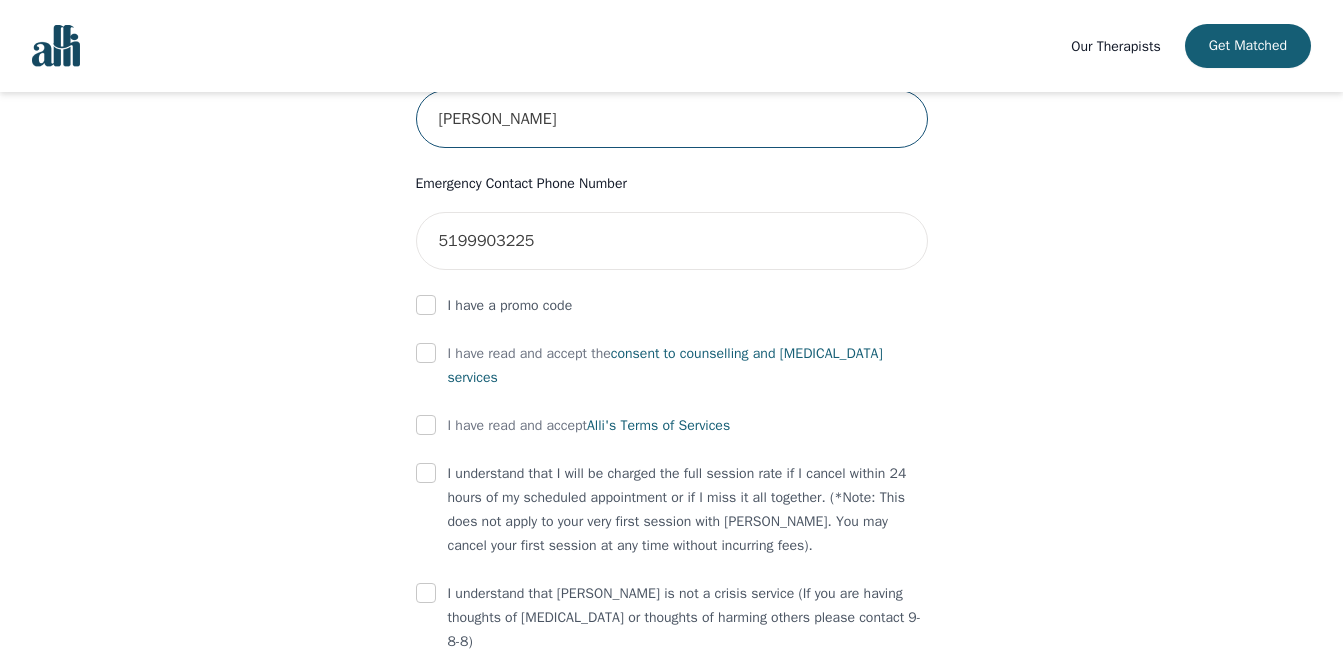scroll, scrollTop: 1028, scrollLeft: 0, axis: vertical 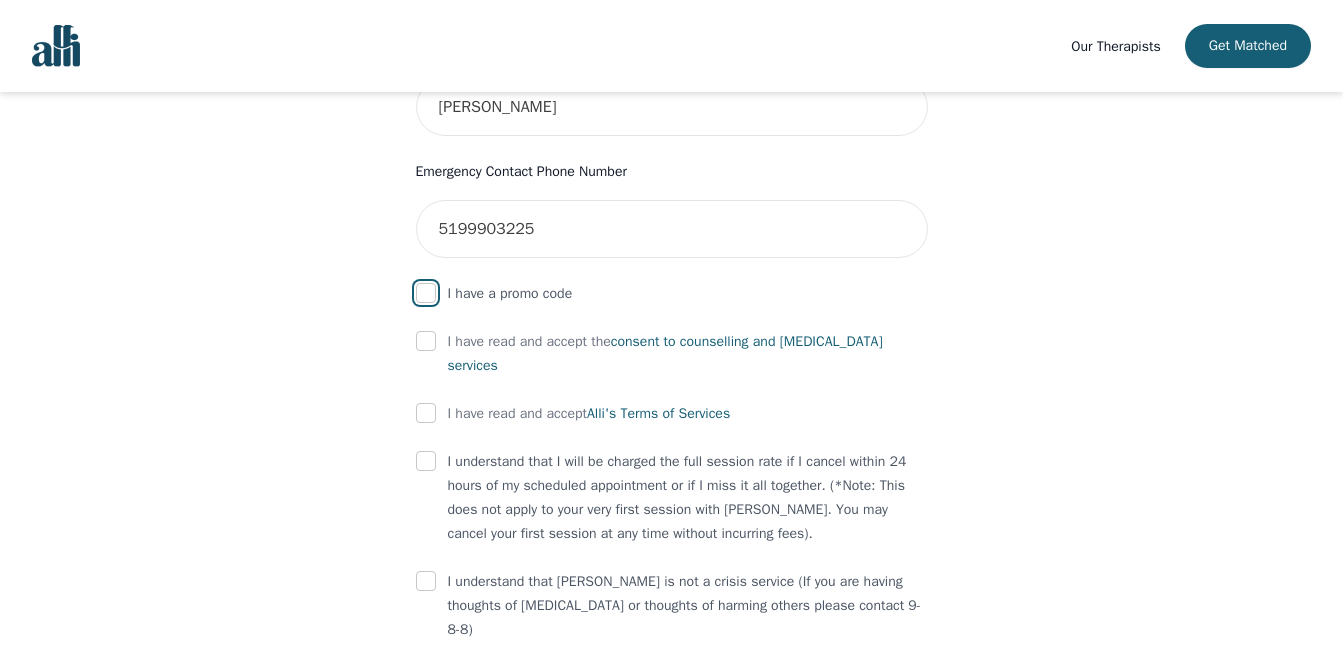 click at bounding box center [426, 293] 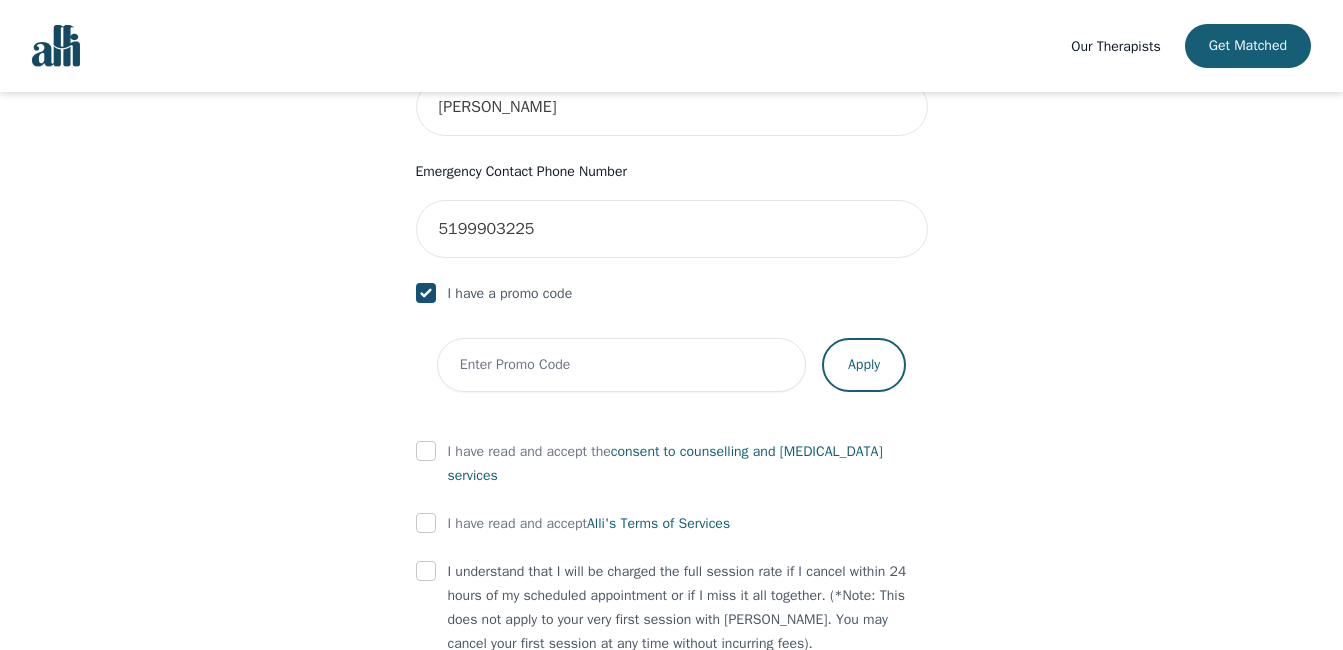 click at bounding box center (426, 293) 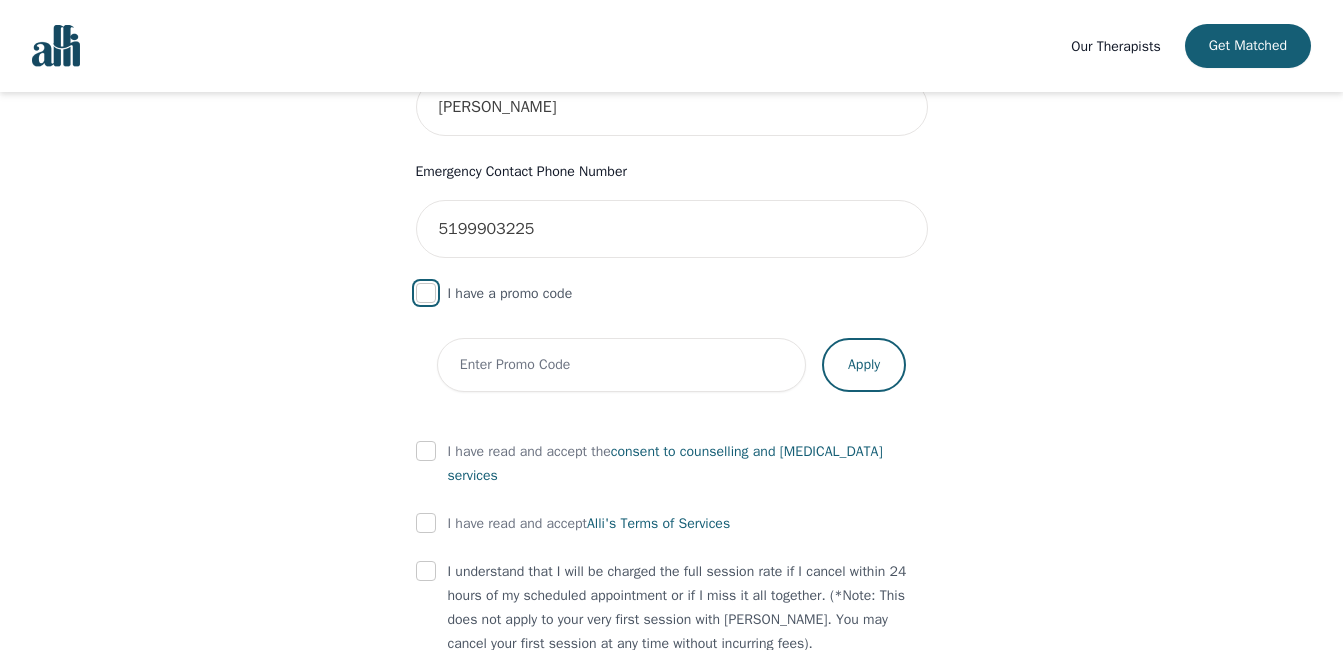 checkbox on "false" 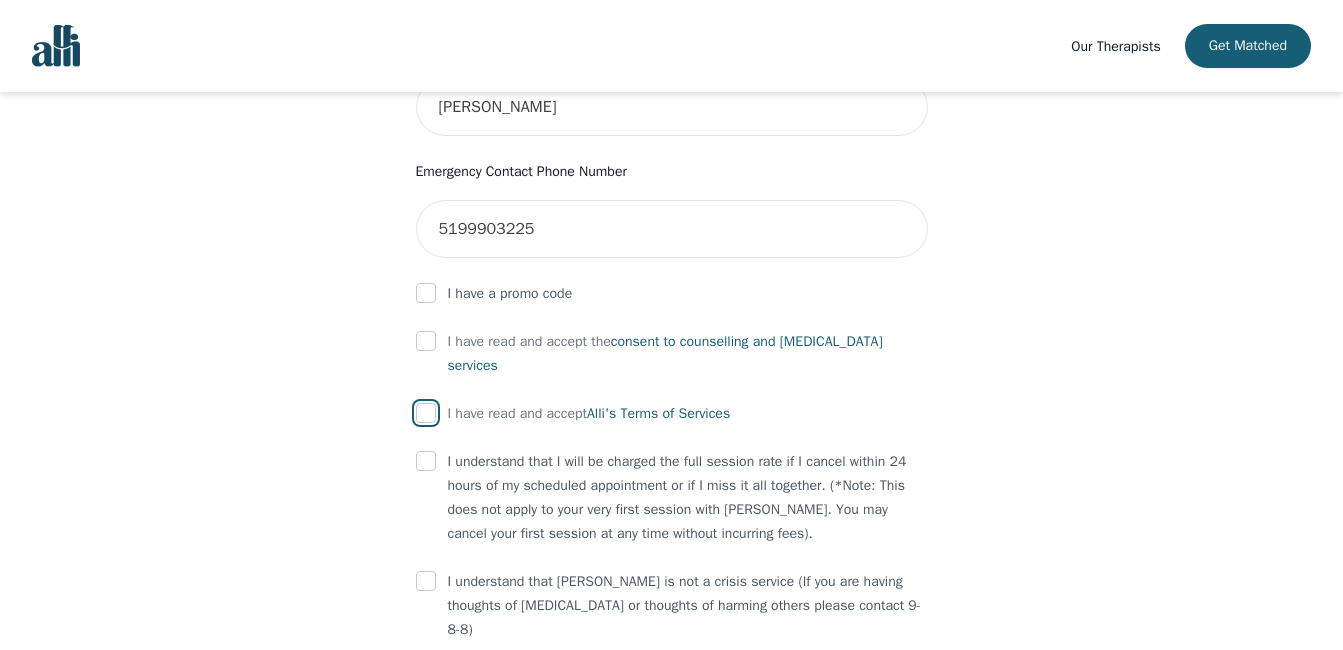 click at bounding box center (426, 413) 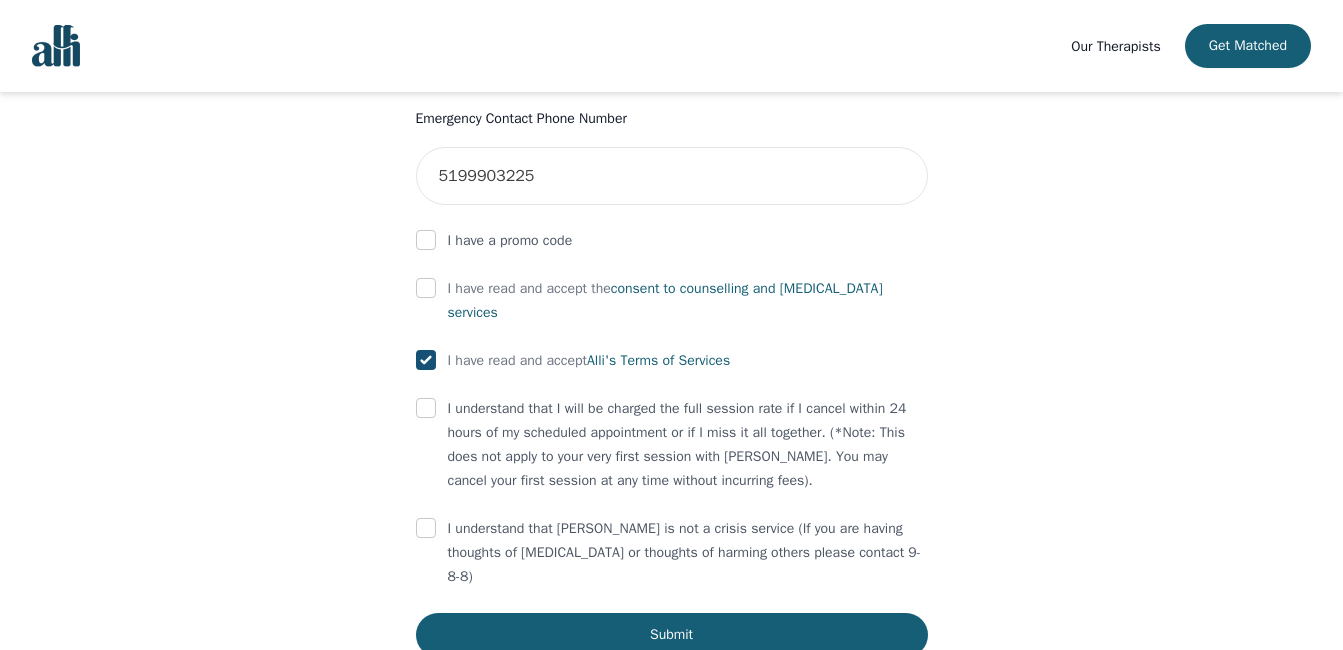 scroll, scrollTop: 1128, scrollLeft: 0, axis: vertical 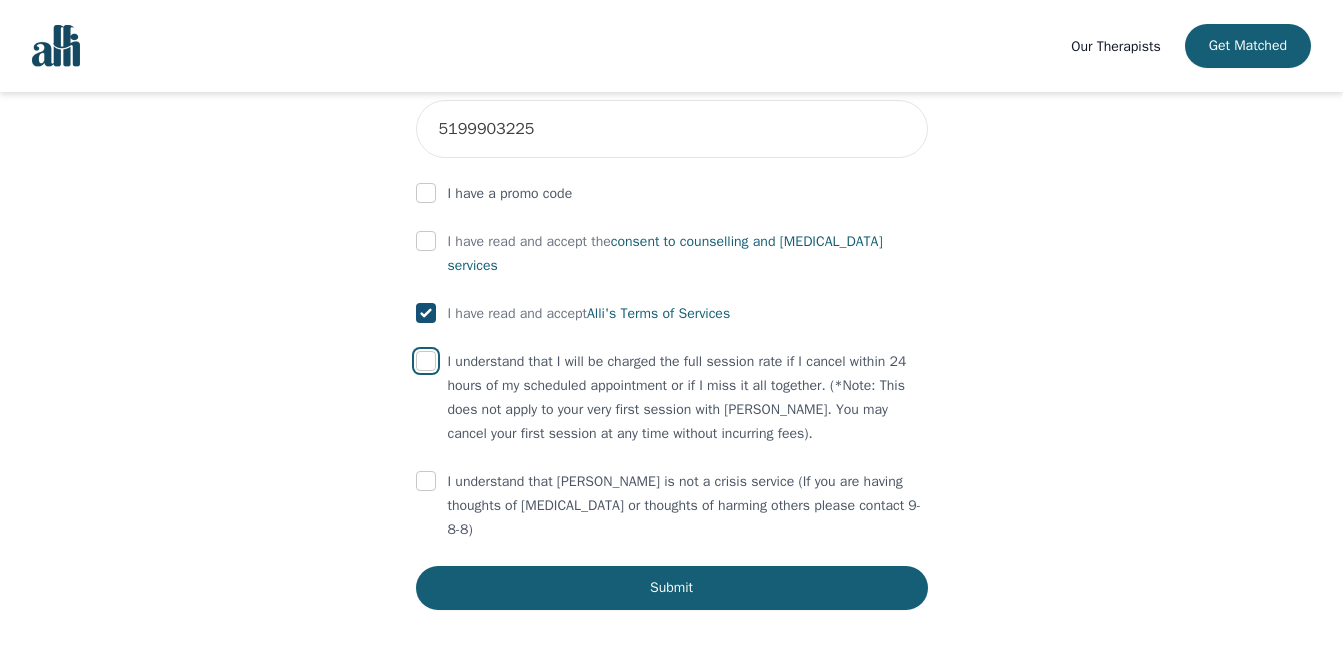 click at bounding box center [426, 361] 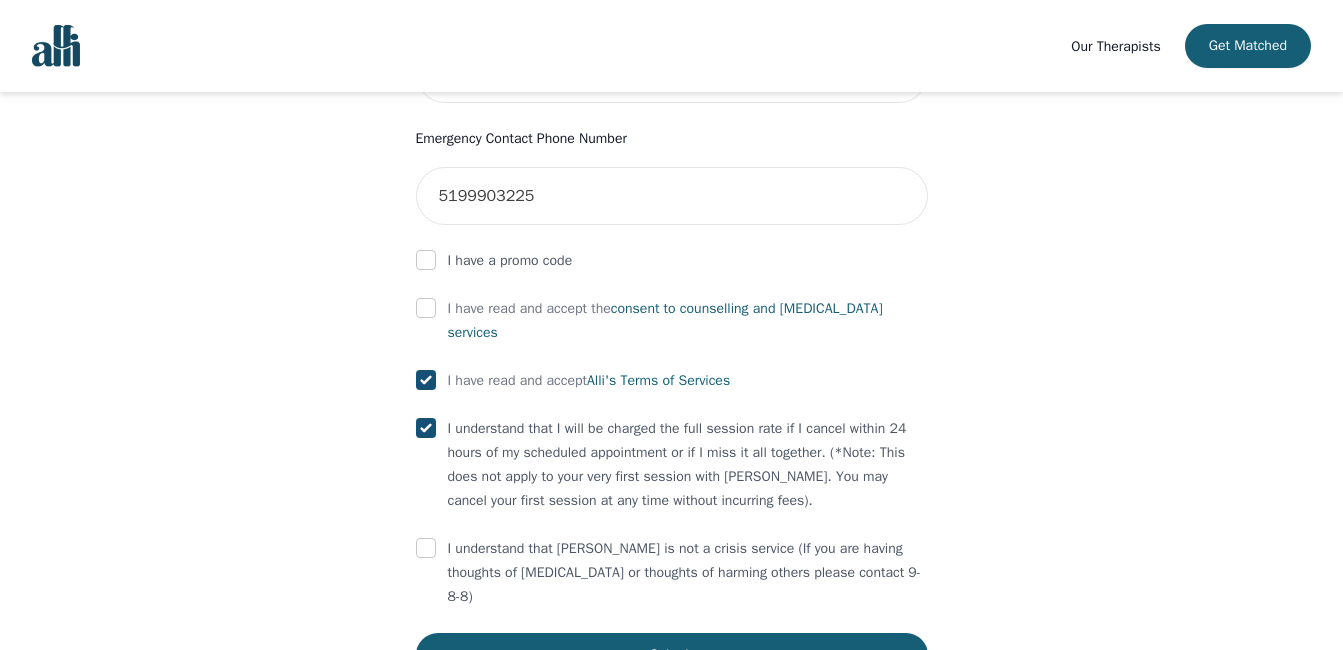 scroll, scrollTop: 1128, scrollLeft: 0, axis: vertical 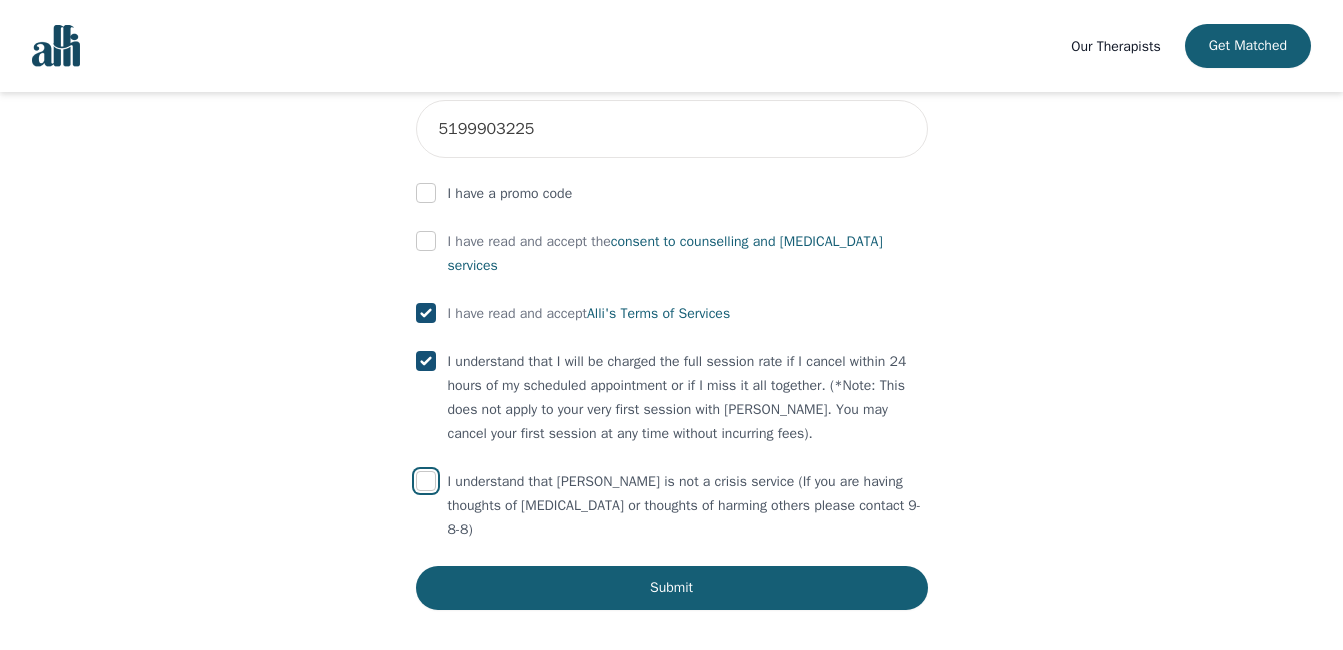 click at bounding box center [426, 481] 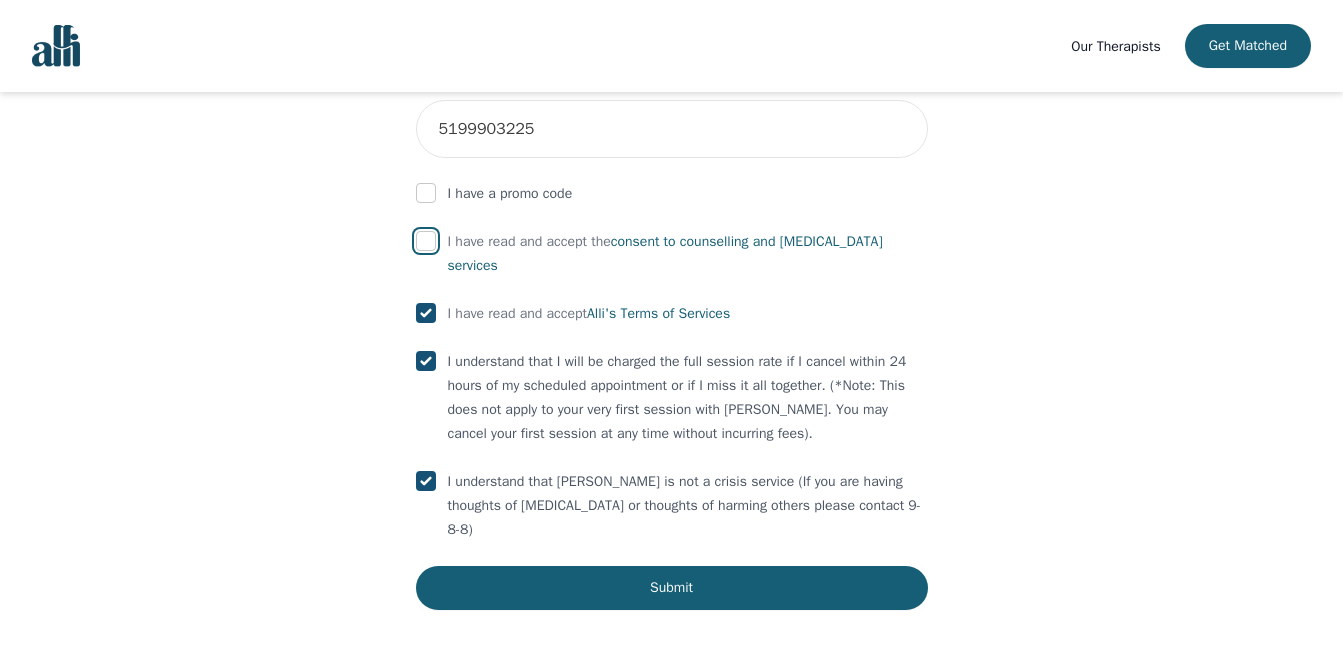 click at bounding box center [426, 241] 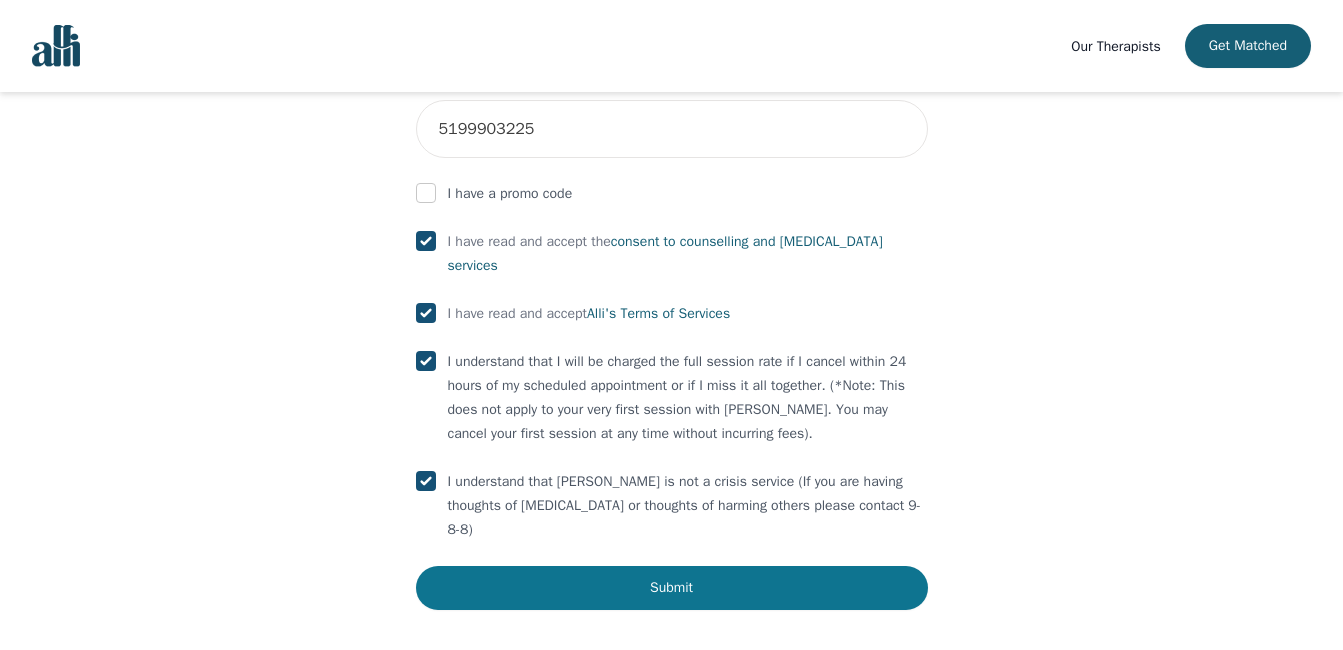 click on "Submit" at bounding box center (672, 588) 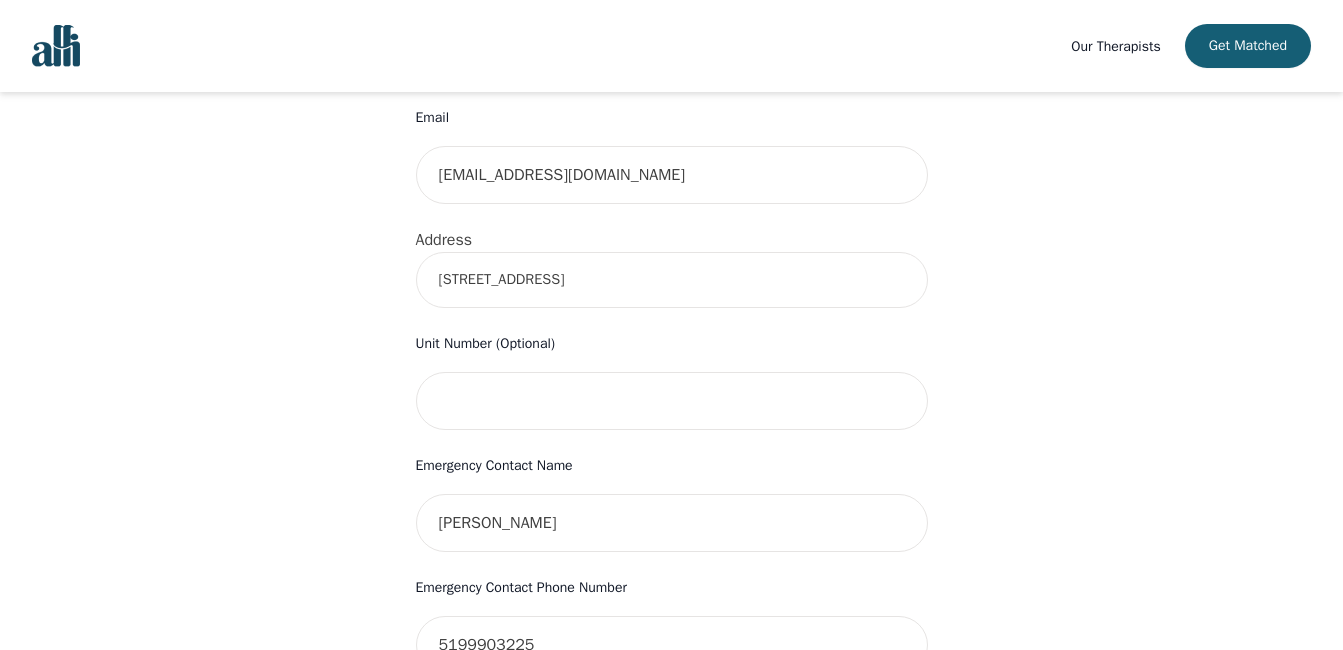 scroll, scrollTop: 604, scrollLeft: 0, axis: vertical 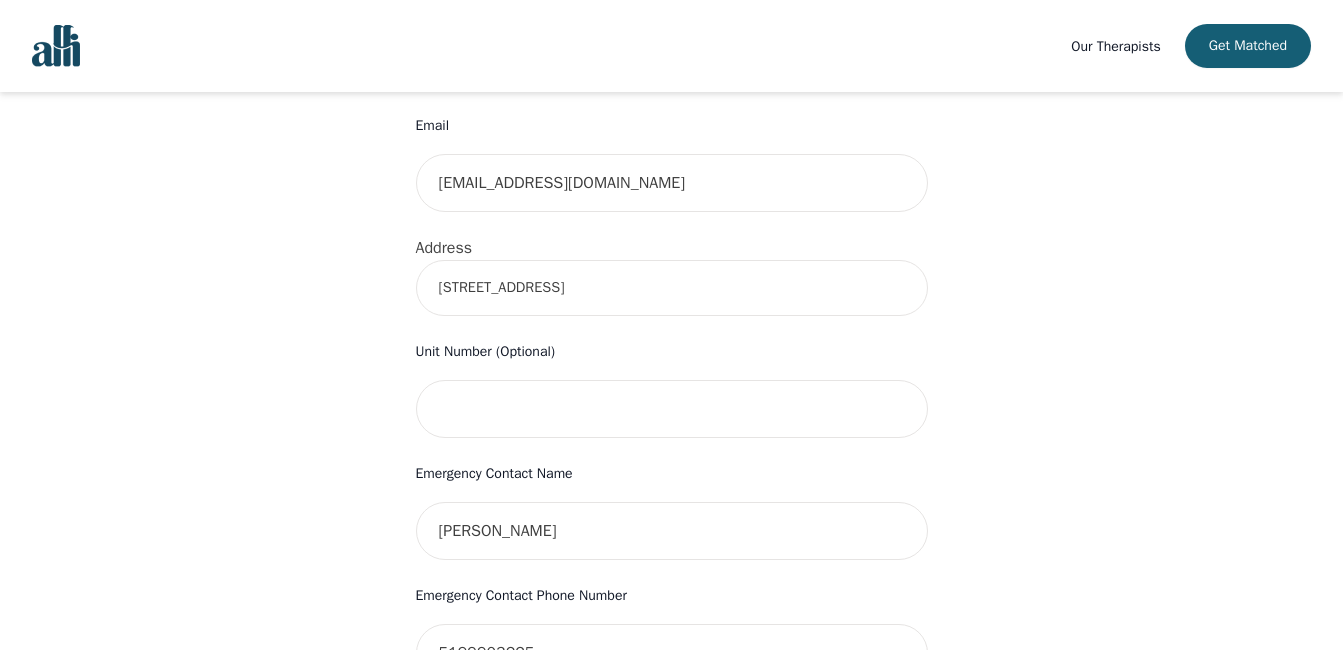 click on "[STREET_ADDRESS]" at bounding box center [672, 288] 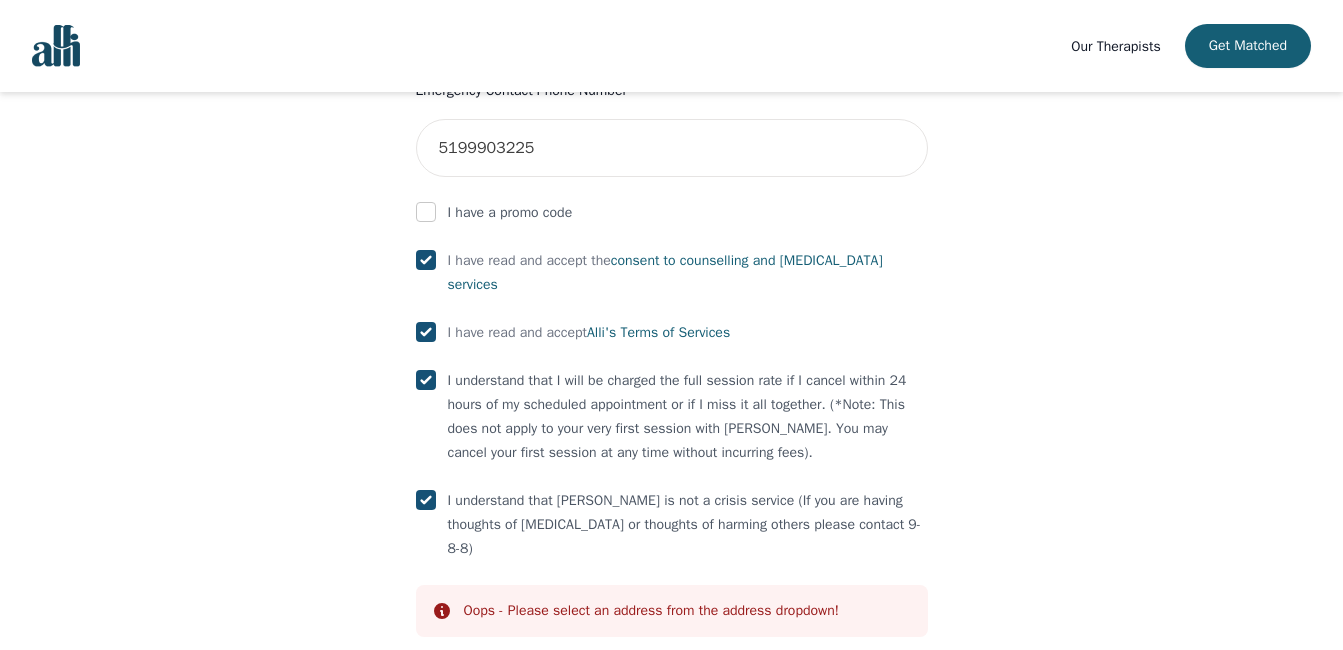 scroll, scrollTop: 1204, scrollLeft: 0, axis: vertical 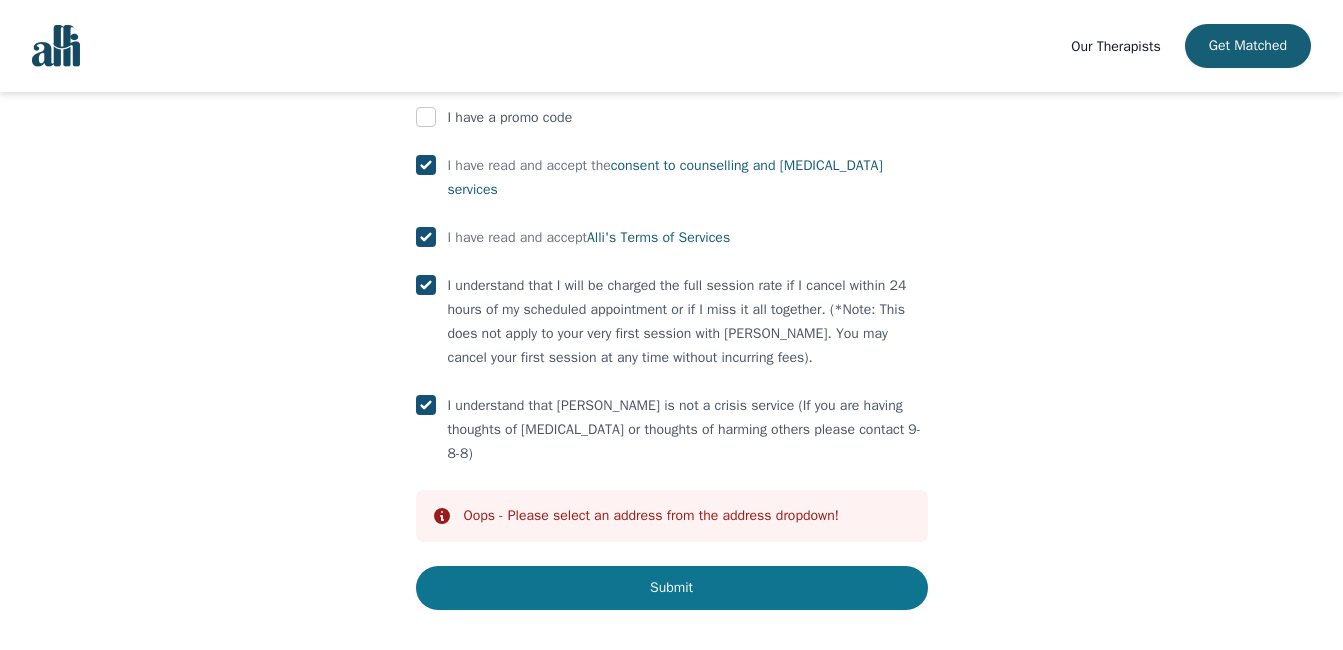 click on "Submit" at bounding box center [672, 588] 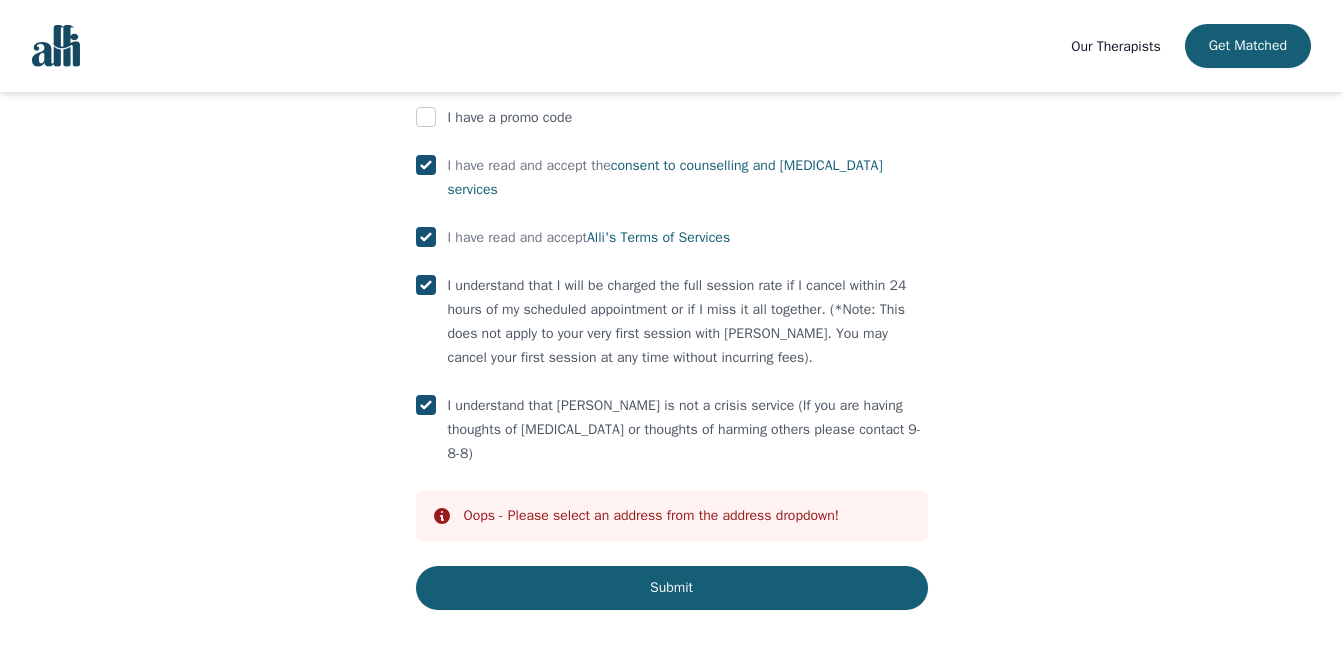 drag, startPoint x: 450, startPoint y: 504, endPoint x: 460, endPoint y: 499, distance: 11.18034 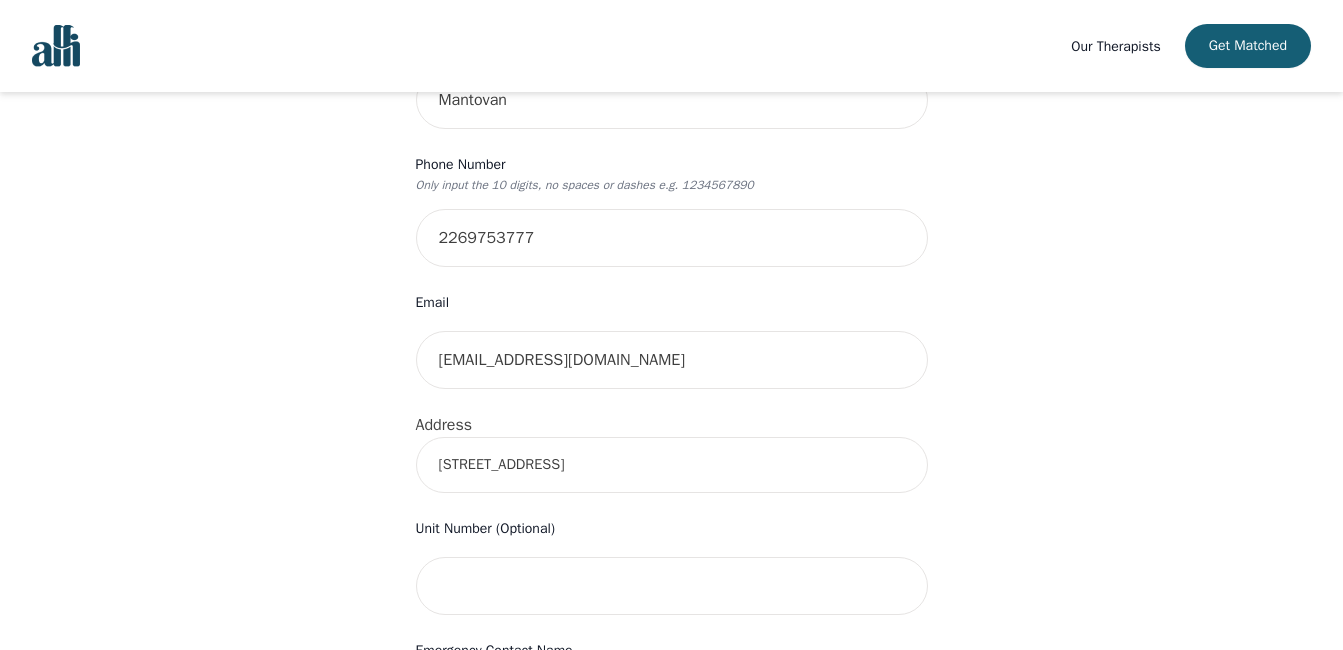 scroll, scrollTop: 404, scrollLeft: 0, axis: vertical 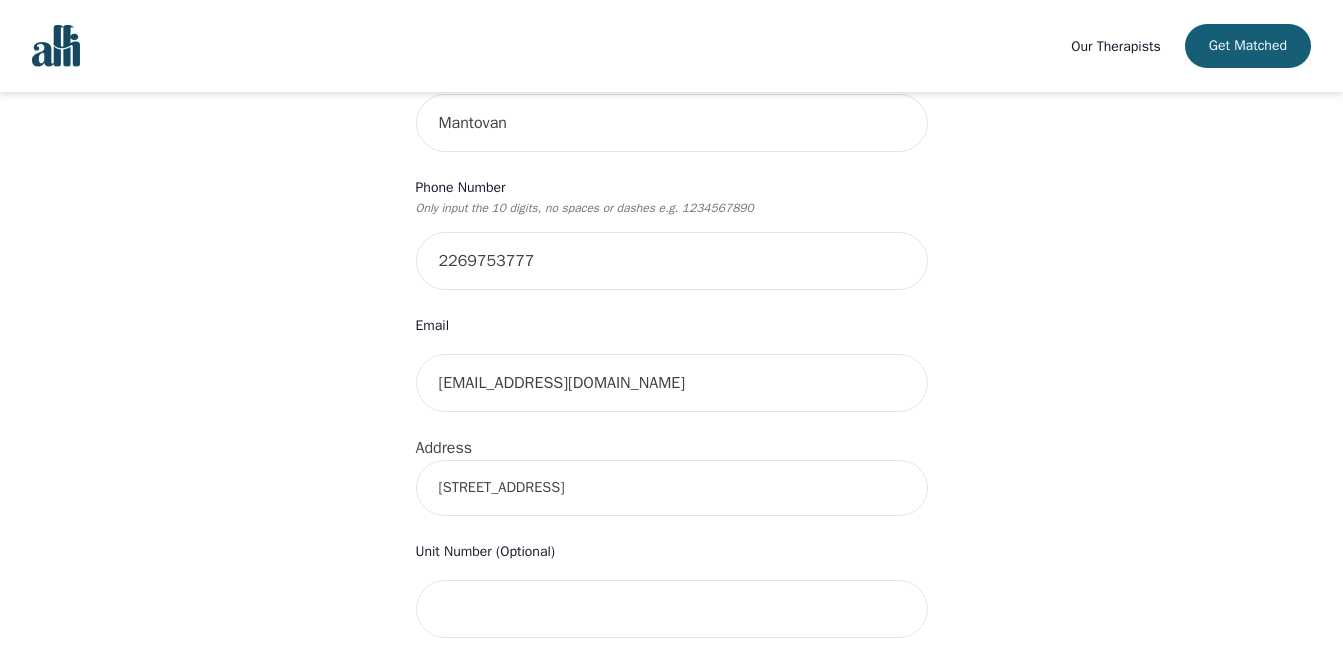 drag, startPoint x: 613, startPoint y: 488, endPoint x: 390, endPoint y: 475, distance: 223.3786 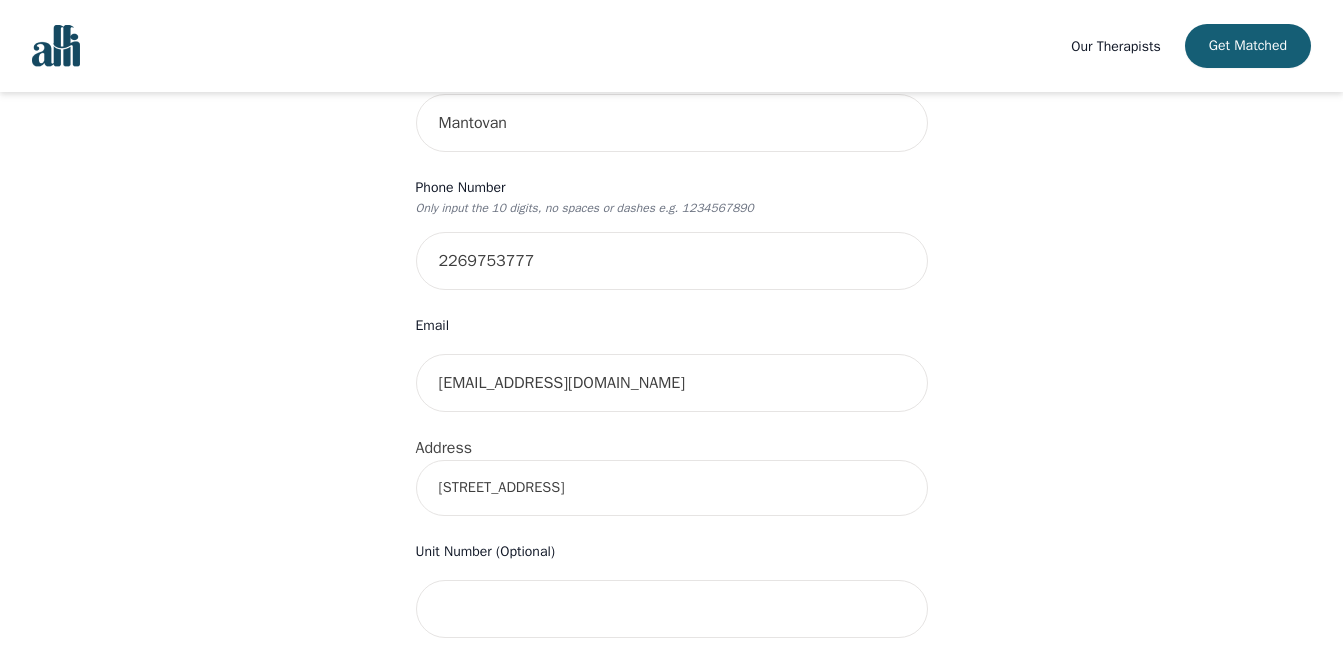 click on "Your therapy journey is about to begin! Your initial assessment session with   [PERSON_NAME]  will be on  [DATE] 1:00 PM  for 50 minutes  at your selected rate $125. To confirm your session, please complete the following: First Name [PERSON_NAME] Last Name [PERSON_NAME] Phone Number Only input the 10 digits, no spaces or dashes e.g. 1234567890 2269753777 Email [EMAIL_ADDRESS][DOMAIN_NAME] Address [STREET_ADDRESS] (Optional) Emergency Contact Name [PERSON_NAME] Emergency Contact Phone Number [PHONE_NUMBER] I have a promo code I have read and accept the  consent to counselling and [MEDICAL_DATA] services I have read and accept  [PERSON_NAME]'s Terms of Services I understand that I will be charged the full session rate if I cancel within 24 hours of my scheduled appointment or if I miss it all together. (*Note: This does not apply to your very first session with [PERSON_NAME]. You may cancel your first session at any time without incurring fees). Info Oops -    Please select an address from the address dropdown! Submit" at bounding box center [672, 581] 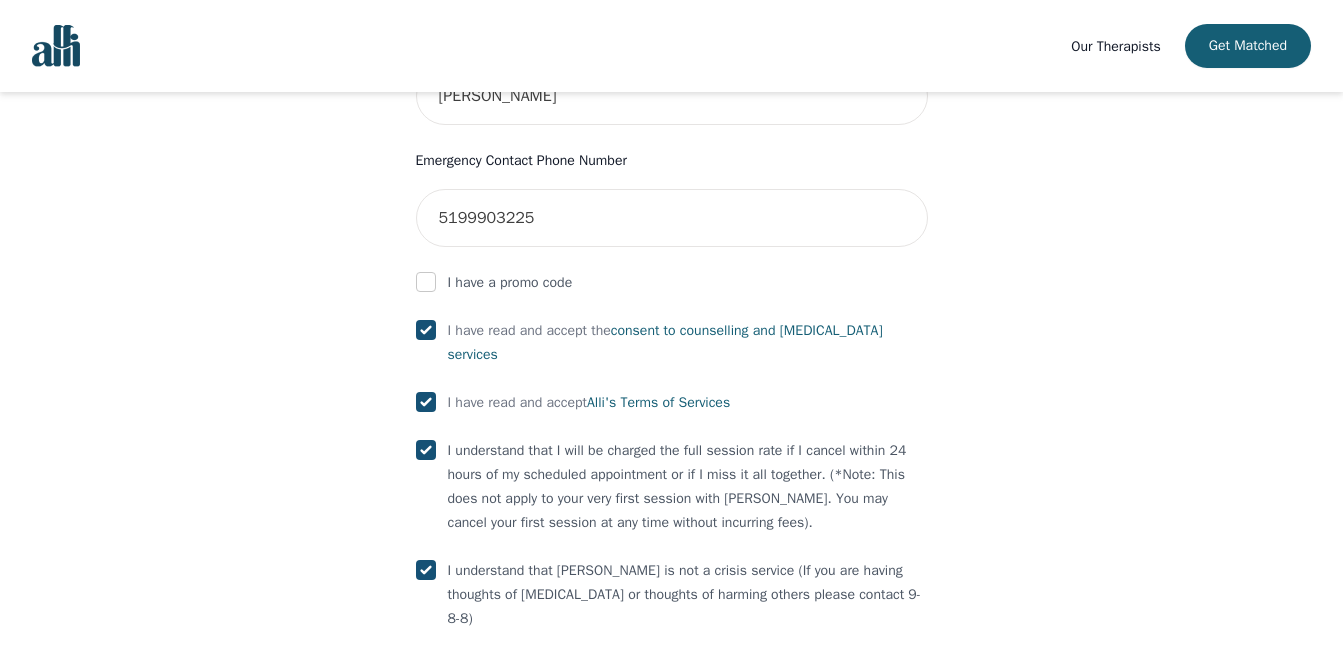 scroll, scrollTop: 1204, scrollLeft: 0, axis: vertical 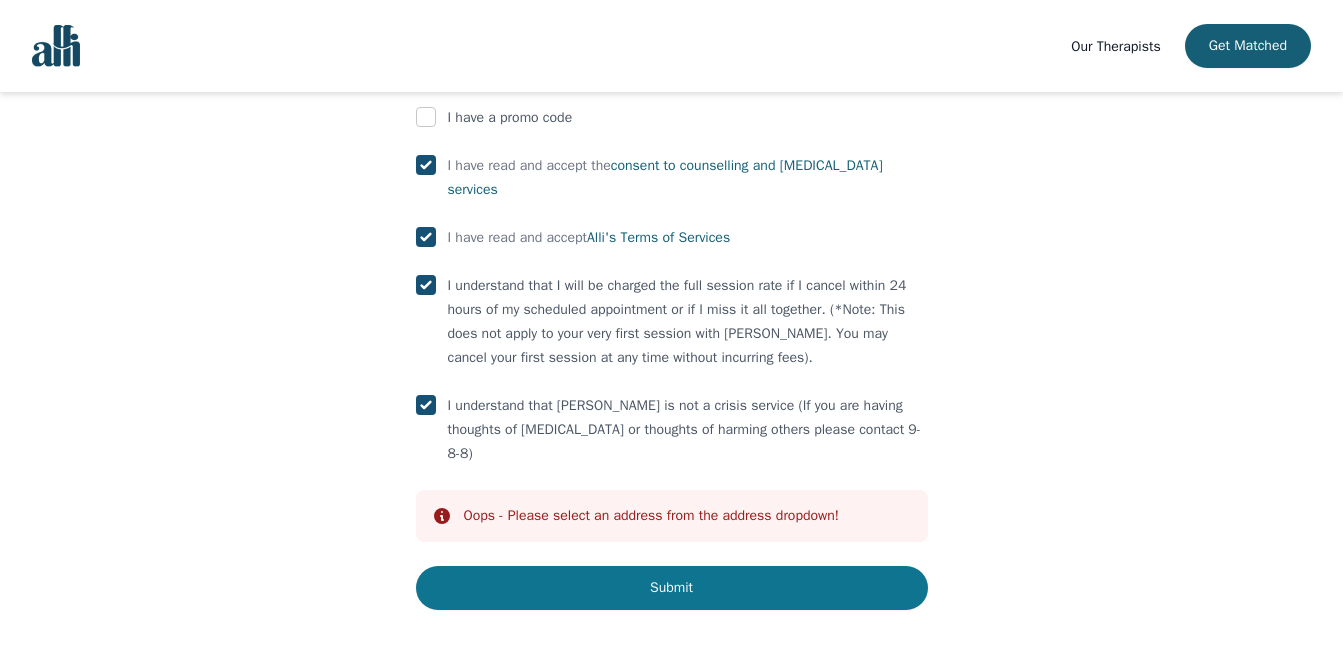 click on "Submit" at bounding box center (672, 588) 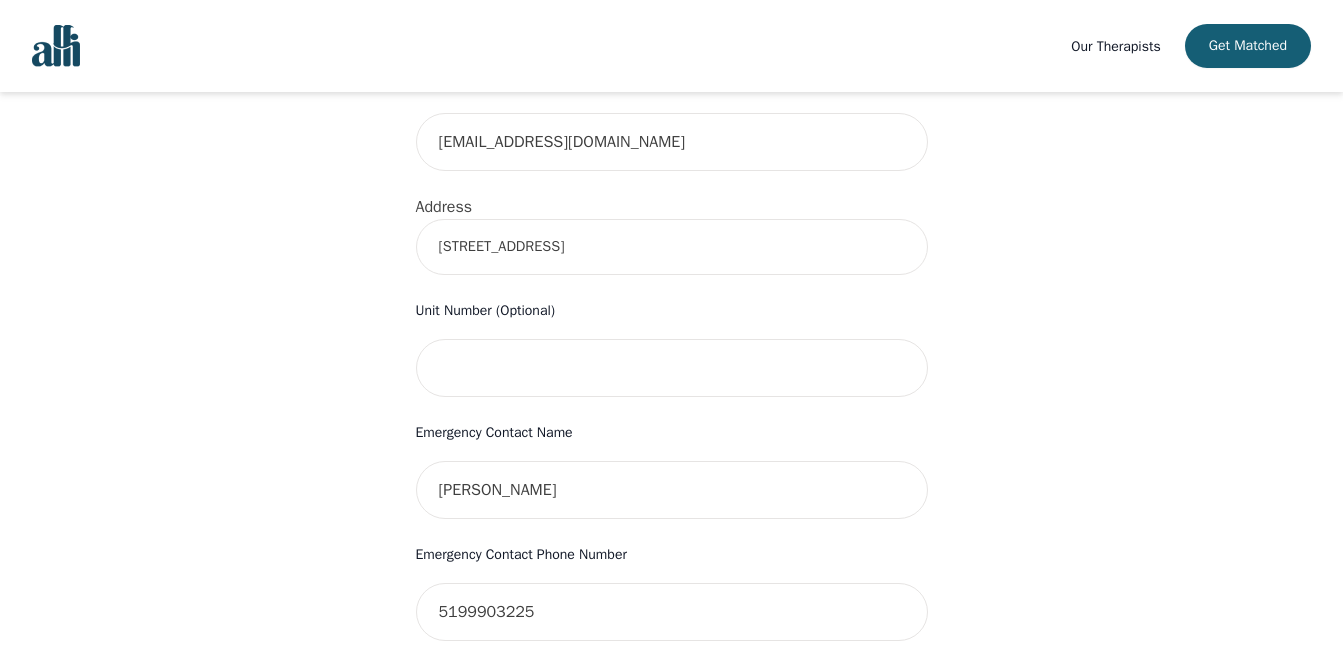 scroll, scrollTop: 404, scrollLeft: 0, axis: vertical 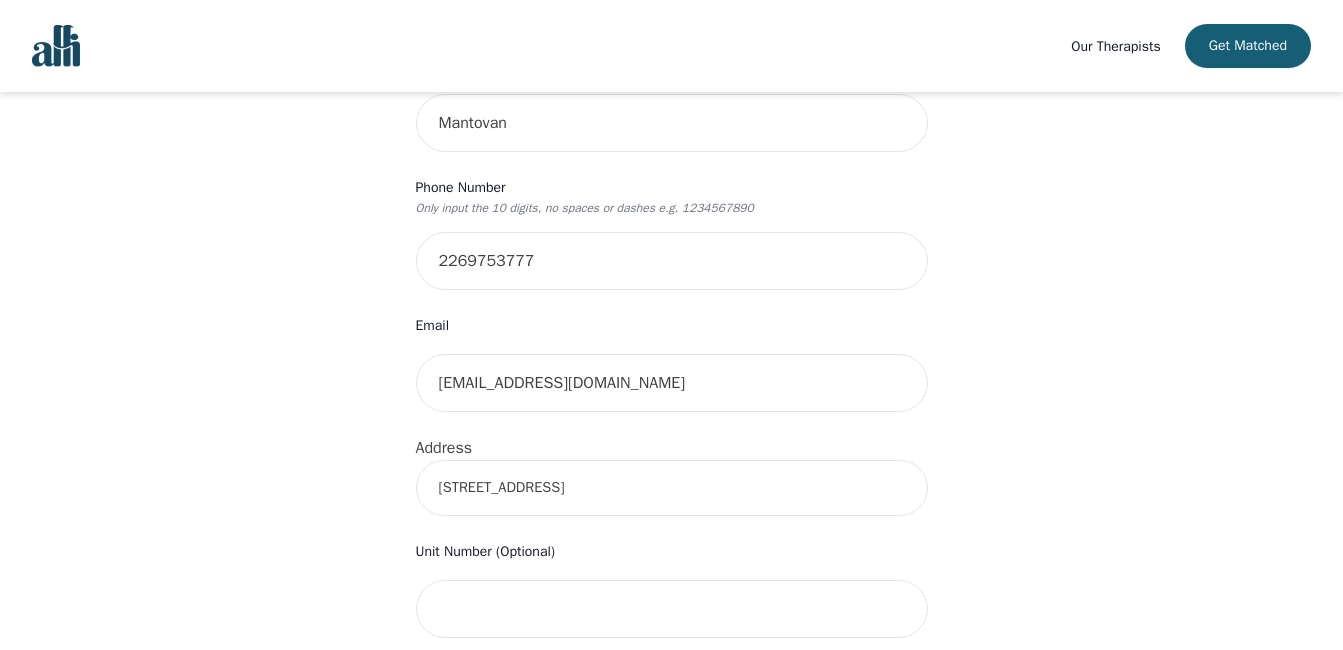 click on "[STREET_ADDRESS]" at bounding box center (672, 488) 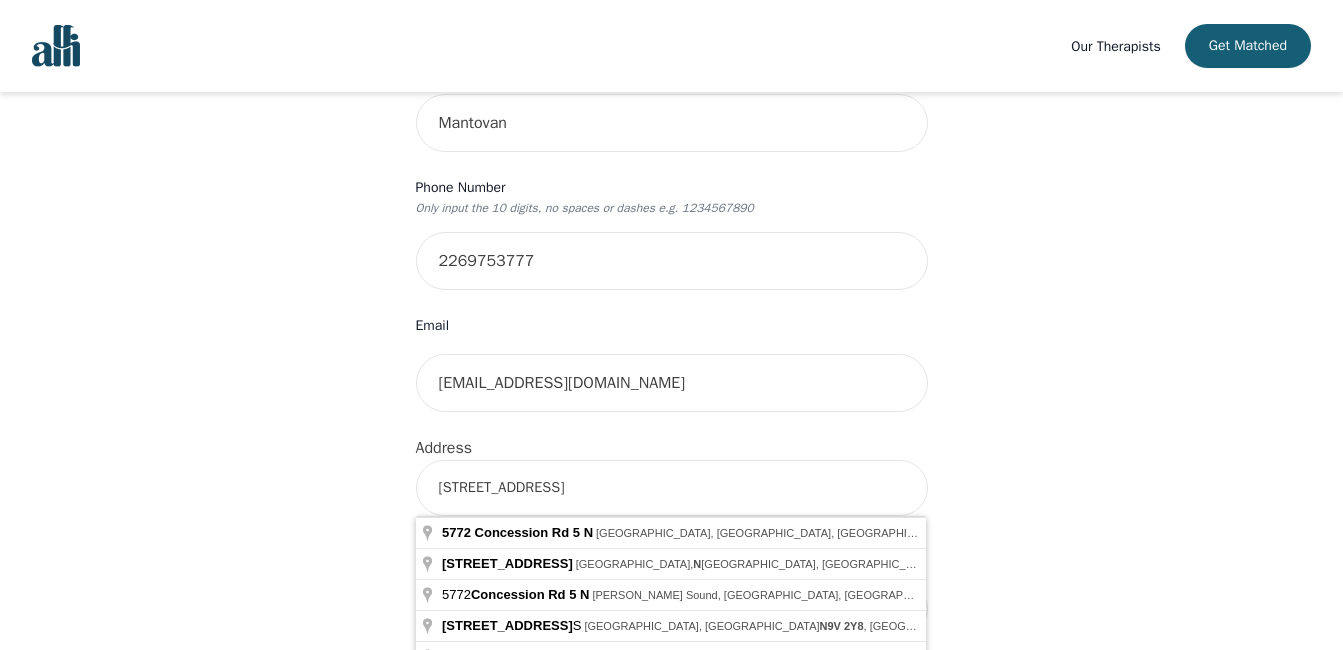 click on "[STREET_ADDRESS]" at bounding box center (672, 488) 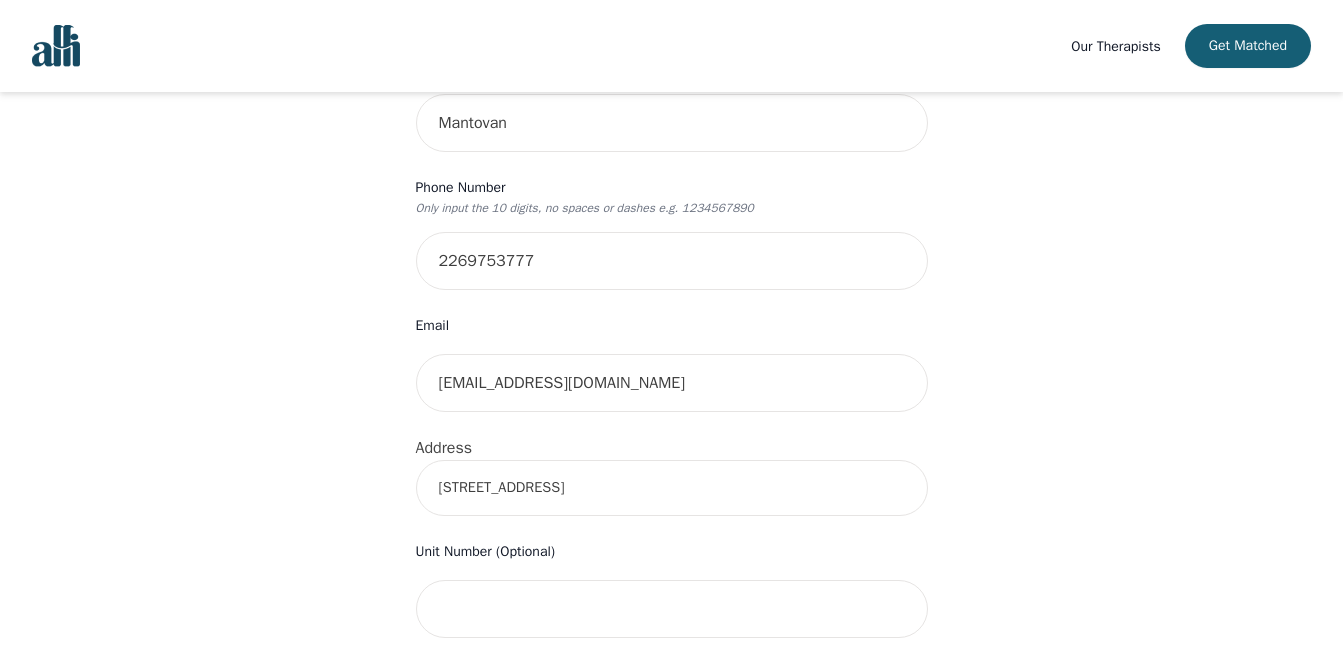 type on "[STREET_ADDRESS]" 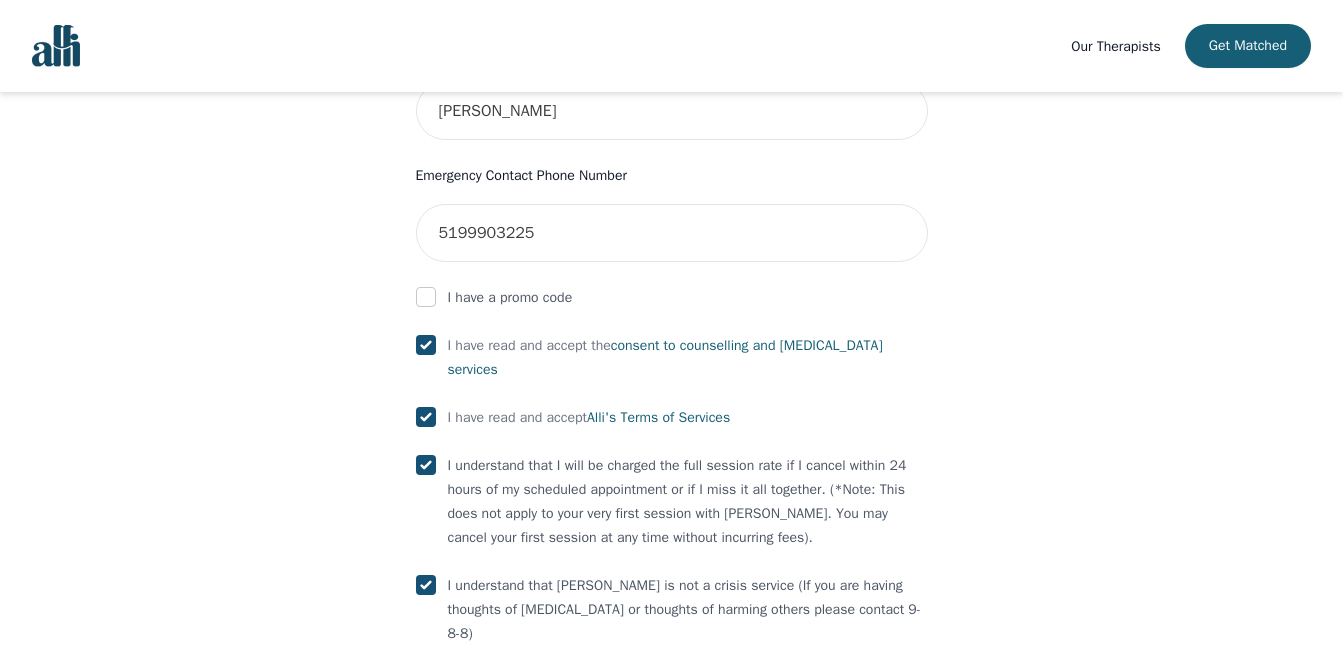 scroll, scrollTop: 1204, scrollLeft: 0, axis: vertical 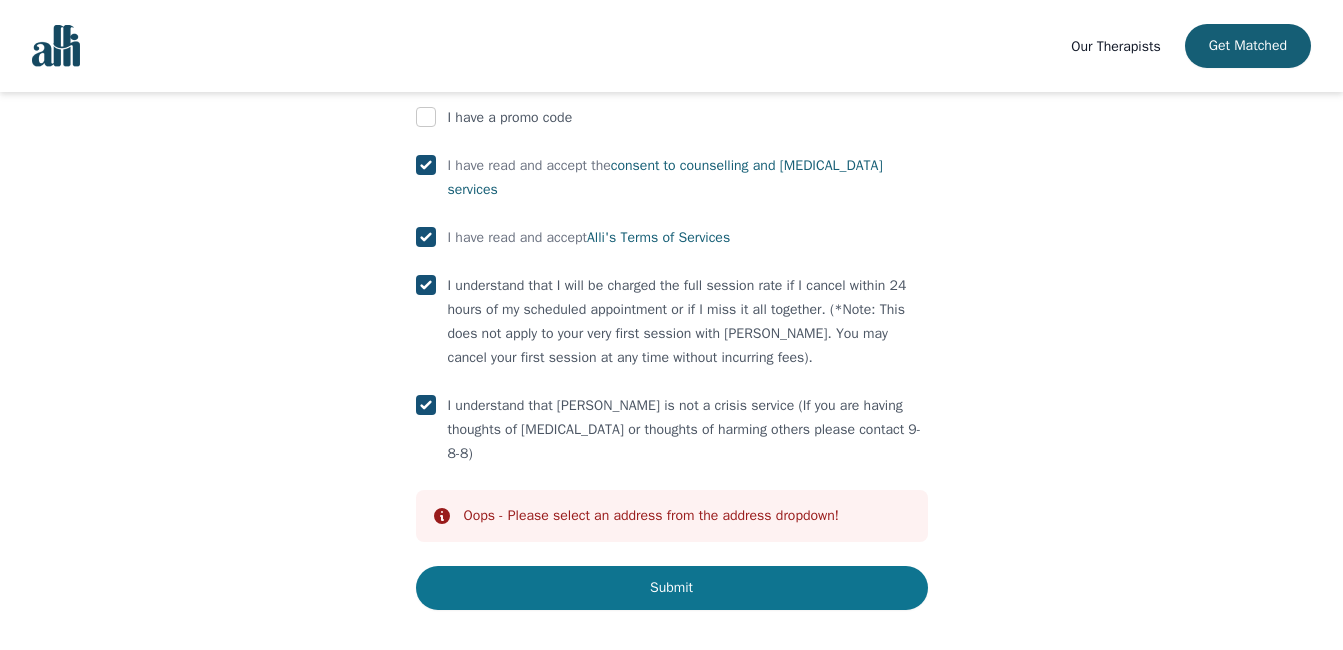 click on "Submit" at bounding box center [672, 588] 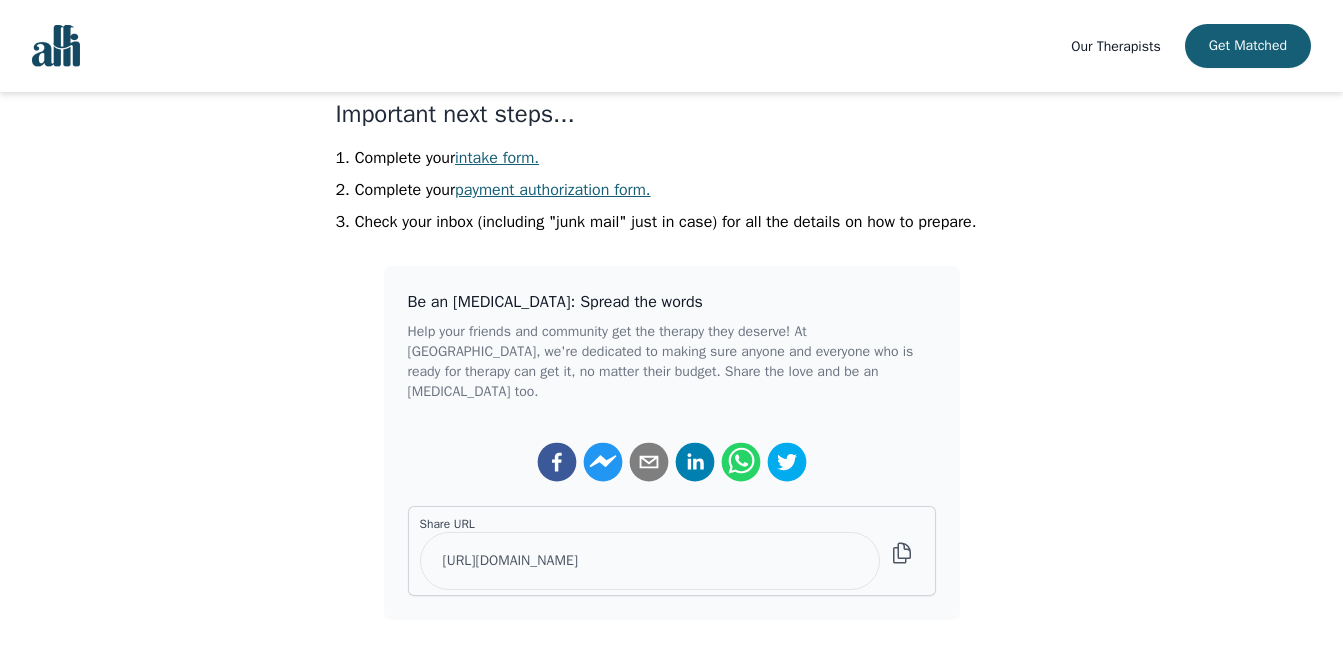 scroll, scrollTop: 500, scrollLeft: 0, axis: vertical 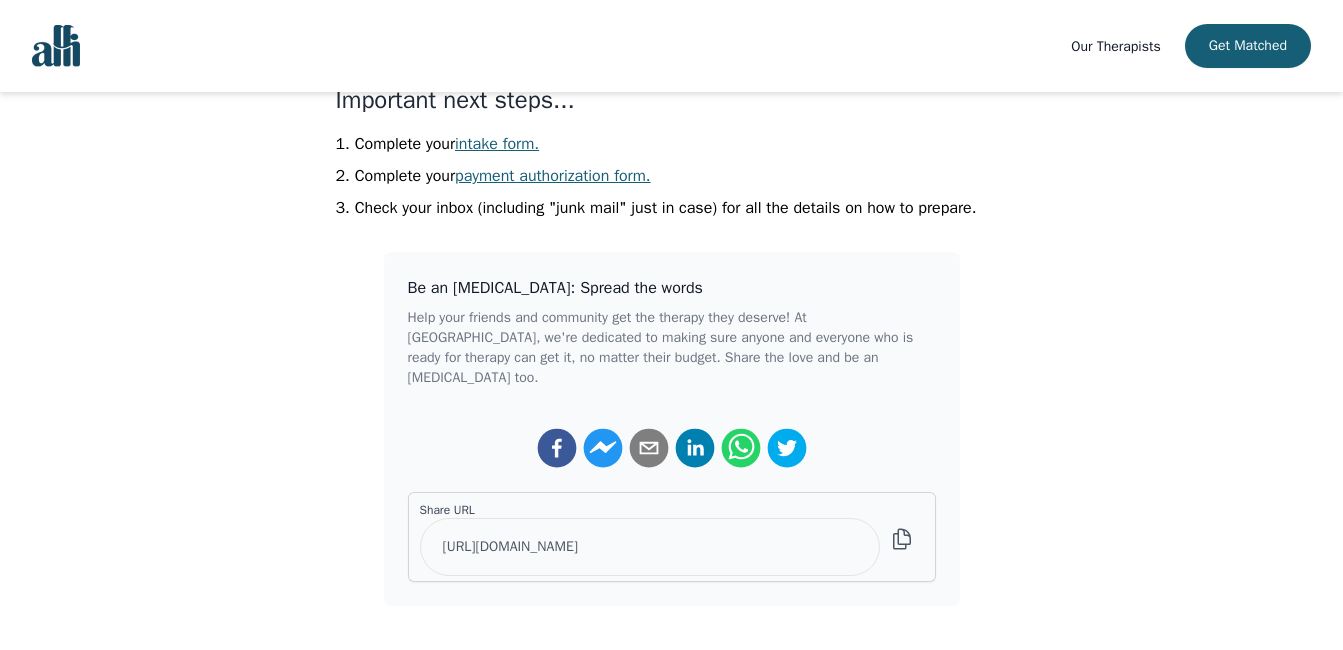click on "intake form." at bounding box center (497, 144) 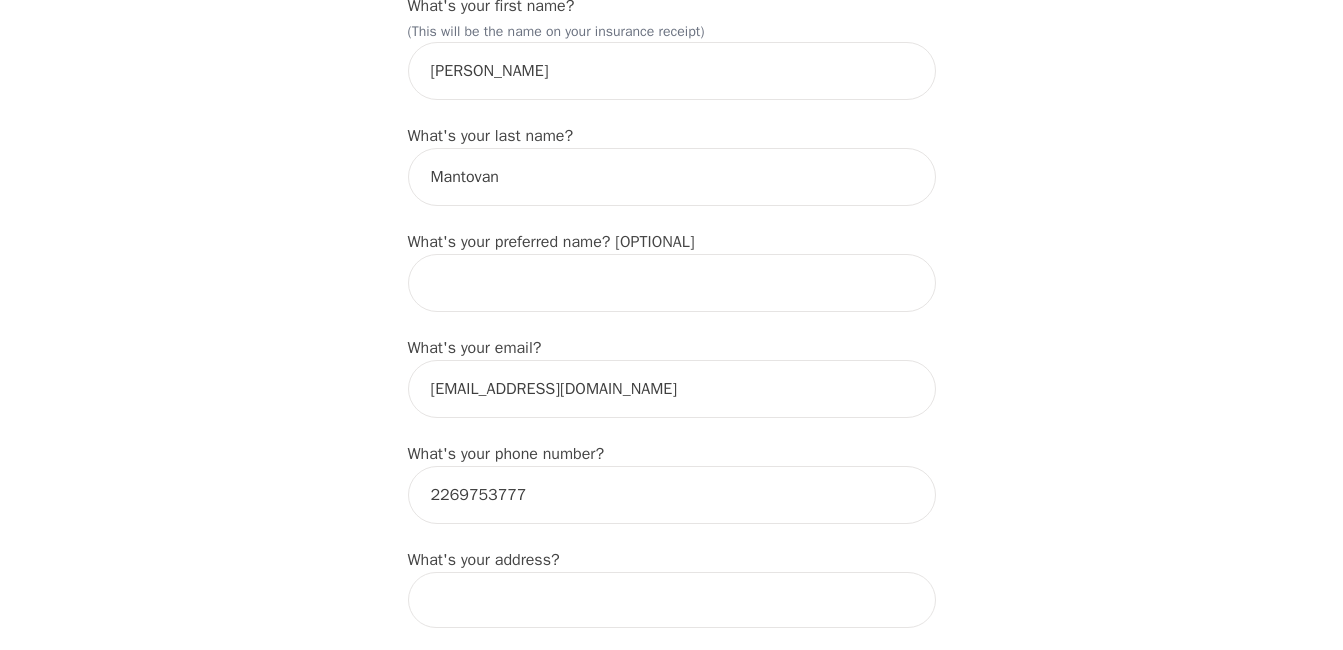 scroll, scrollTop: 300, scrollLeft: 0, axis: vertical 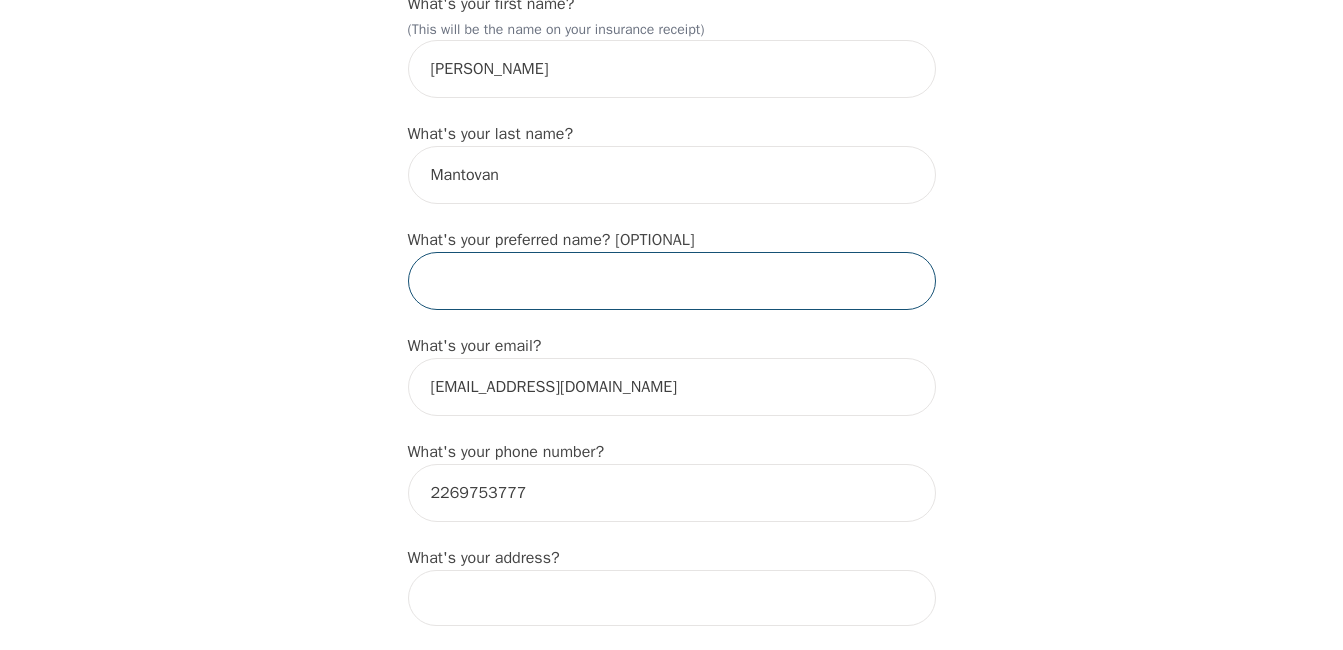 click at bounding box center [672, 281] 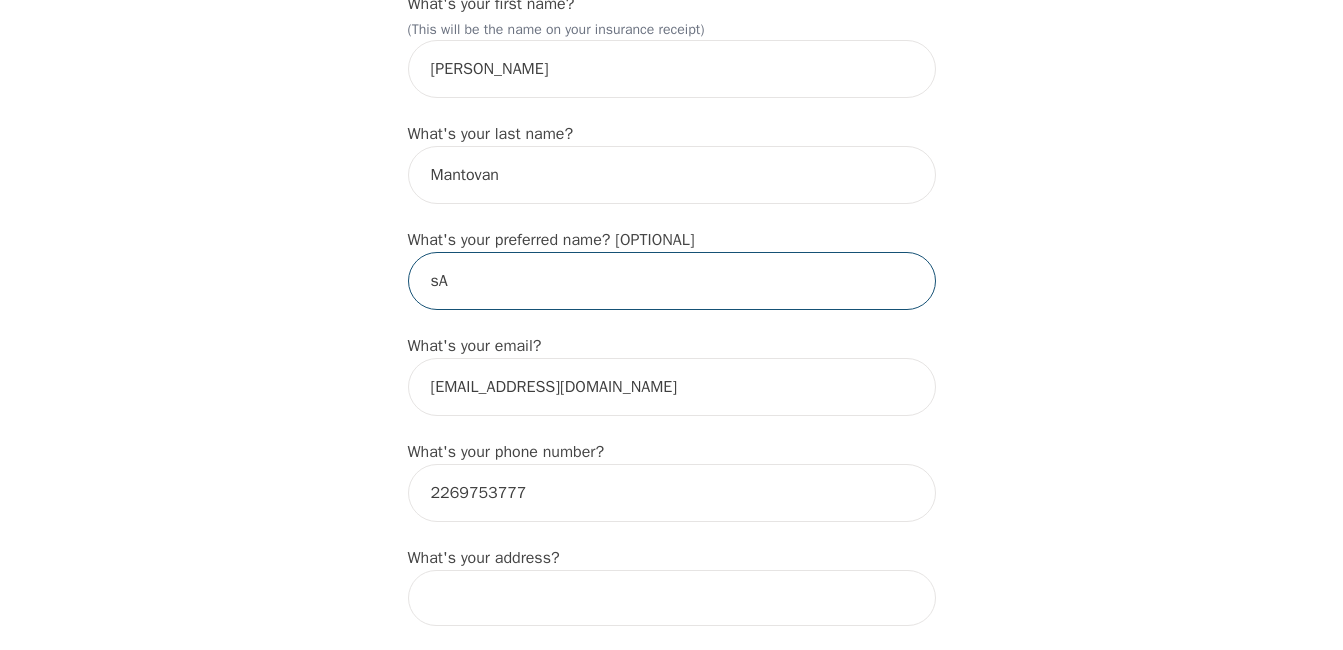 type on "s" 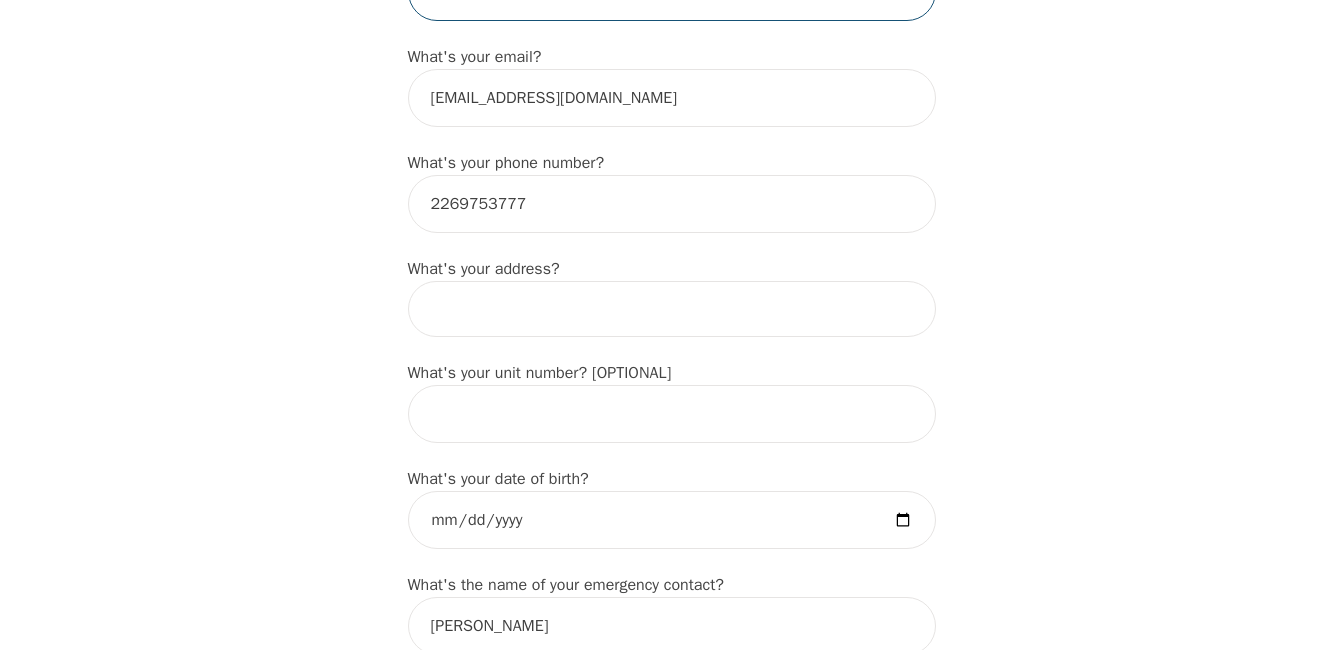 scroll, scrollTop: 600, scrollLeft: 0, axis: vertical 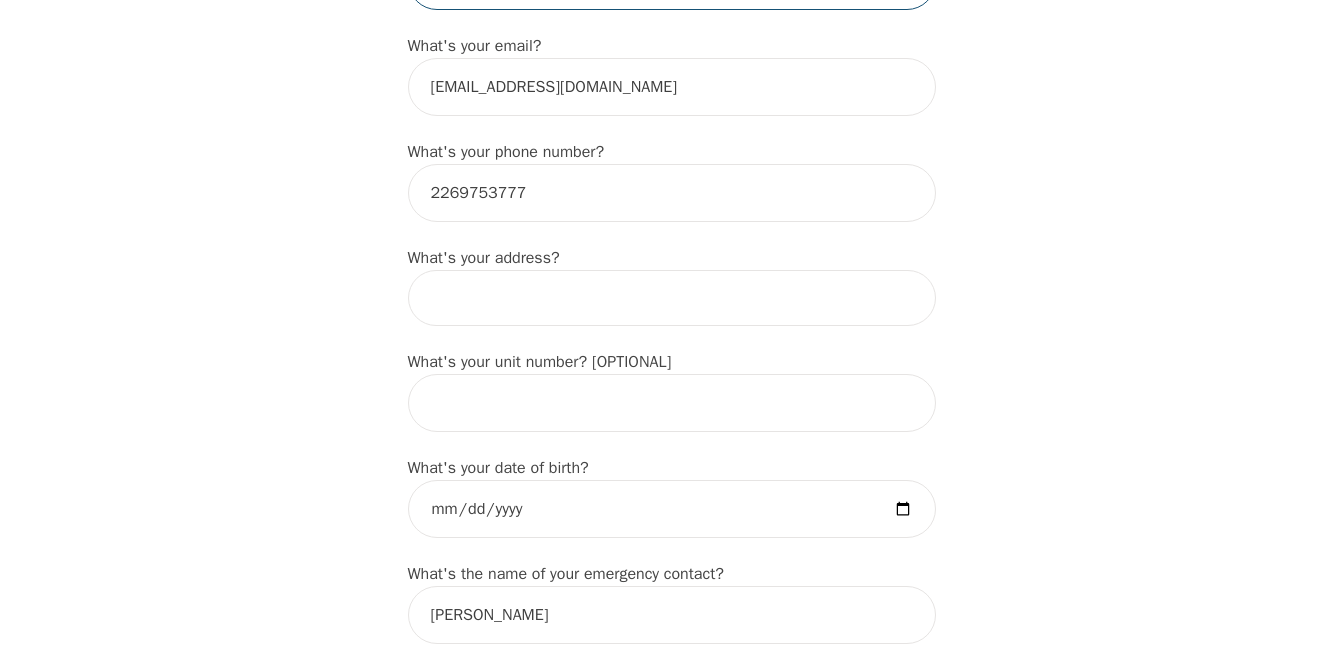 type on "[PERSON_NAME]" 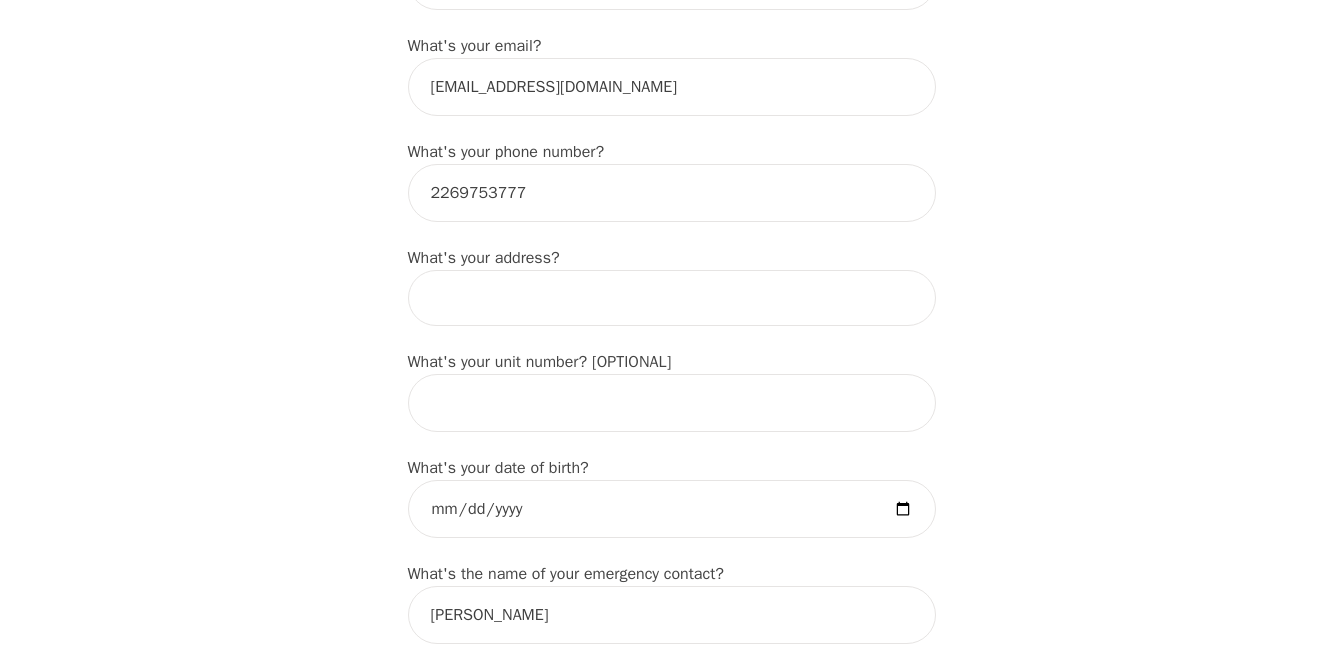 click at bounding box center [672, 298] 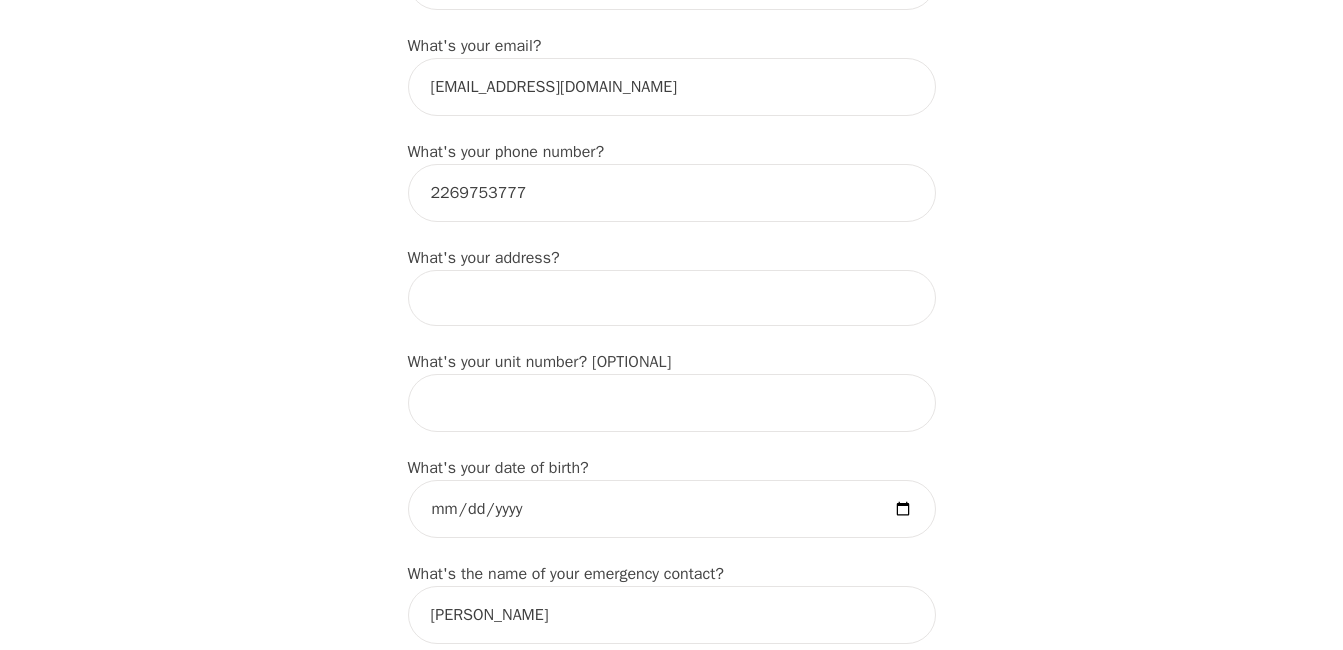 type on "[GEOGRAPHIC_DATA]" 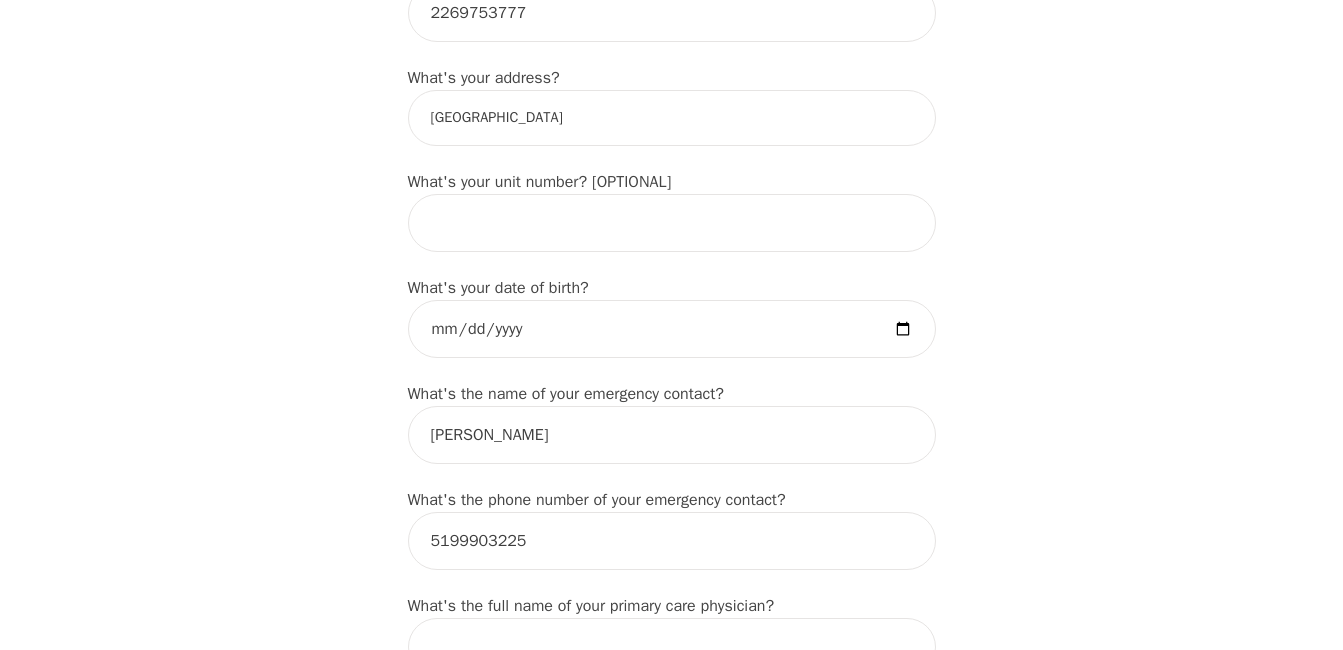 scroll, scrollTop: 800, scrollLeft: 0, axis: vertical 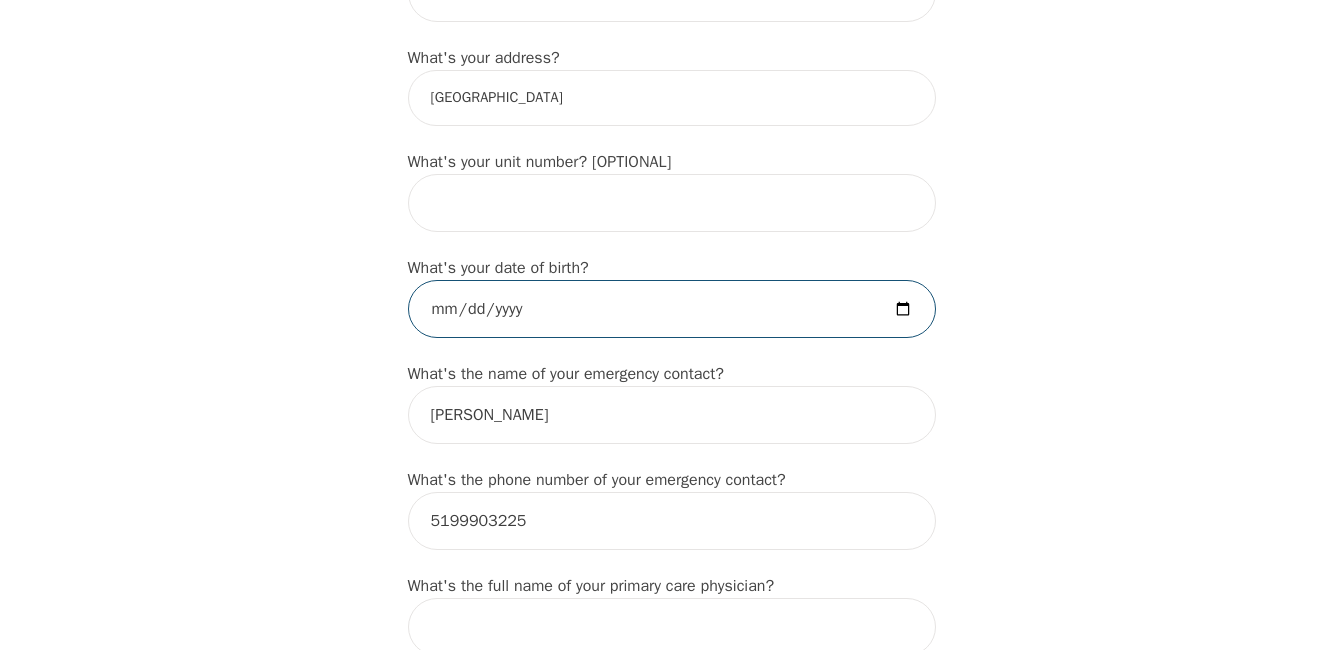 click at bounding box center [672, 309] 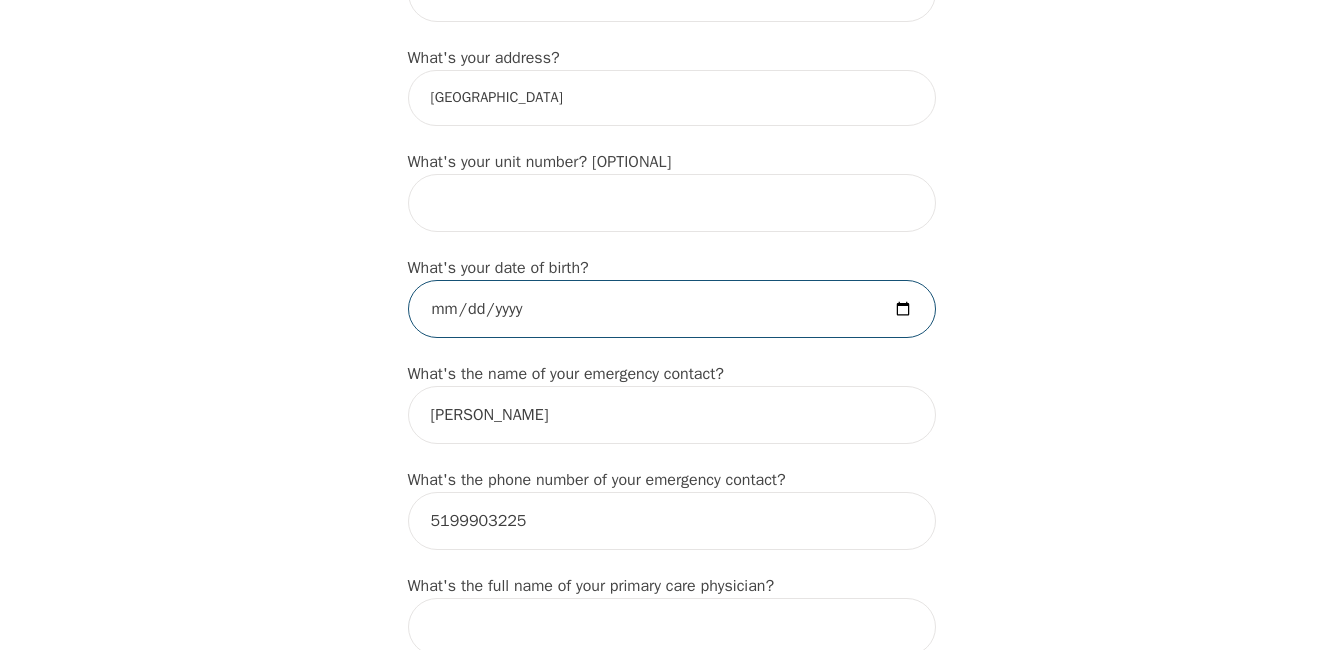 type on "[DATE]" 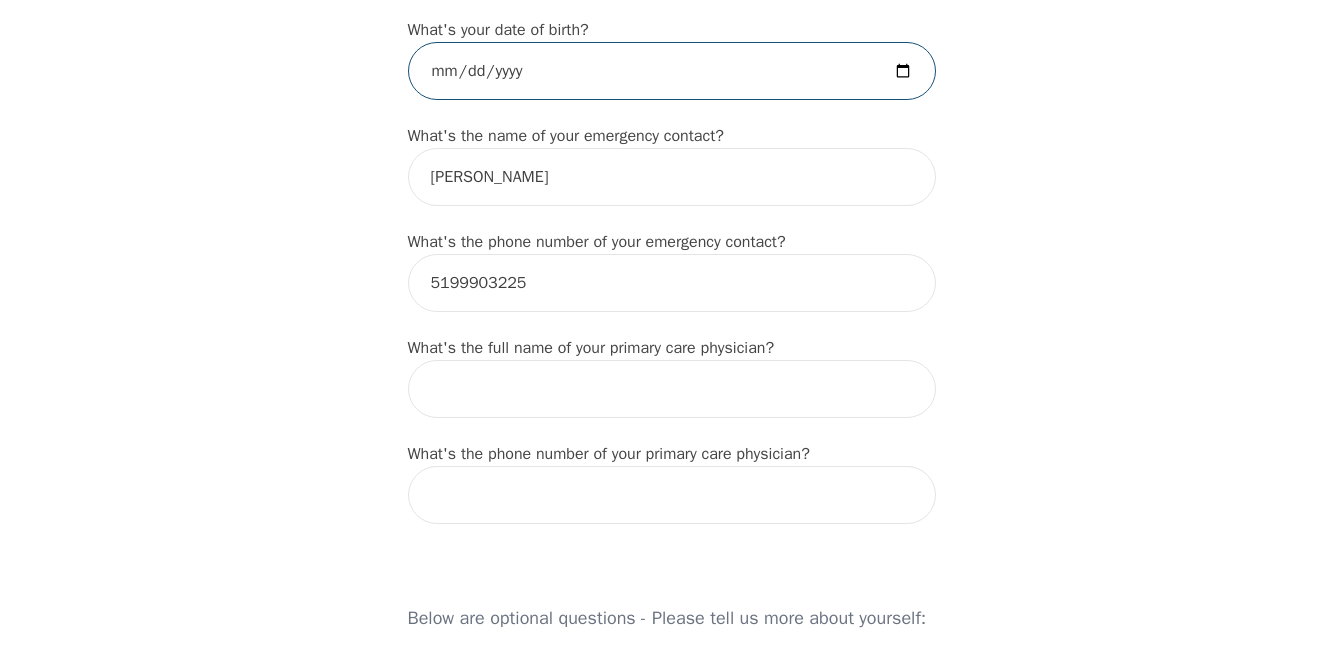 scroll, scrollTop: 1100, scrollLeft: 0, axis: vertical 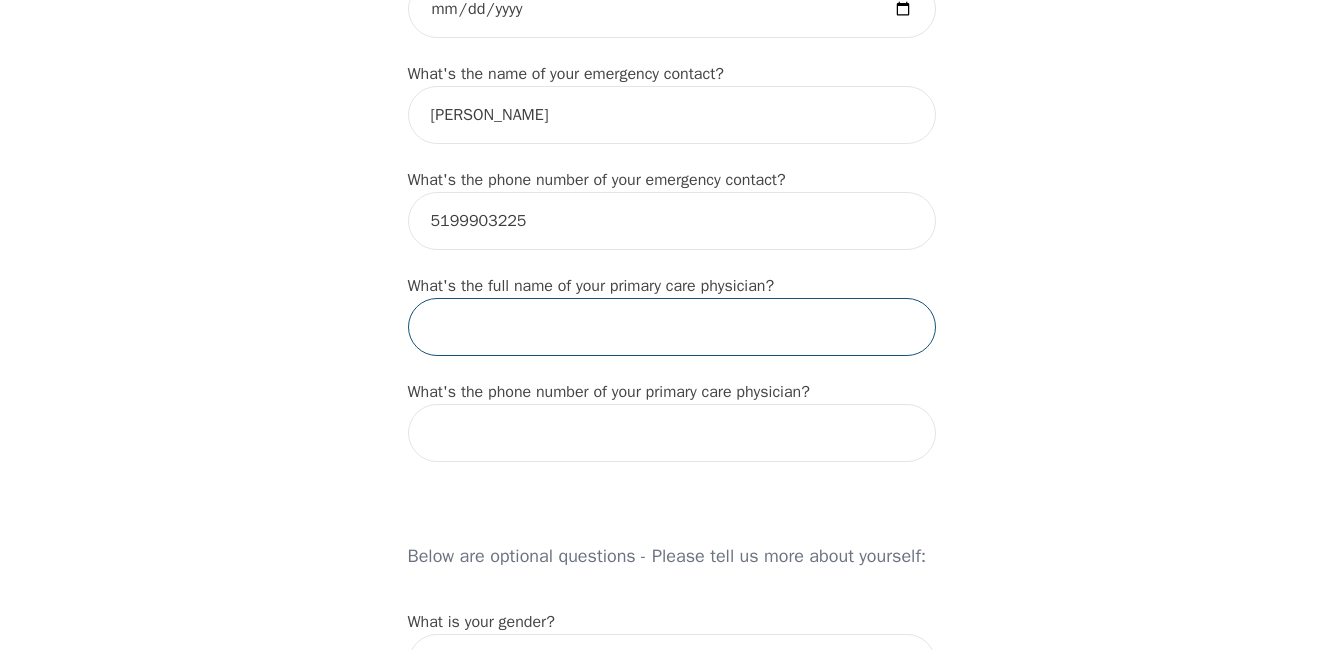 click at bounding box center [672, 327] 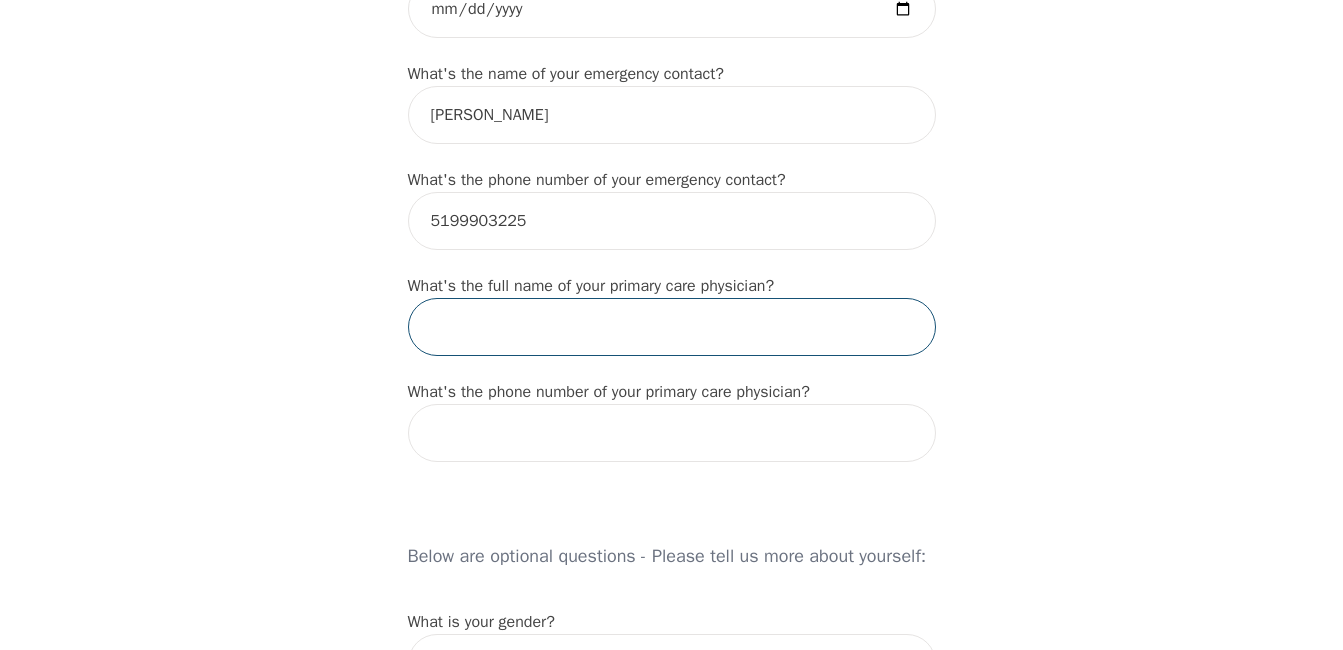 click at bounding box center [672, 327] 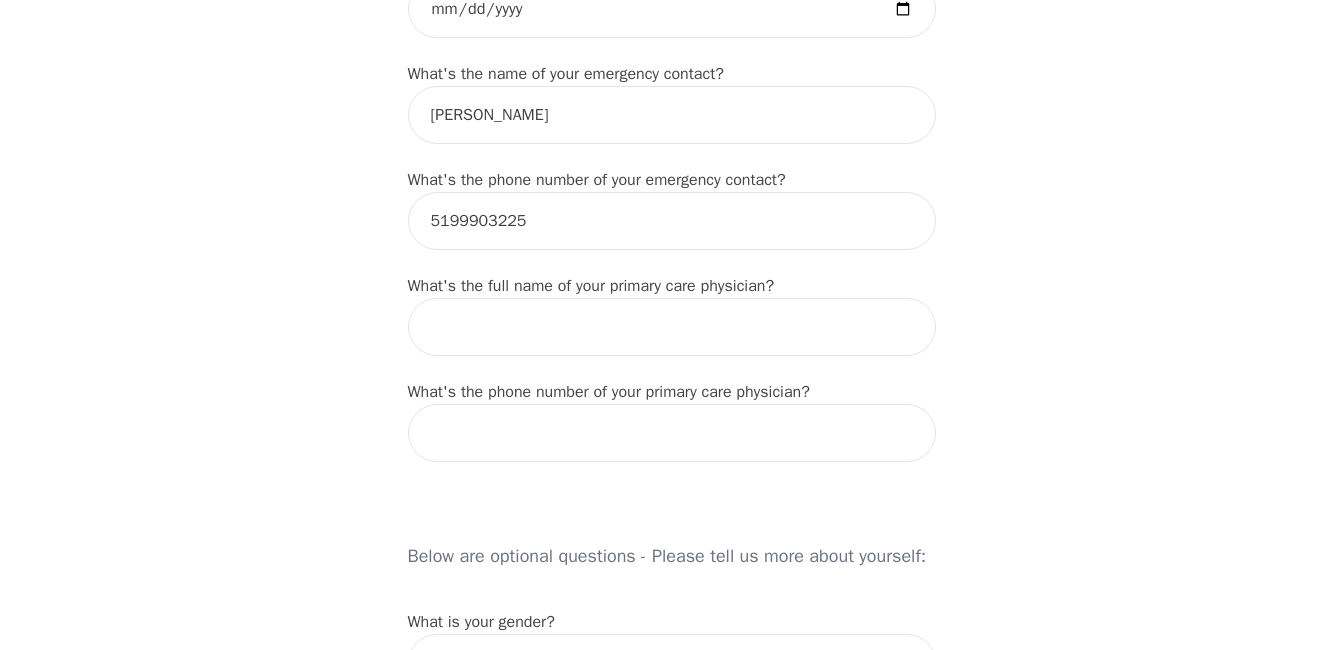 click on "Intake Assessment for [PERSON_NAME] Part 1 of 2: Tell Us About Yourself Please complete the following information before your initial session. This step is crucial to kickstart your therapeutic journey with your therapist: What's your first name? (This will be the name on your insurance receipt) [PERSON_NAME] What's your last name? [PERSON_NAME] What's your preferred name? [OPTIONAL] [PERSON_NAME] What's your email? [EMAIL_ADDRESS][DOMAIN_NAME] What's your phone number? [PHONE_NUMBER] What's your address? [STREET_ADDRESS][GEOGRAPHIC_DATA] What's your unit number? [OPTIONAL] What's your date of birth? [DEMOGRAPHIC_DATA] What's the name of your emergency contact? [PERSON_NAME] What's the phone number of your emergency contact? [PHONE_NUMBER] What's the full name of your primary care physician? What's the phone number of your primary care physician? Below are optional questions - Please tell us more about yourself: What is your gender? -Select- [DEMOGRAPHIC_DATA] [DEMOGRAPHIC_DATA] [DEMOGRAPHIC_DATA] [DEMOGRAPHIC_DATA] [DEMOGRAPHIC_DATA] prefer_not_to_say What are your preferred pronouns?" at bounding box center [671, 409] 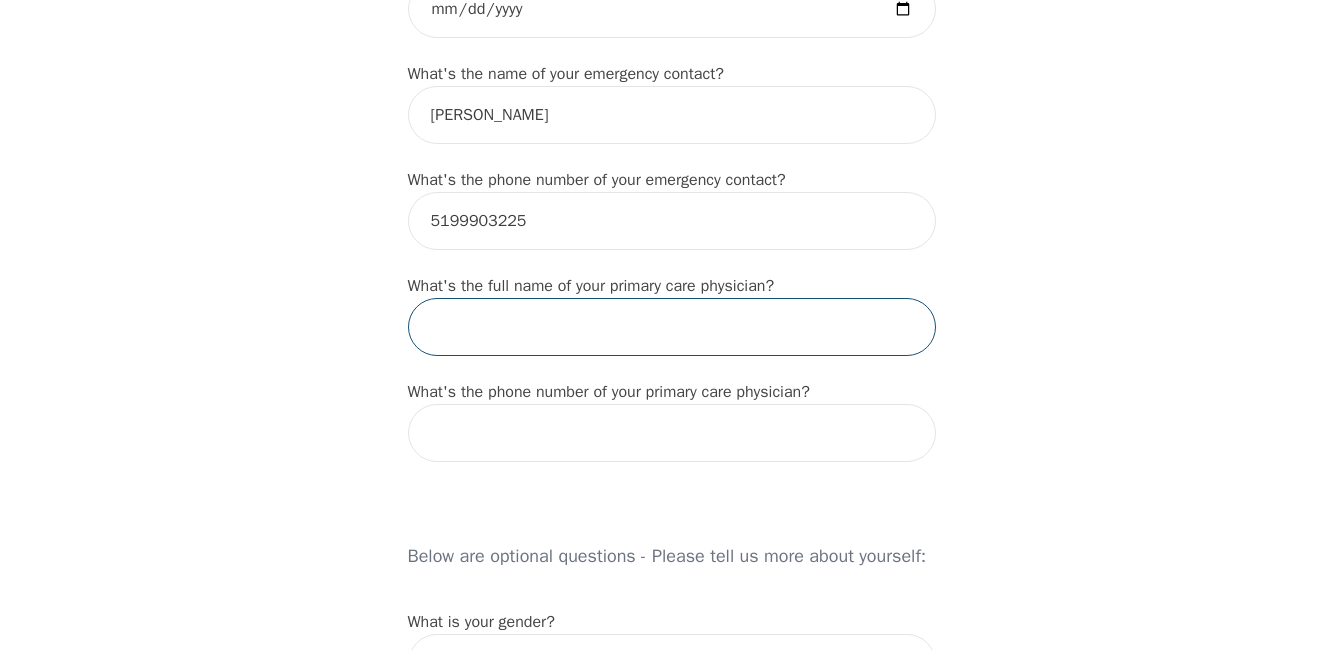 click at bounding box center [672, 327] 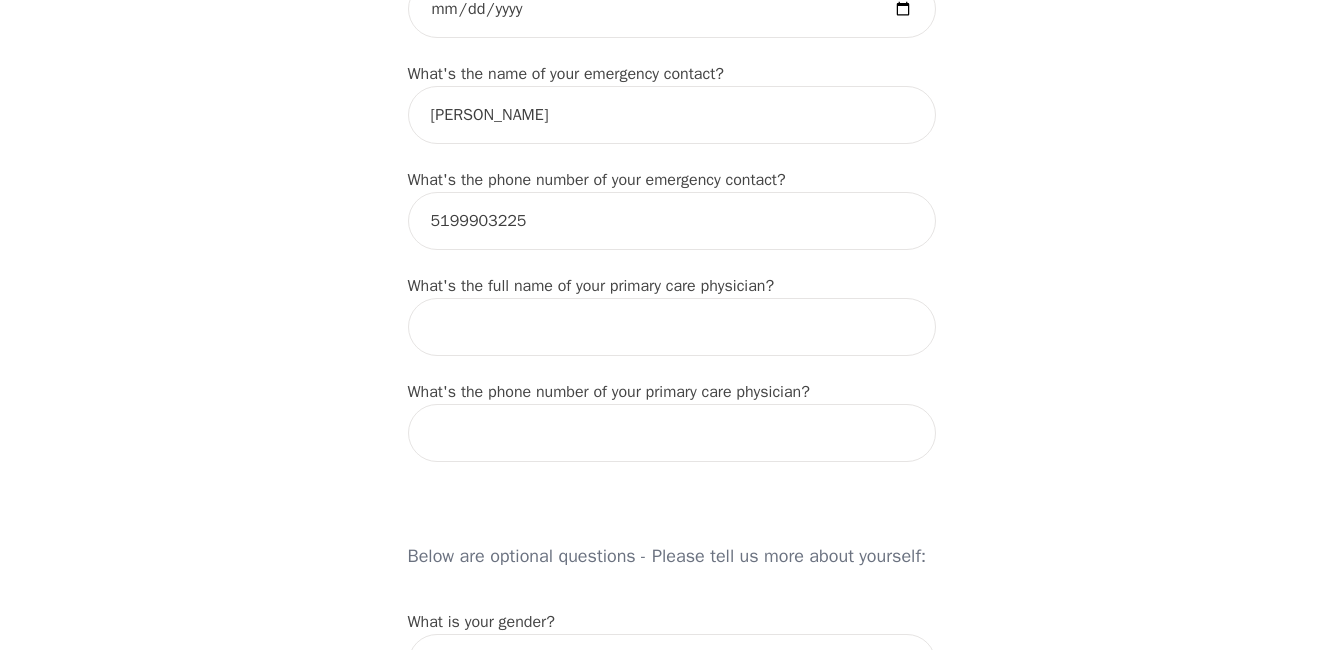 click on "Intake Assessment for [PERSON_NAME] Part 1 of 2: Tell Us About Yourself Please complete the following information before your initial session. This step is crucial to kickstart your therapeutic journey with your therapist: What's your first name? (This will be the name on your insurance receipt) [PERSON_NAME] What's your last name? [PERSON_NAME] What's your preferred name? [OPTIONAL] [PERSON_NAME] What's your email? [EMAIL_ADDRESS][DOMAIN_NAME] What's your phone number? [PHONE_NUMBER] What's your address? [STREET_ADDRESS][GEOGRAPHIC_DATA] What's your unit number? [OPTIONAL] What's your date of birth? [DEMOGRAPHIC_DATA] What's the name of your emergency contact? [PERSON_NAME] What's the phone number of your emergency contact? [PHONE_NUMBER] What's the full name of your primary care physician? What's the phone number of your primary care physician? Below are optional questions - Please tell us more about yourself: What is your gender? -Select- [DEMOGRAPHIC_DATA] [DEMOGRAPHIC_DATA] [DEMOGRAPHIC_DATA] [DEMOGRAPHIC_DATA] [DEMOGRAPHIC_DATA] prefer_not_to_say What are your preferred pronouns?" at bounding box center [671, 409] 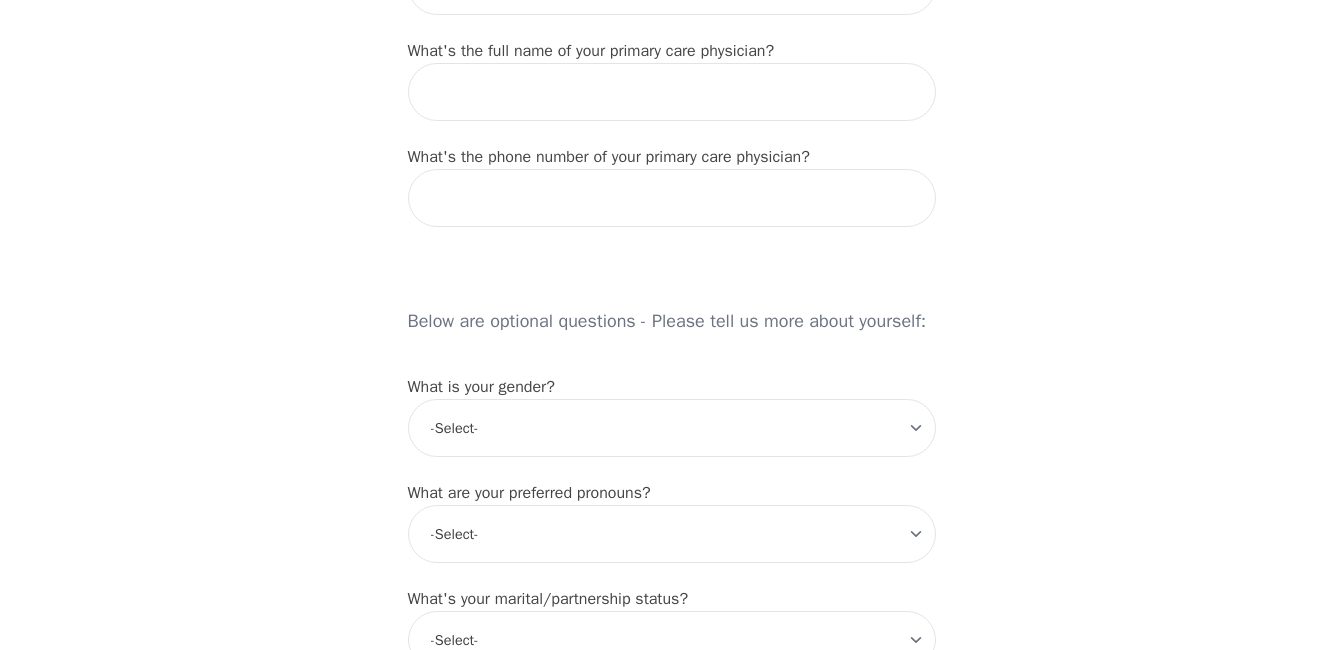 scroll, scrollTop: 1300, scrollLeft: 0, axis: vertical 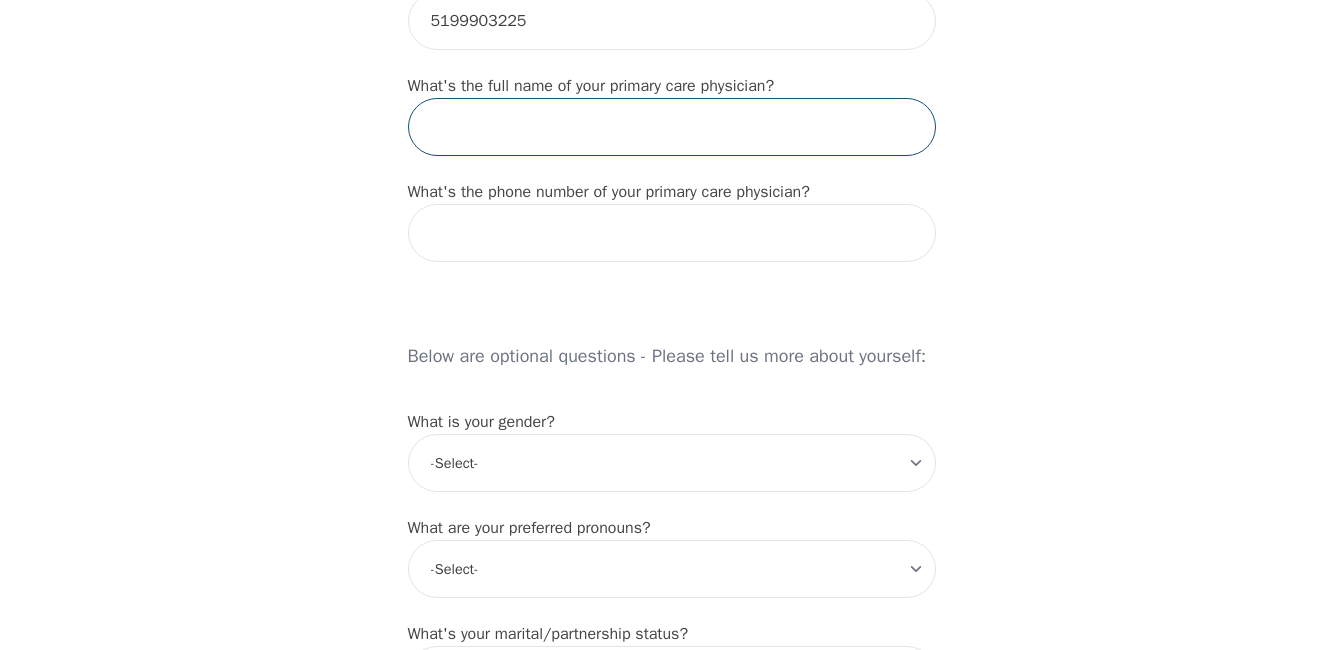 click at bounding box center (672, 127) 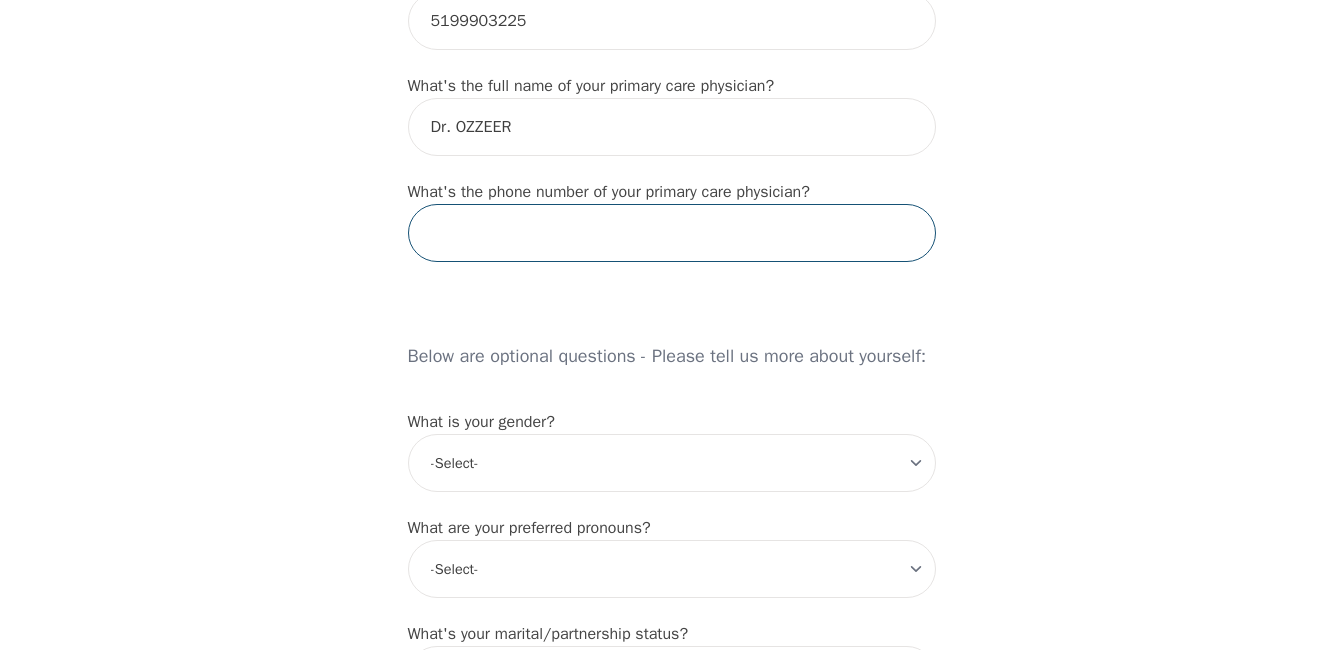 click at bounding box center (672, 233) 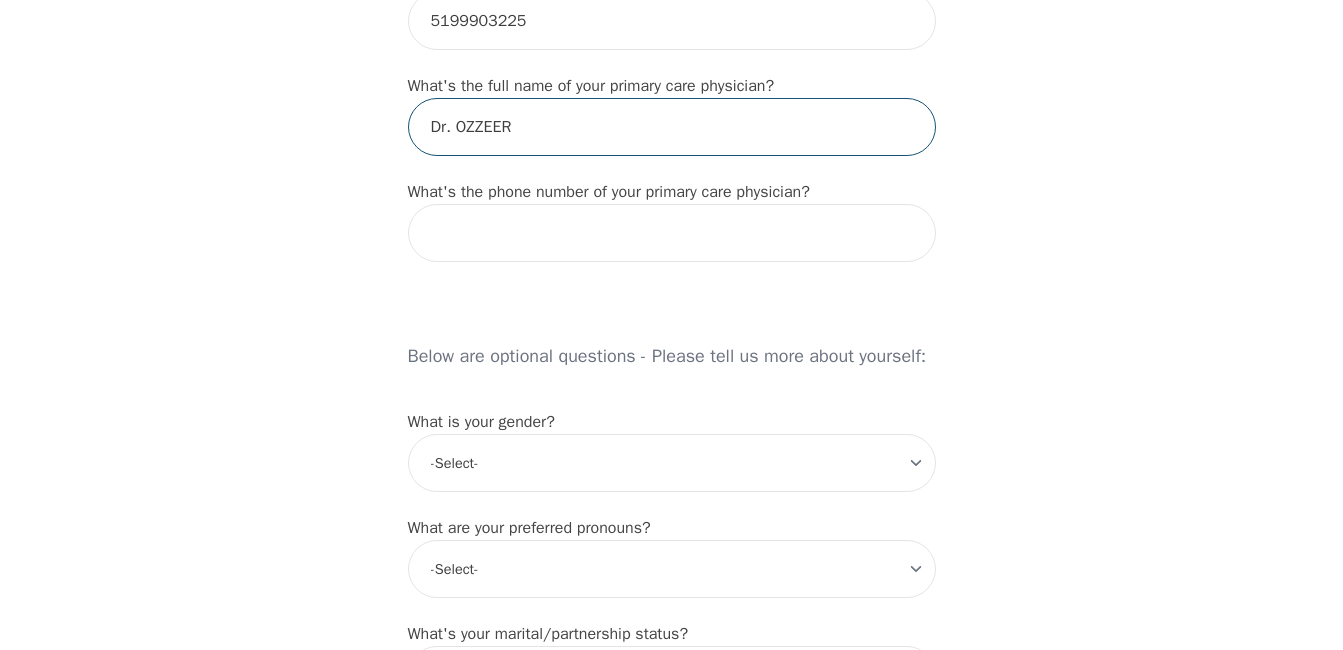click on "Dr. OZZEER" at bounding box center [672, 127] 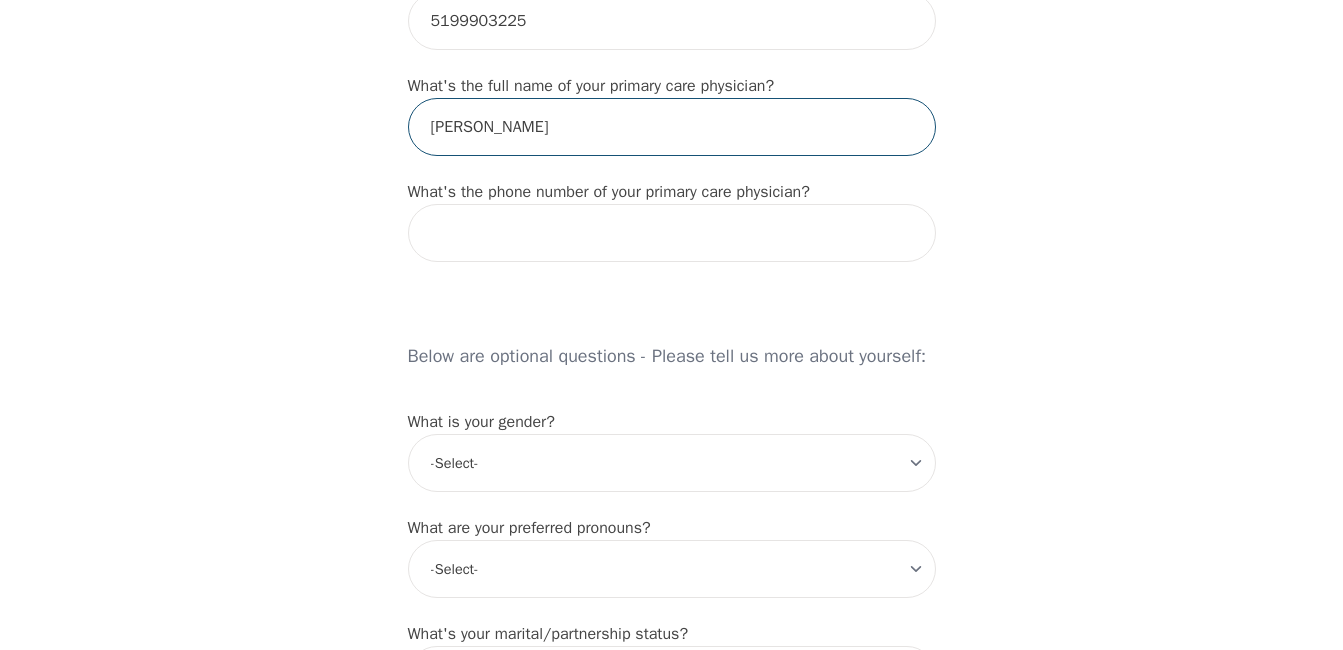 type on "[PERSON_NAME]" 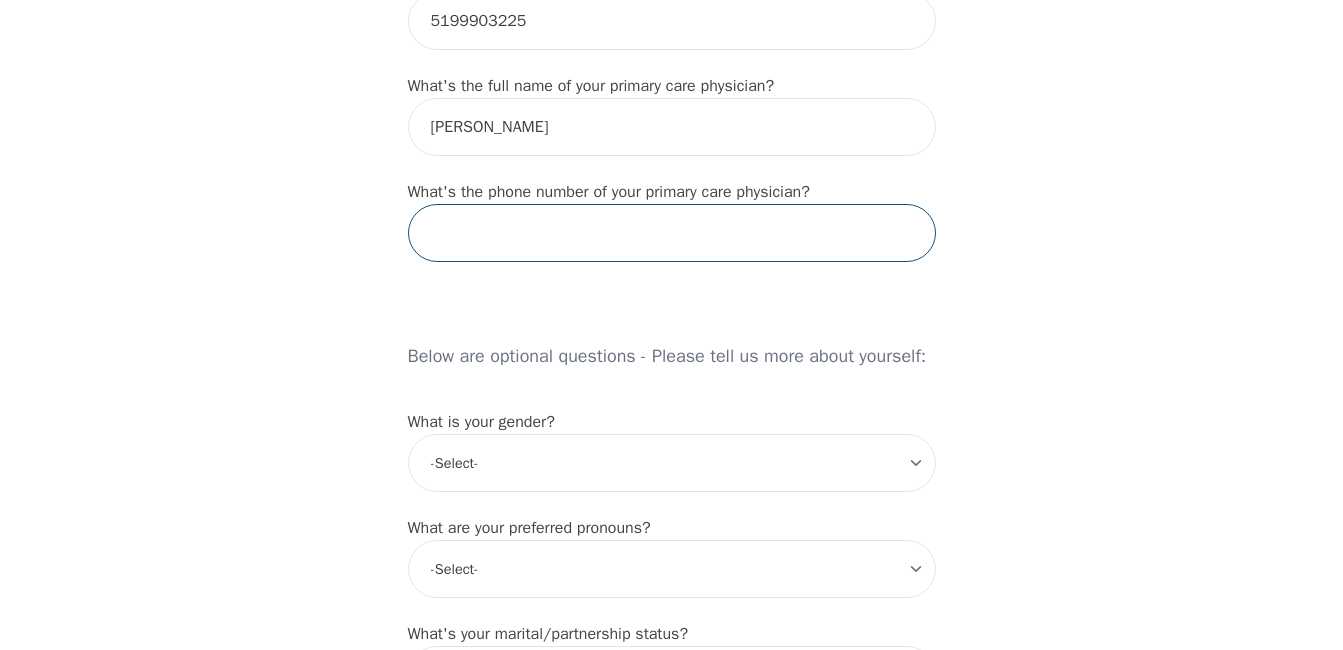 click at bounding box center (672, 233) 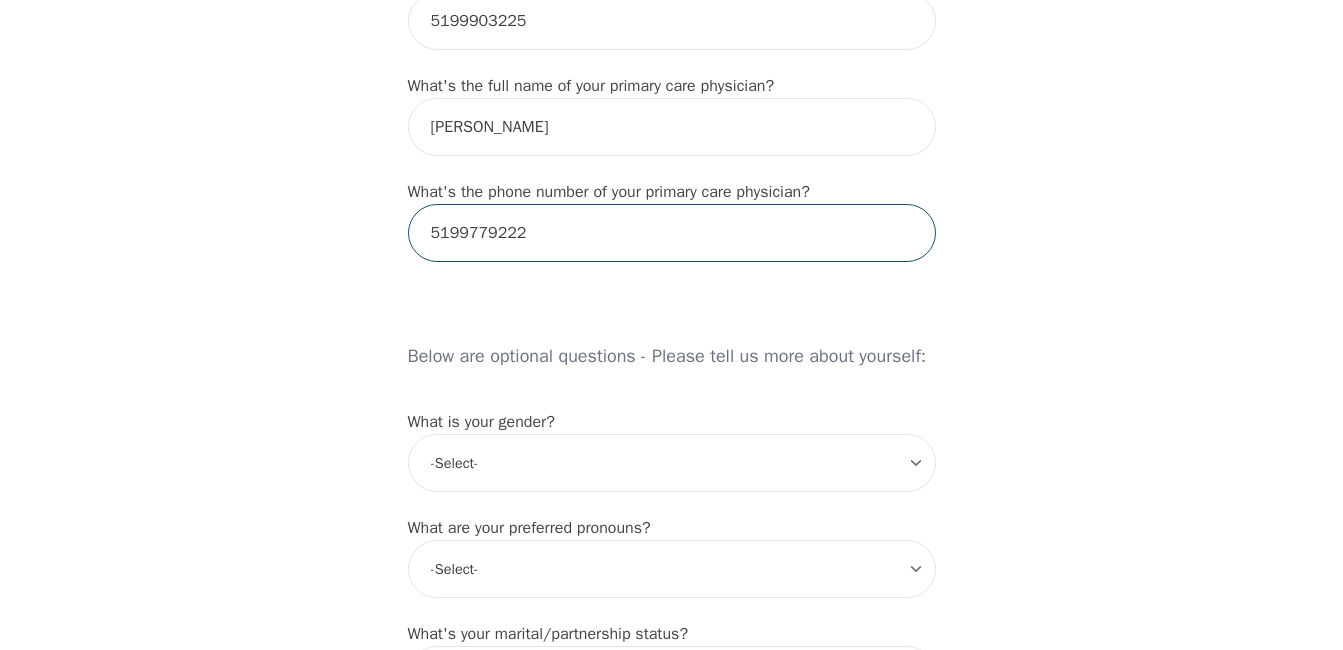 type on "5199779222" 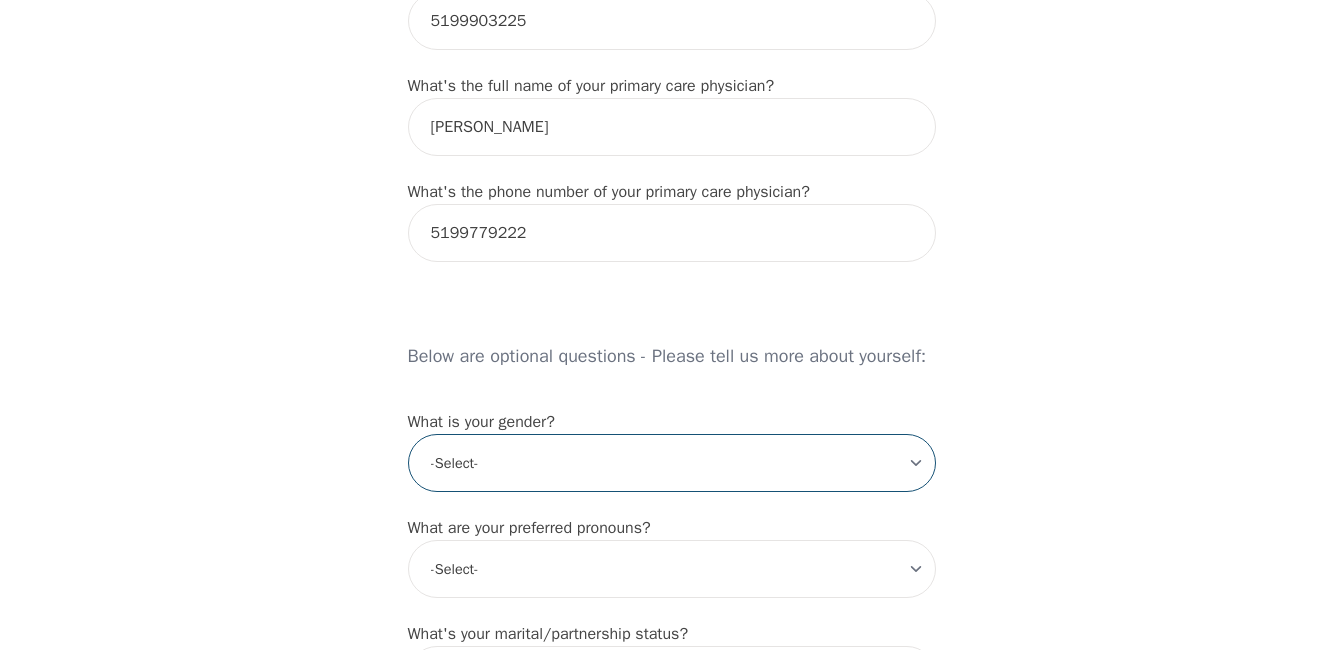 click on "-Select- [DEMOGRAPHIC_DATA] [DEMOGRAPHIC_DATA] [DEMOGRAPHIC_DATA] [DEMOGRAPHIC_DATA] [DEMOGRAPHIC_DATA] prefer_not_to_say" at bounding box center (672, 463) 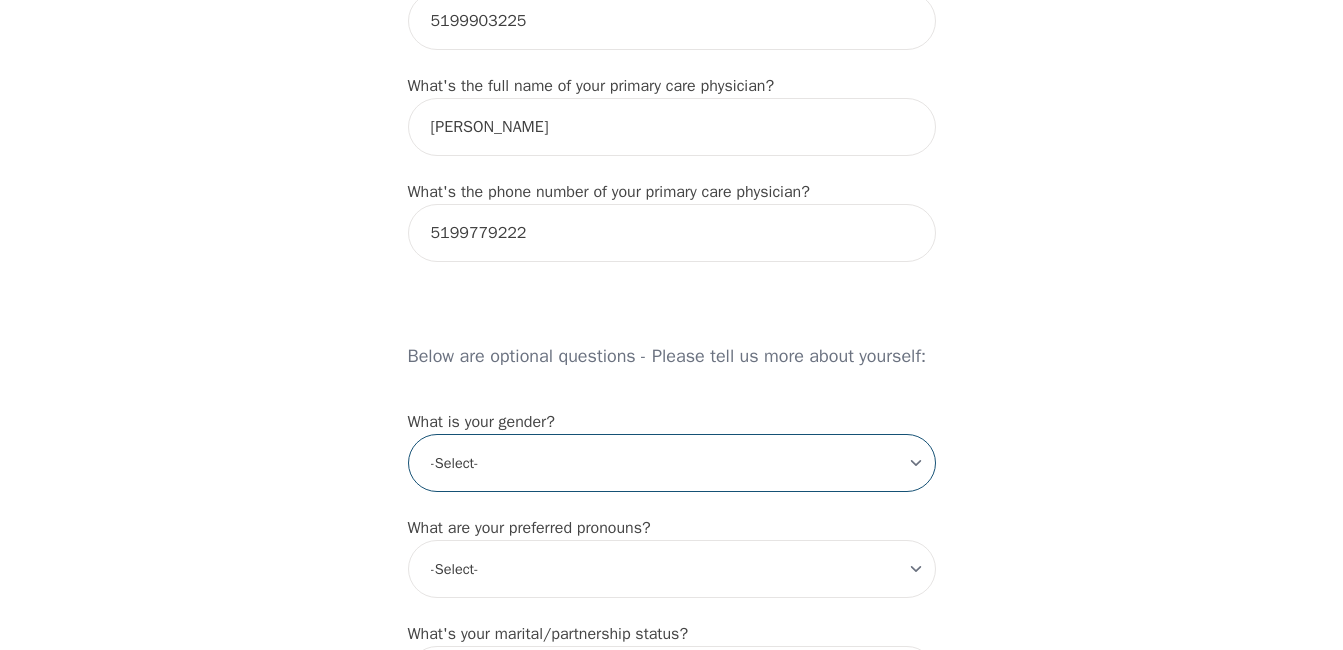 select on "[DEMOGRAPHIC_DATA]" 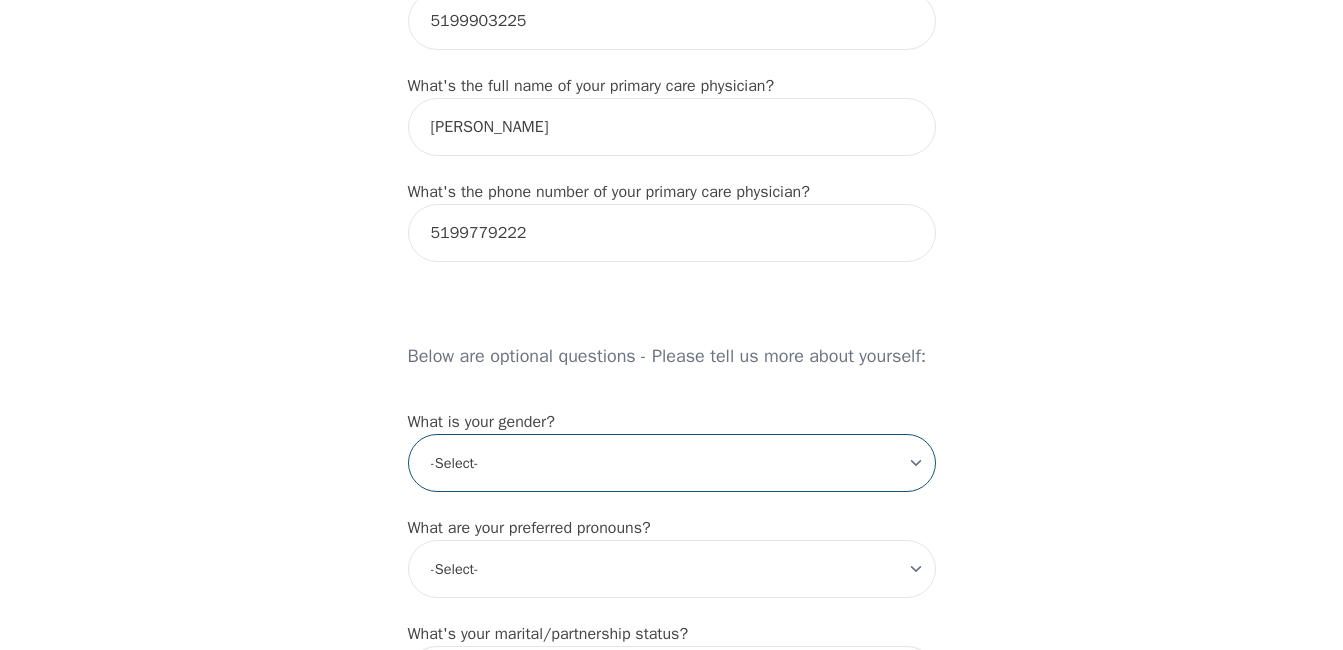 click on "-Select- [DEMOGRAPHIC_DATA] [DEMOGRAPHIC_DATA] [DEMOGRAPHIC_DATA] [DEMOGRAPHIC_DATA] [DEMOGRAPHIC_DATA] prefer_not_to_say" at bounding box center (672, 463) 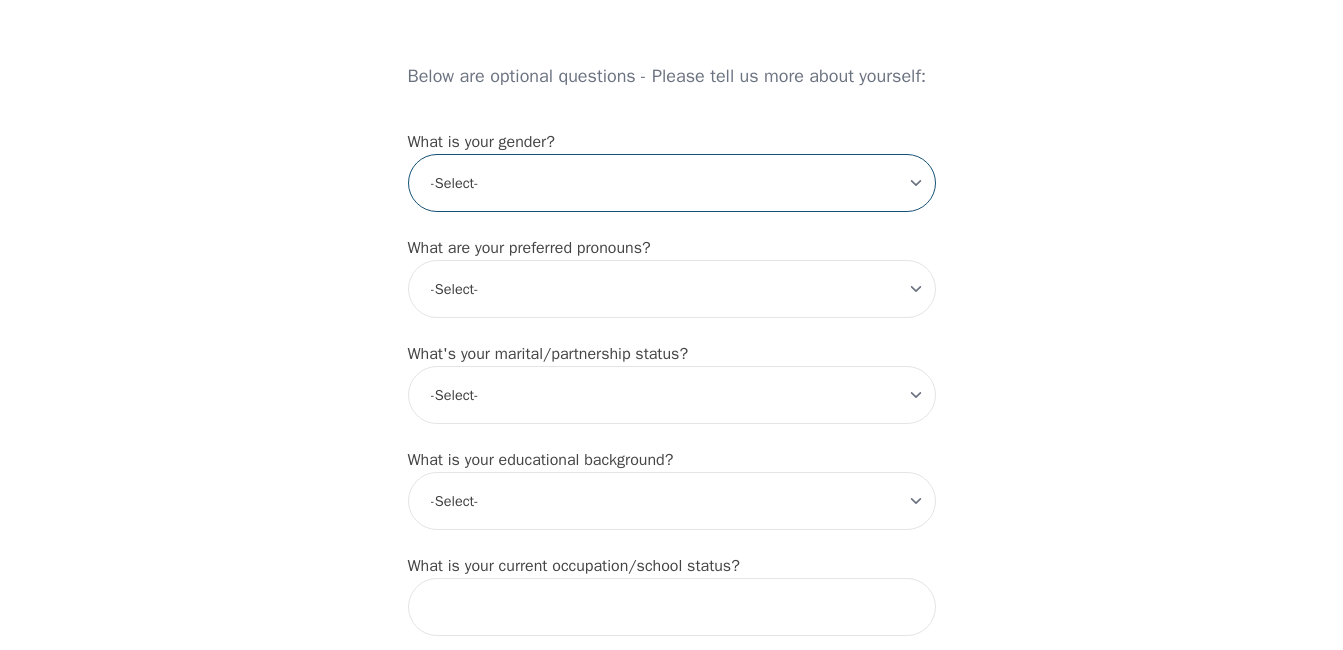 scroll, scrollTop: 1700, scrollLeft: 0, axis: vertical 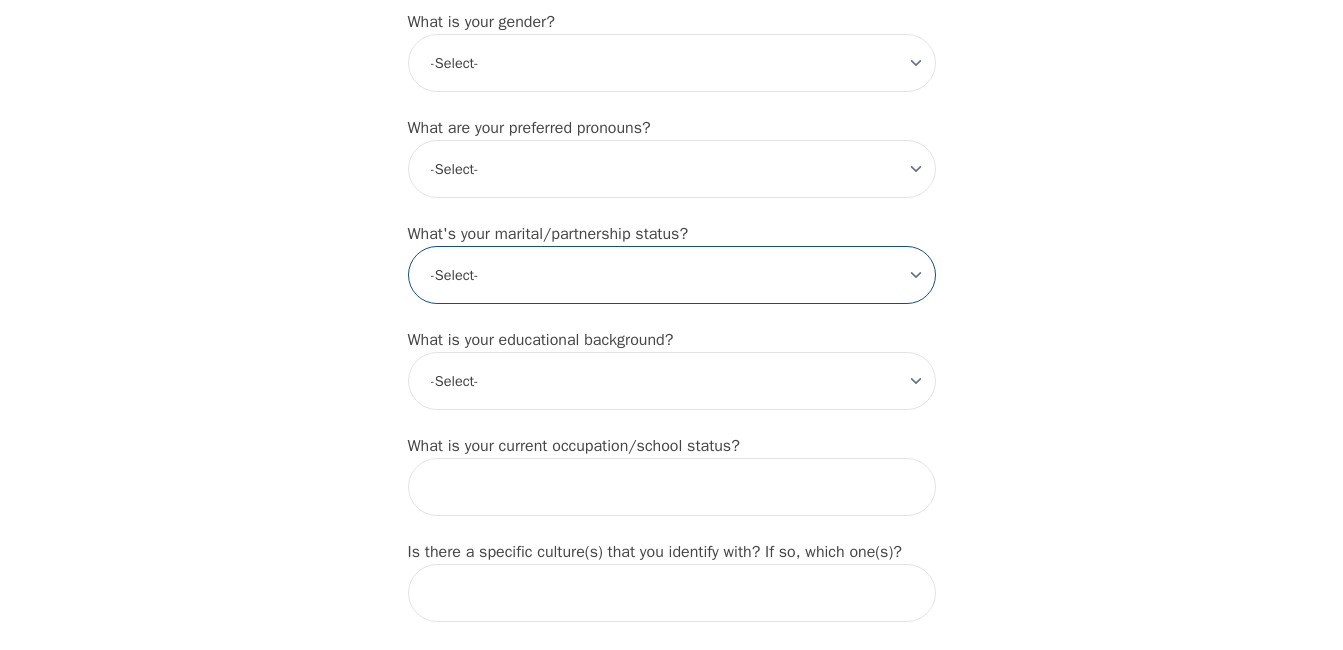 click on "-Select- Single Partnered Married Common Law Widowed Separated Divorced" at bounding box center [672, 275] 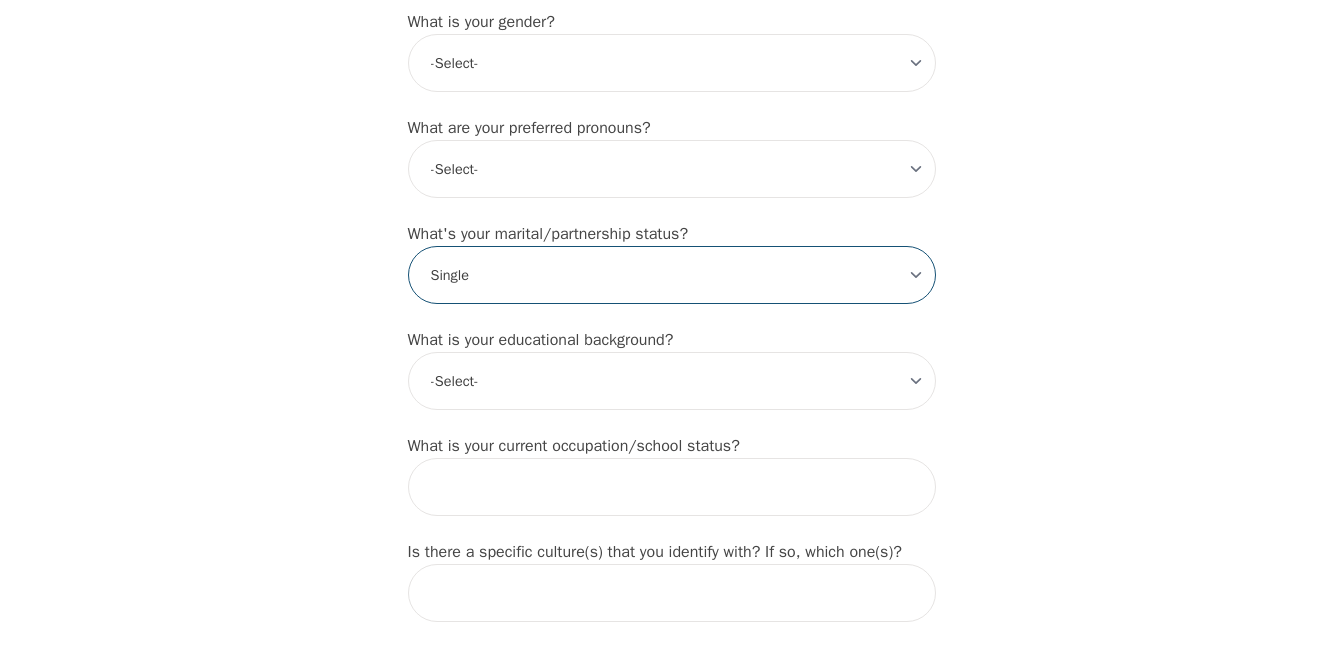 click on "-Select- Single Partnered Married Common Law Widowed Separated Divorced" at bounding box center [672, 275] 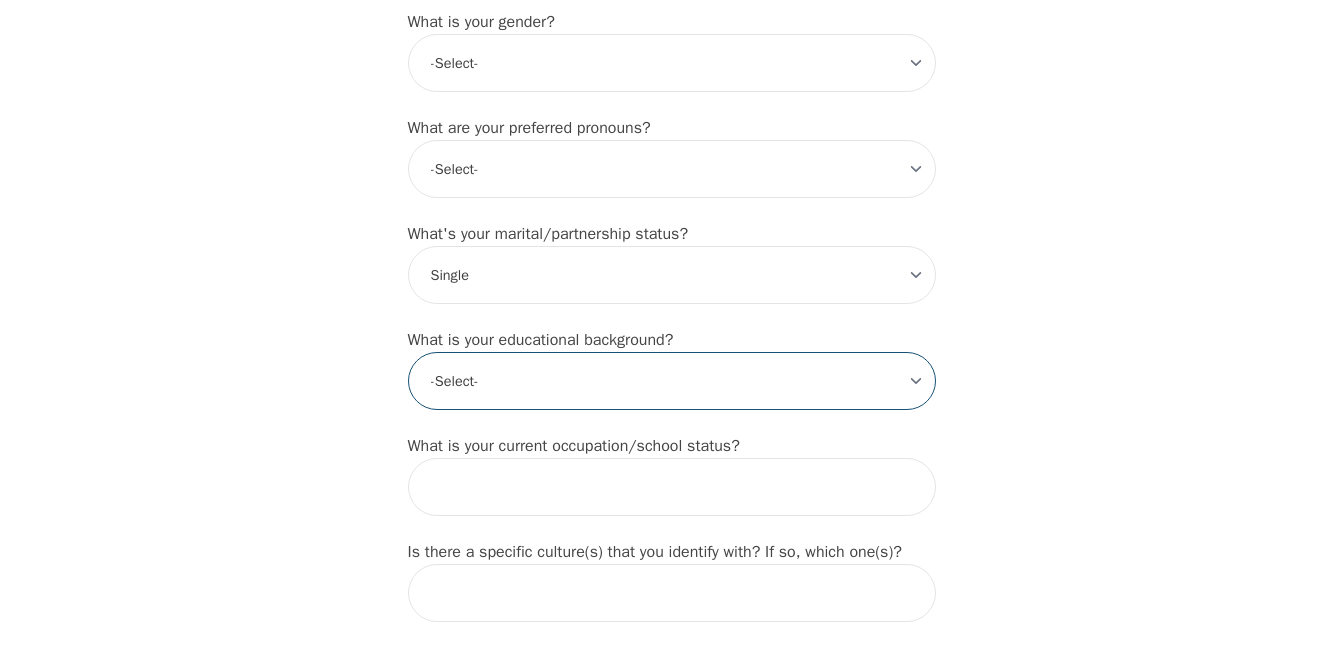 click on "-Select- Less than high school High school Associate degree Bachelor degree Master's degree Professional degree Doctorial degree" at bounding box center (672, 381) 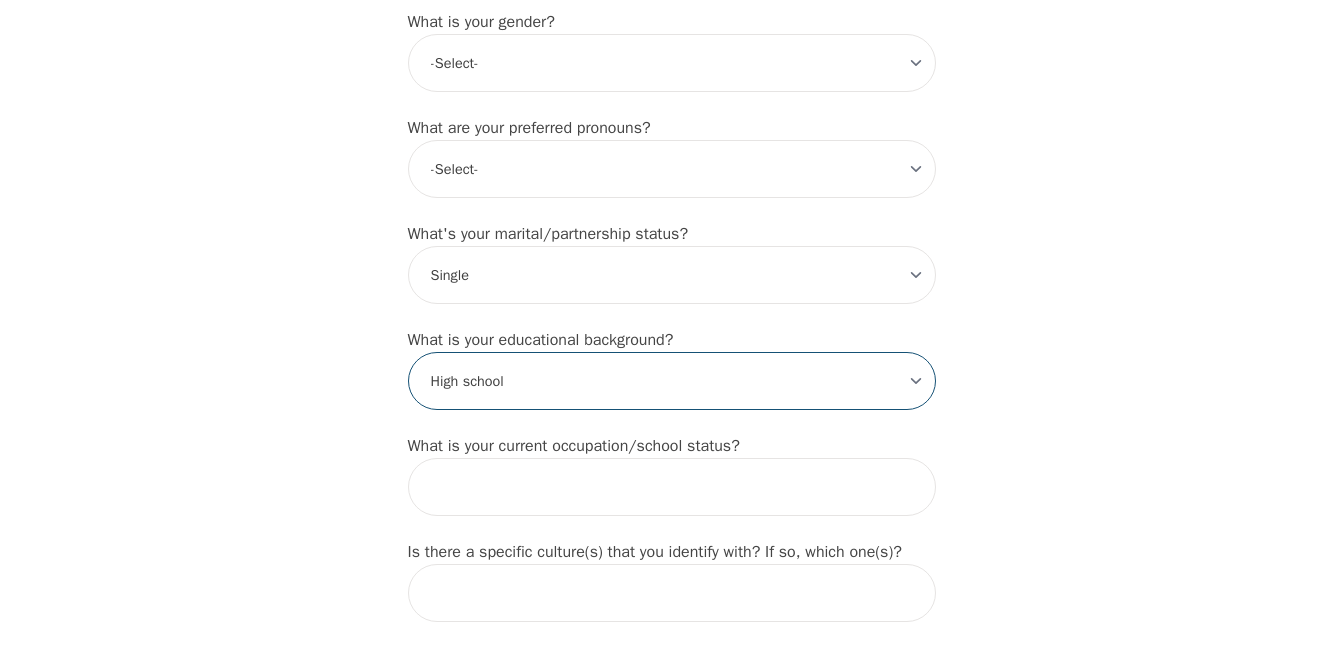 click on "-Select- Less than high school High school Associate degree Bachelor degree Master's degree Professional degree Doctorial degree" at bounding box center (672, 381) 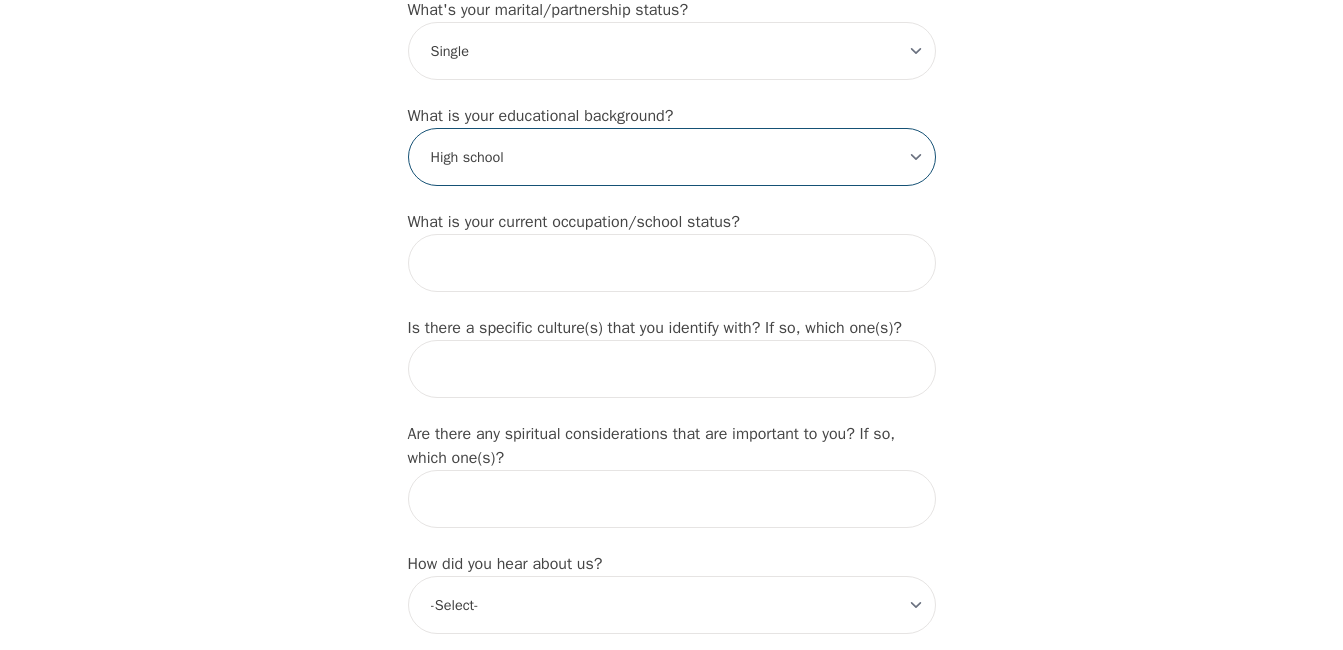 scroll, scrollTop: 2000, scrollLeft: 0, axis: vertical 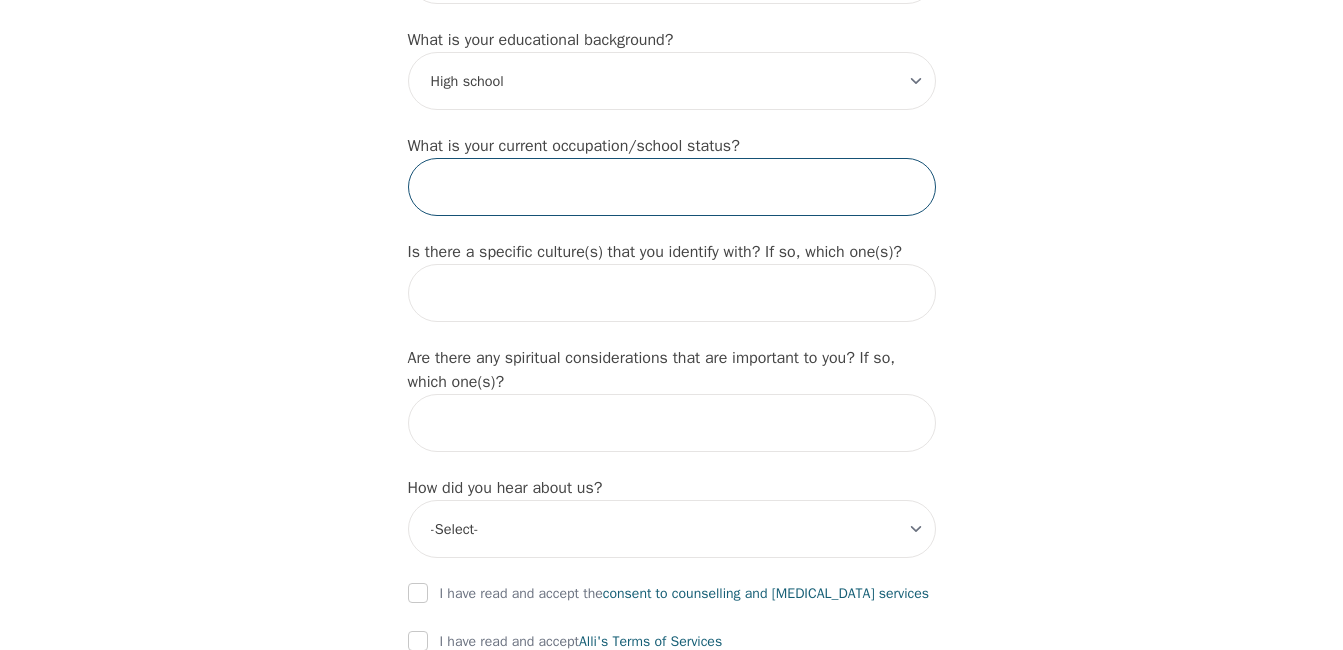 click at bounding box center (672, 187) 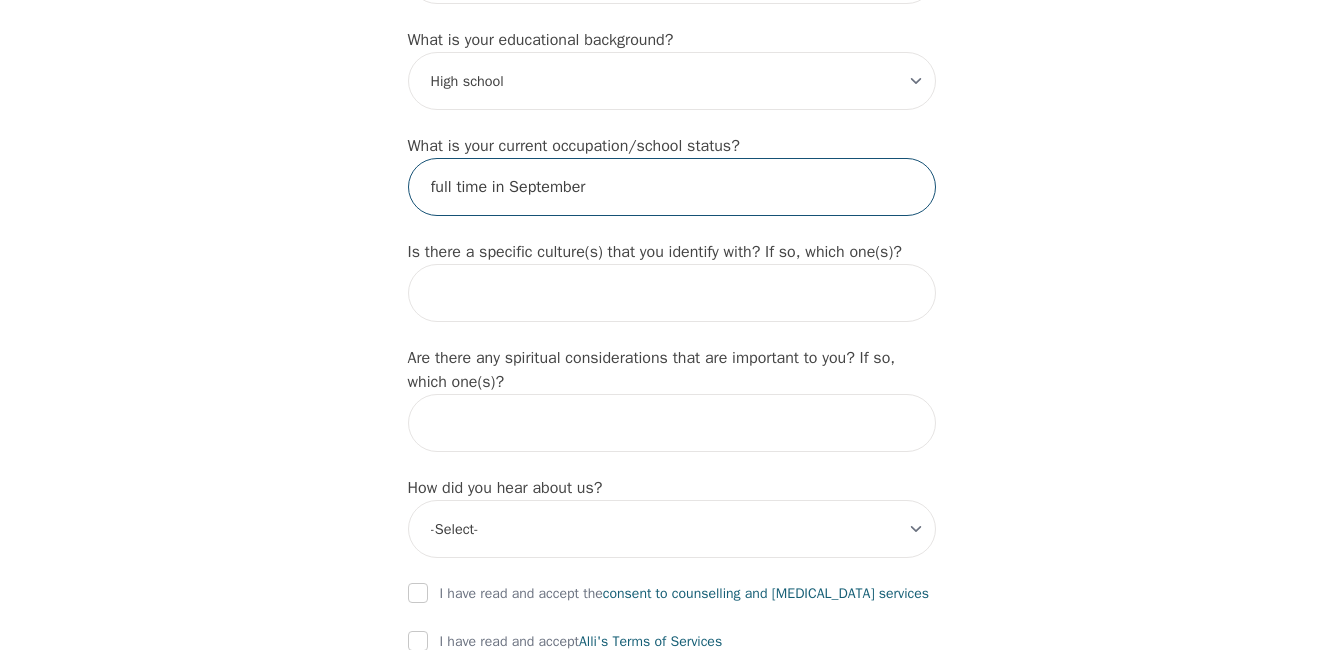 type on "full time in September" 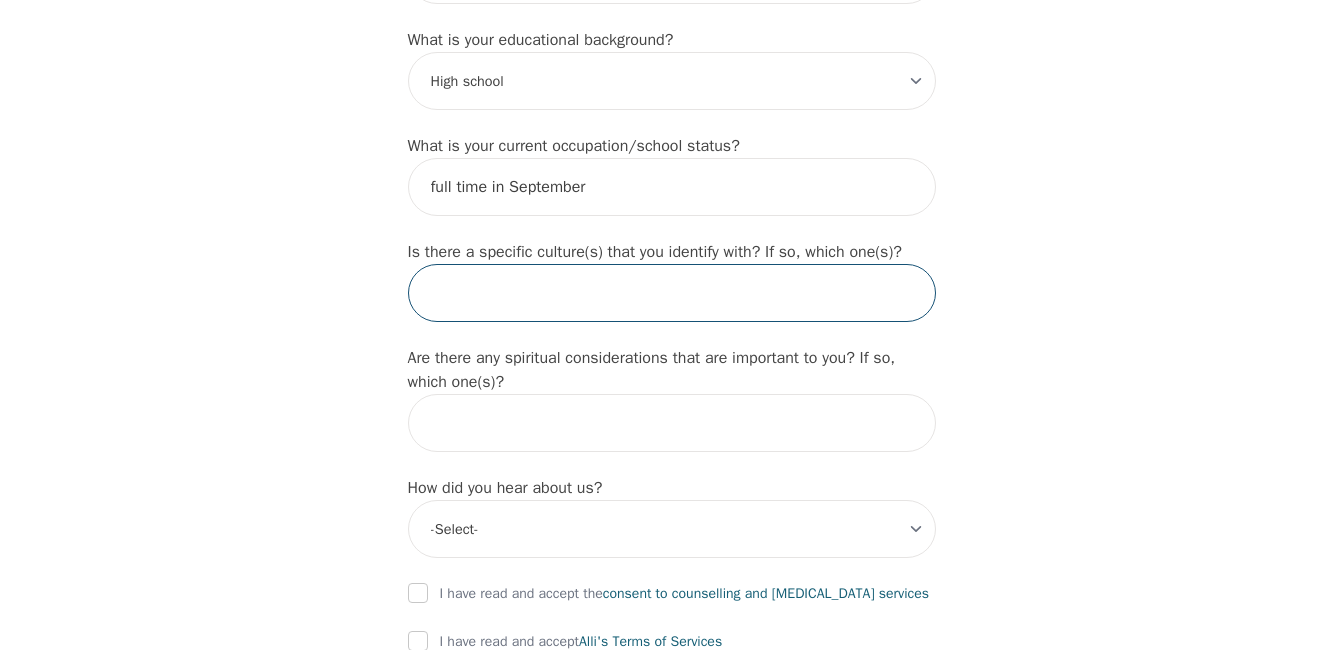 click at bounding box center (672, 293) 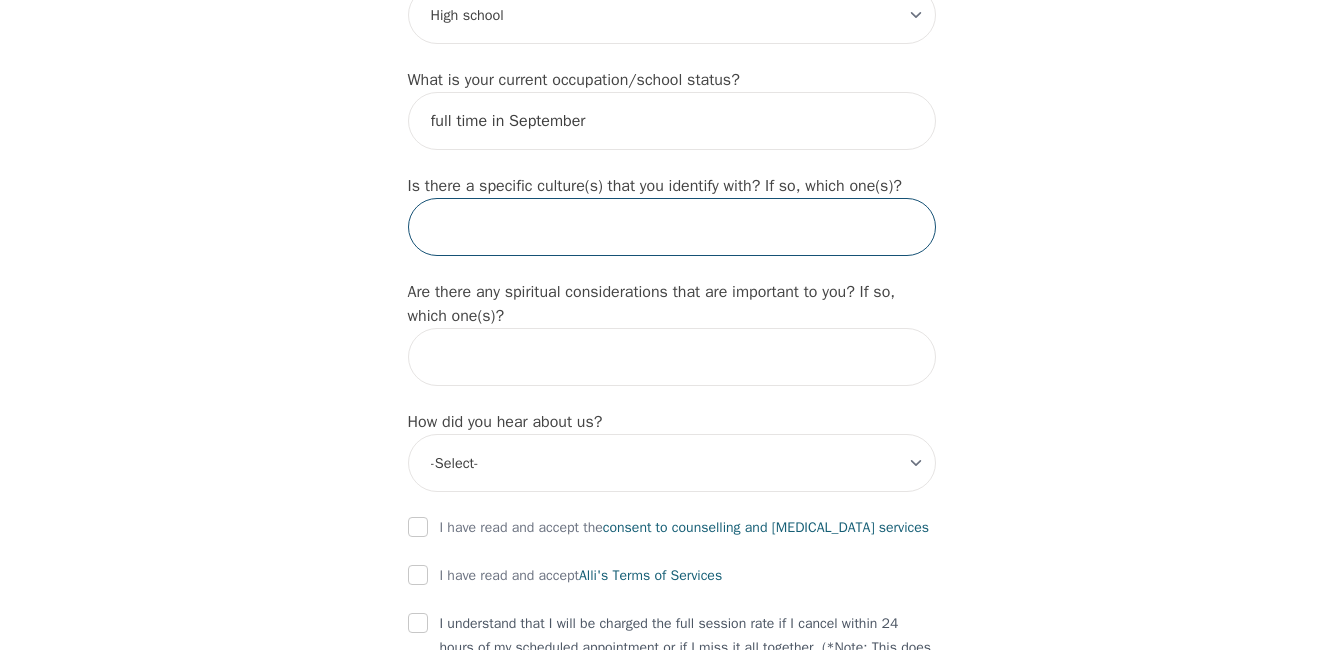 scroll, scrollTop: 2100, scrollLeft: 0, axis: vertical 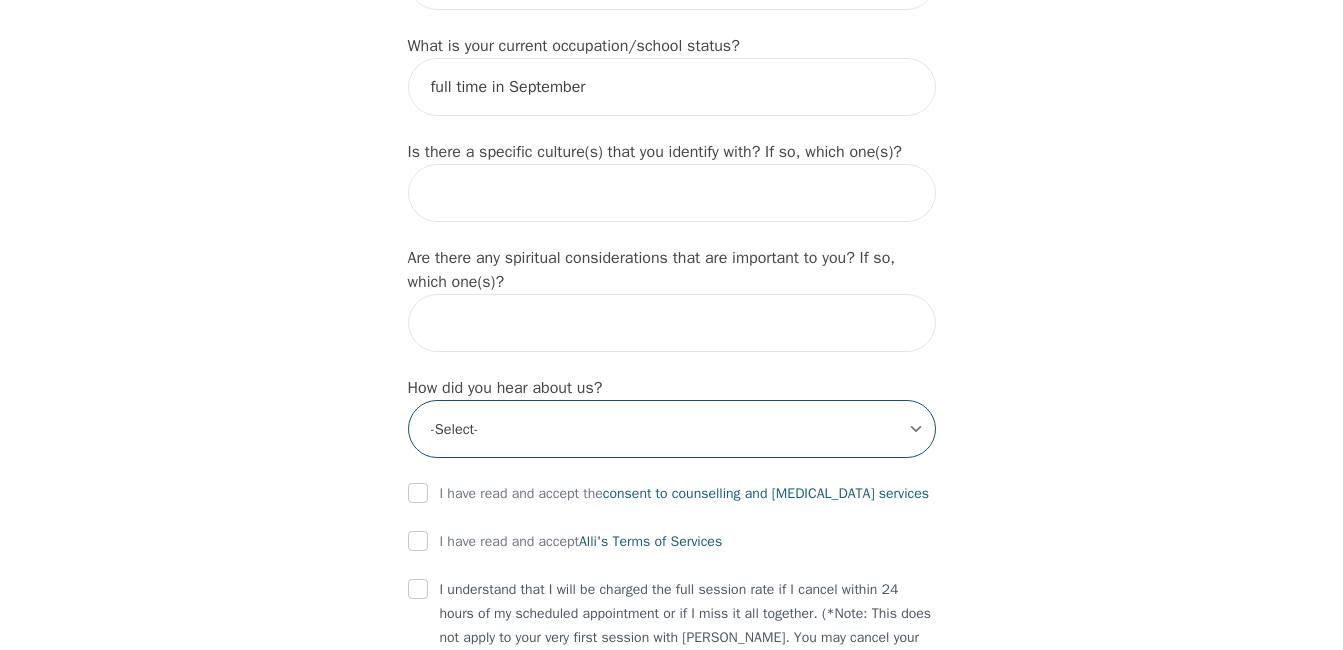 click on "-Select- Physician/Specialist Friend Facebook Instagram Google Search Google Ads Facebook/Instagram Ads Other" at bounding box center (672, 429) 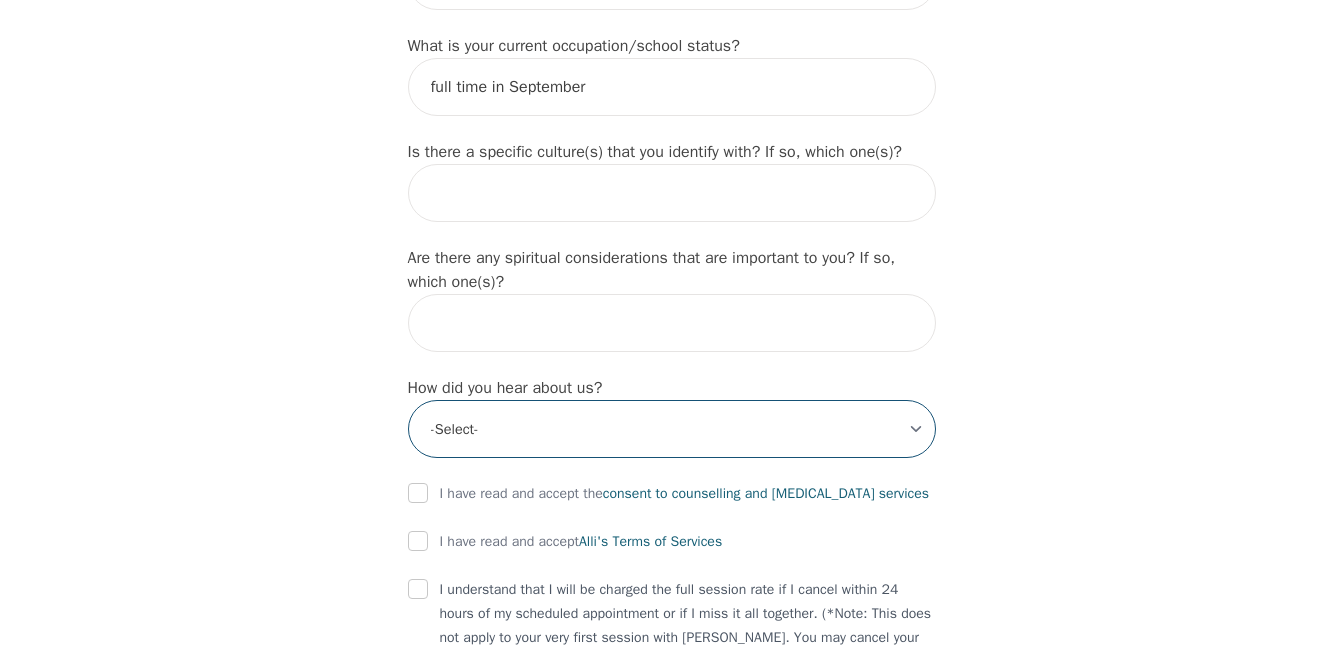 select on "Other" 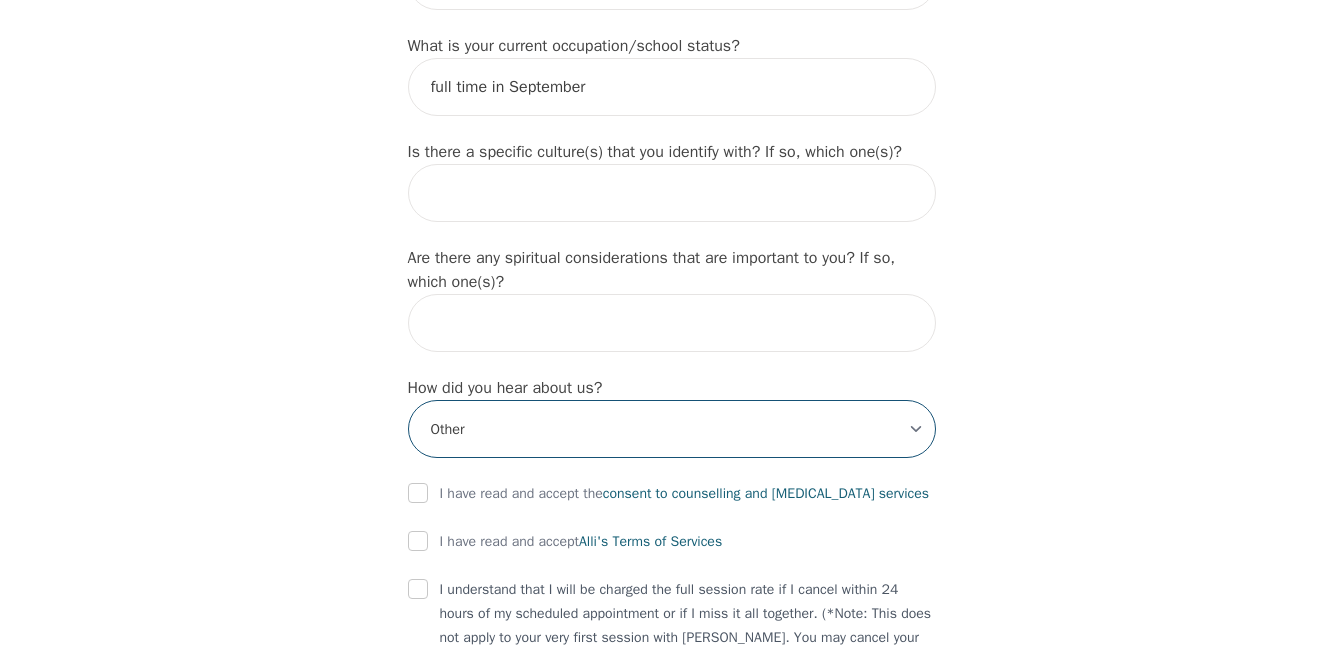 click on "-Select- Physician/Specialist Friend Facebook Instagram Google Search Google Ads Facebook/Instagram Ads Other" at bounding box center (672, 429) 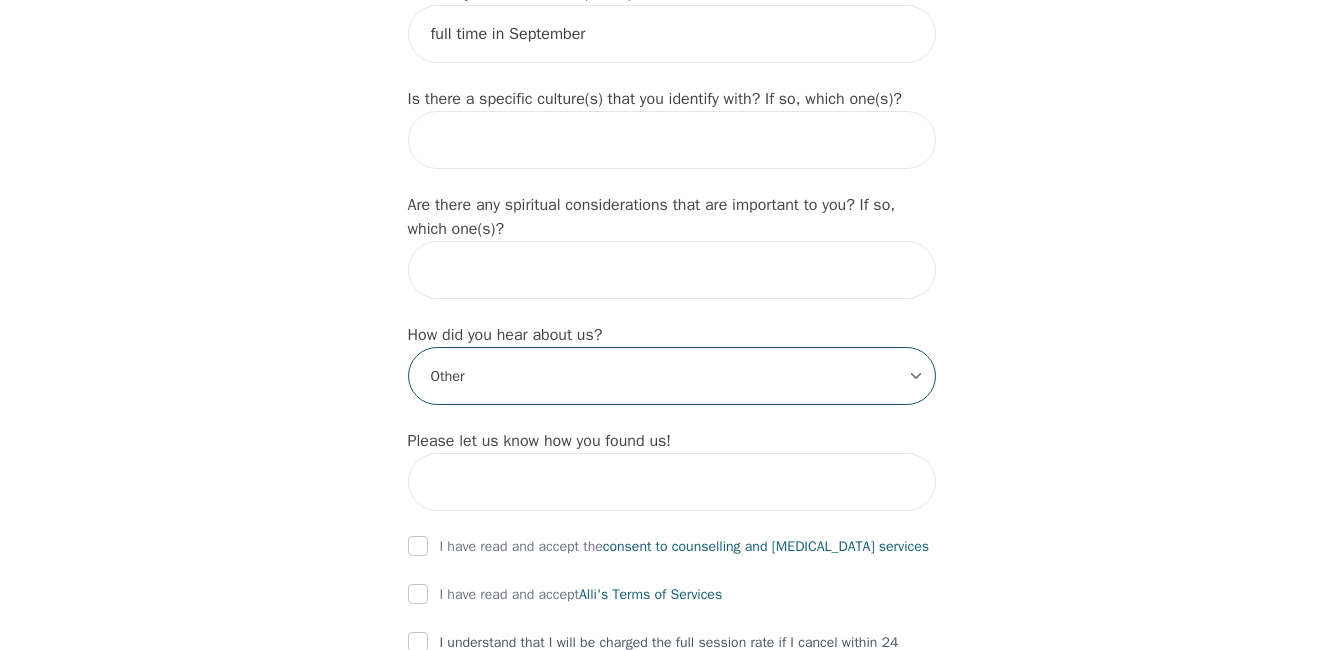 scroll, scrollTop: 2200, scrollLeft: 0, axis: vertical 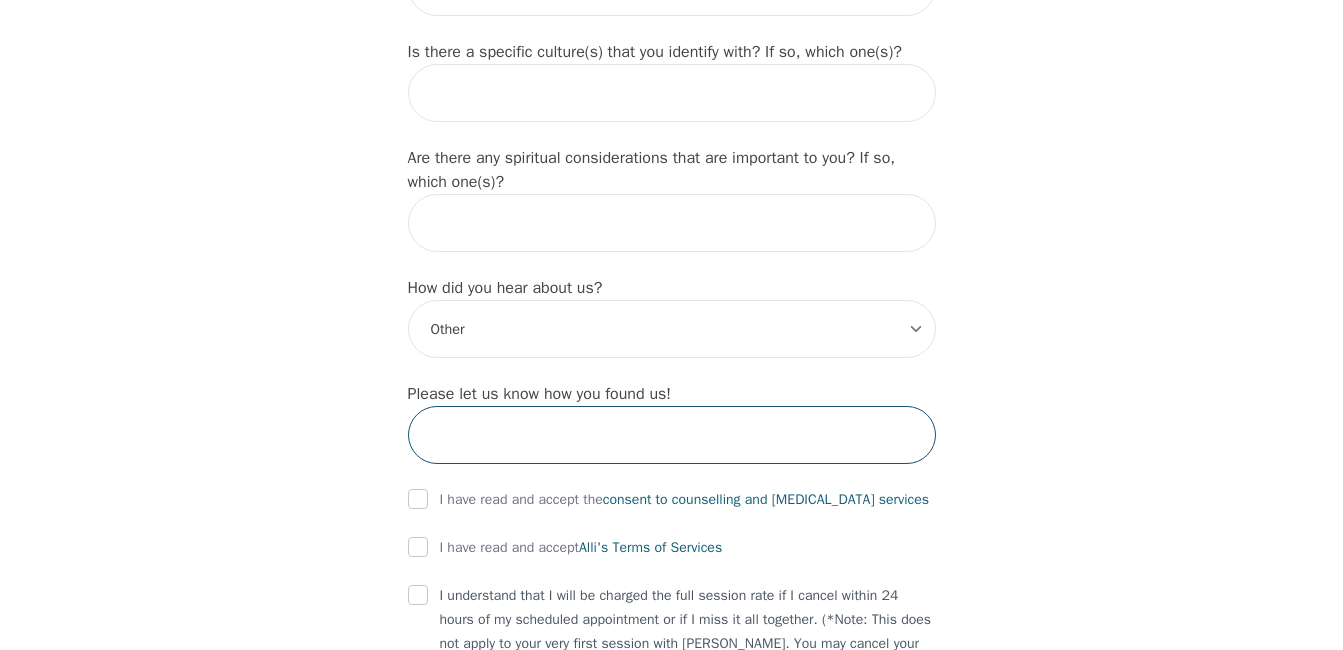 click at bounding box center [672, 435] 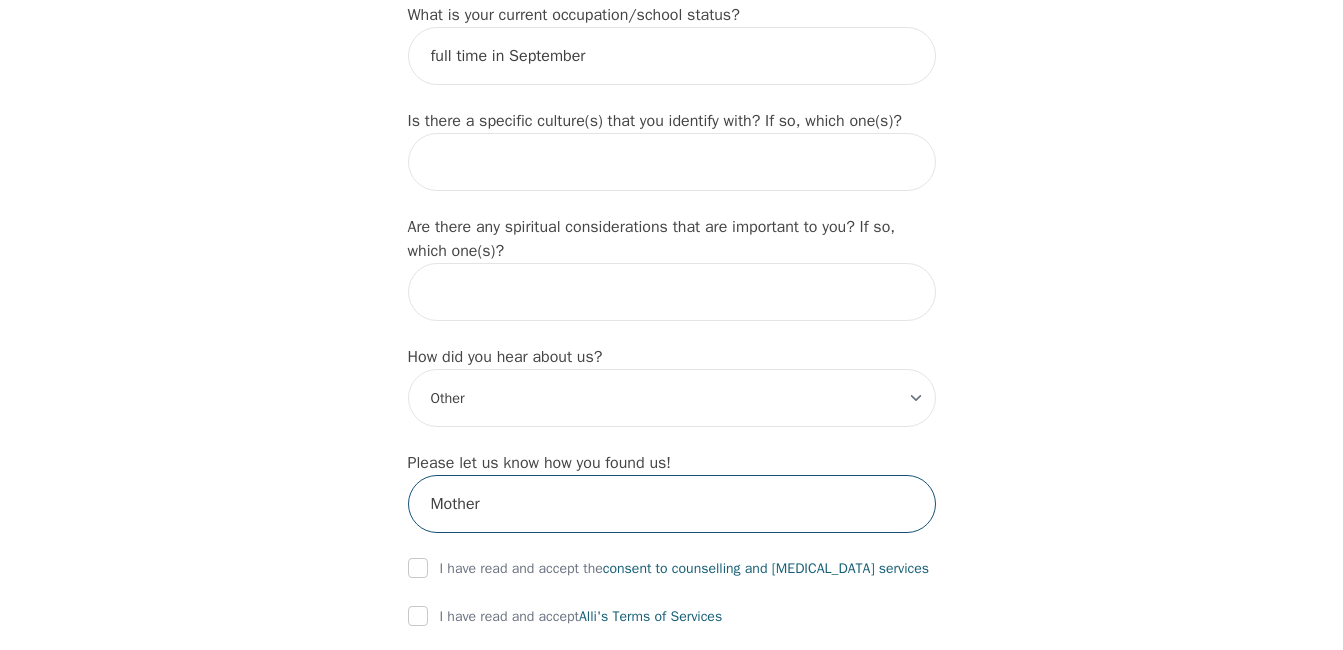 scroll, scrollTop: 2100, scrollLeft: 0, axis: vertical 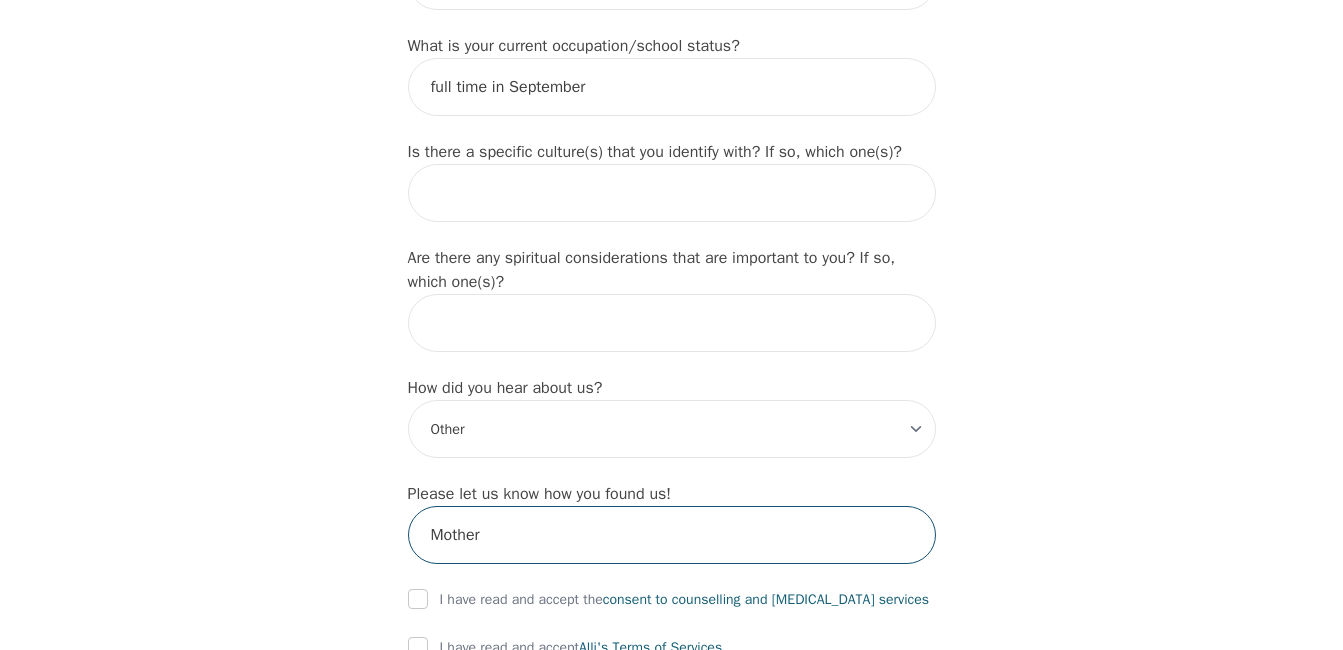 type on "Mother" 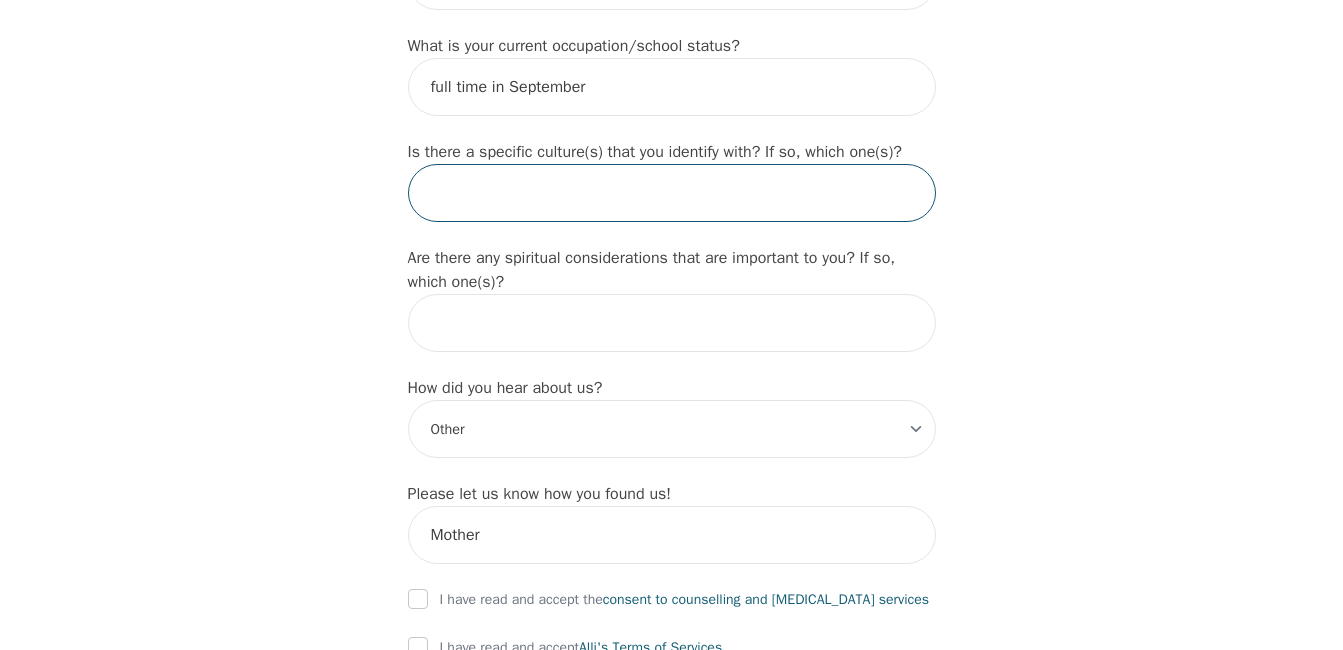 click at bounding box center [672, 193] 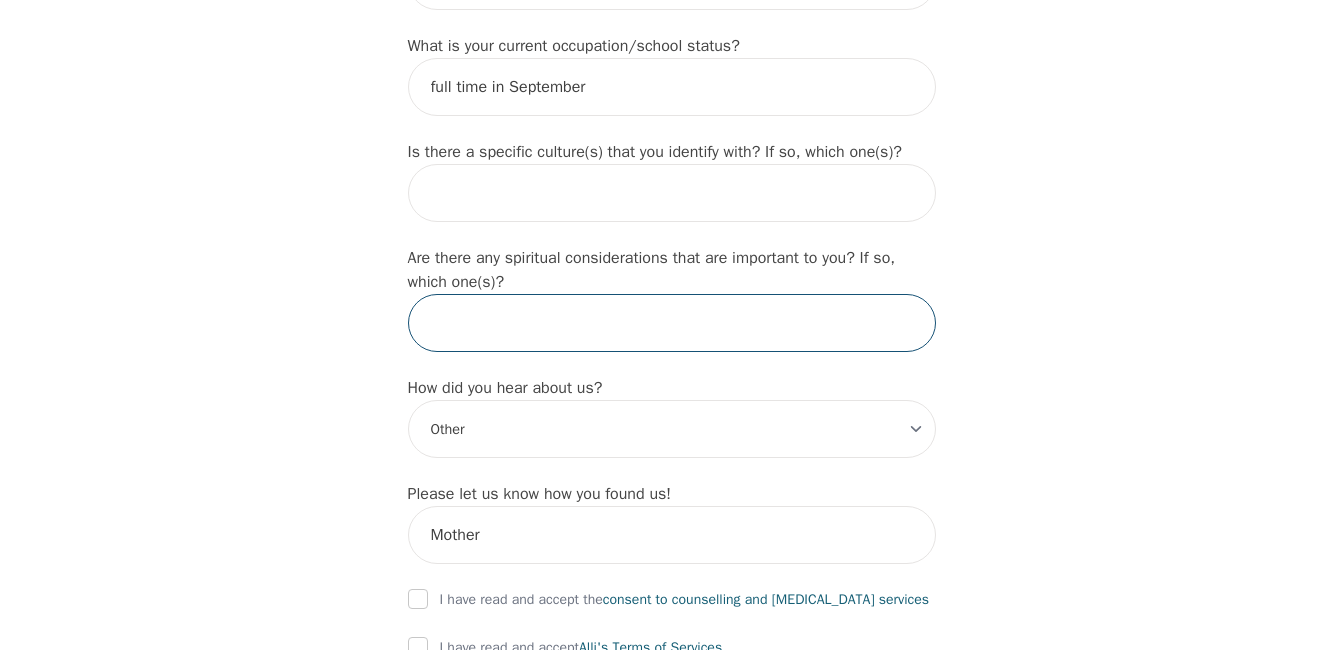 click at bounding box center (672, 323) 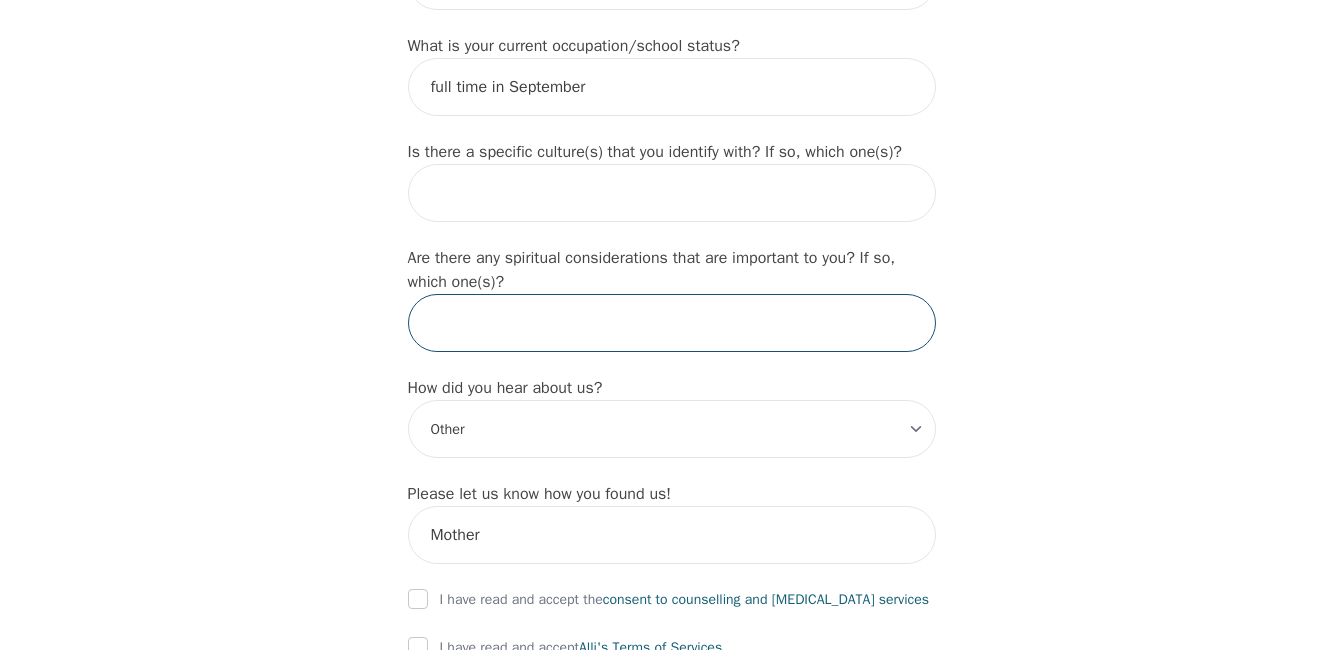 click at bounding box center [672, 323] 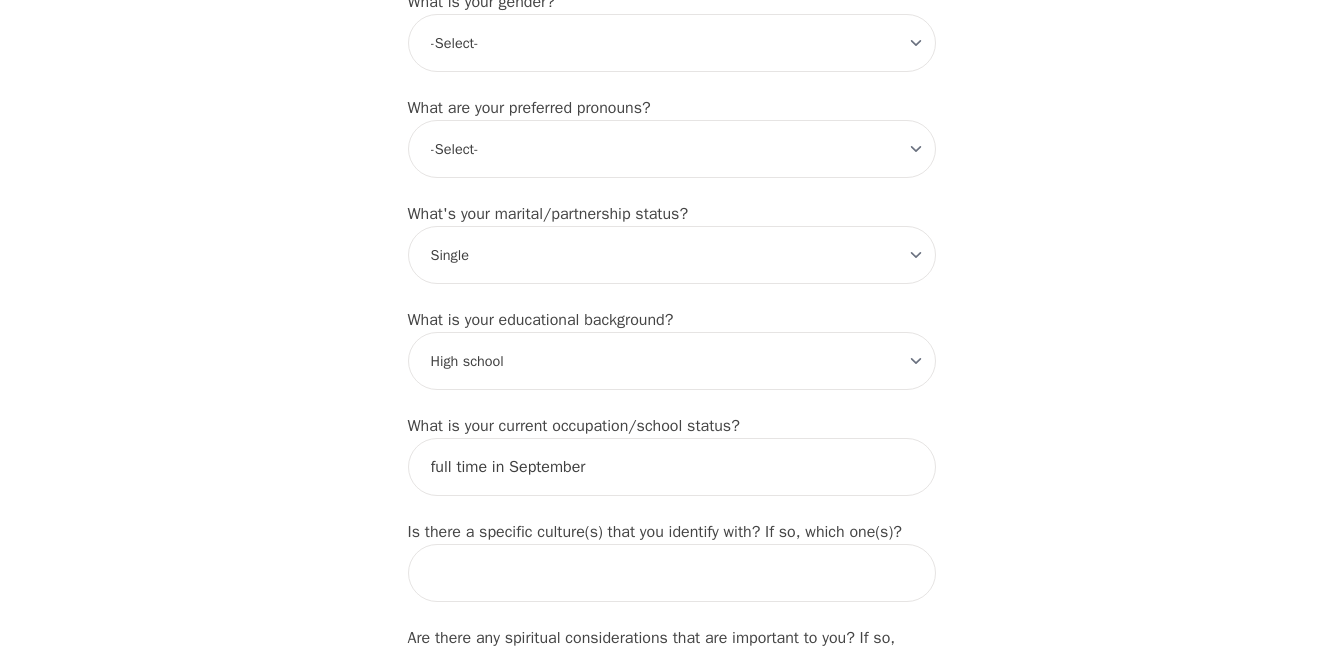 scroll, scrollTop: 1700, scrollLeft: 0, axis: vertical 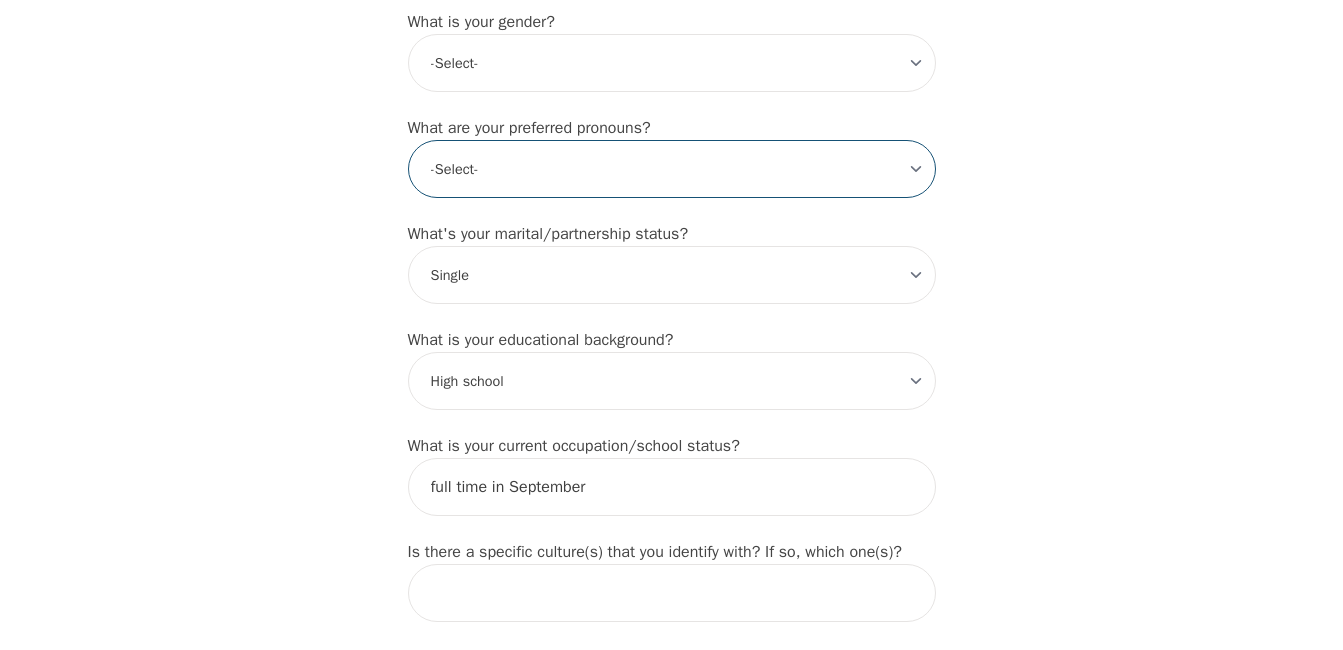click on "-Select- he/him she/her they/them ze/zir xe/xem ey/em ve/ver tey/ter e/e per/per prefer_not_to_say" at bounding box center [672, 169] 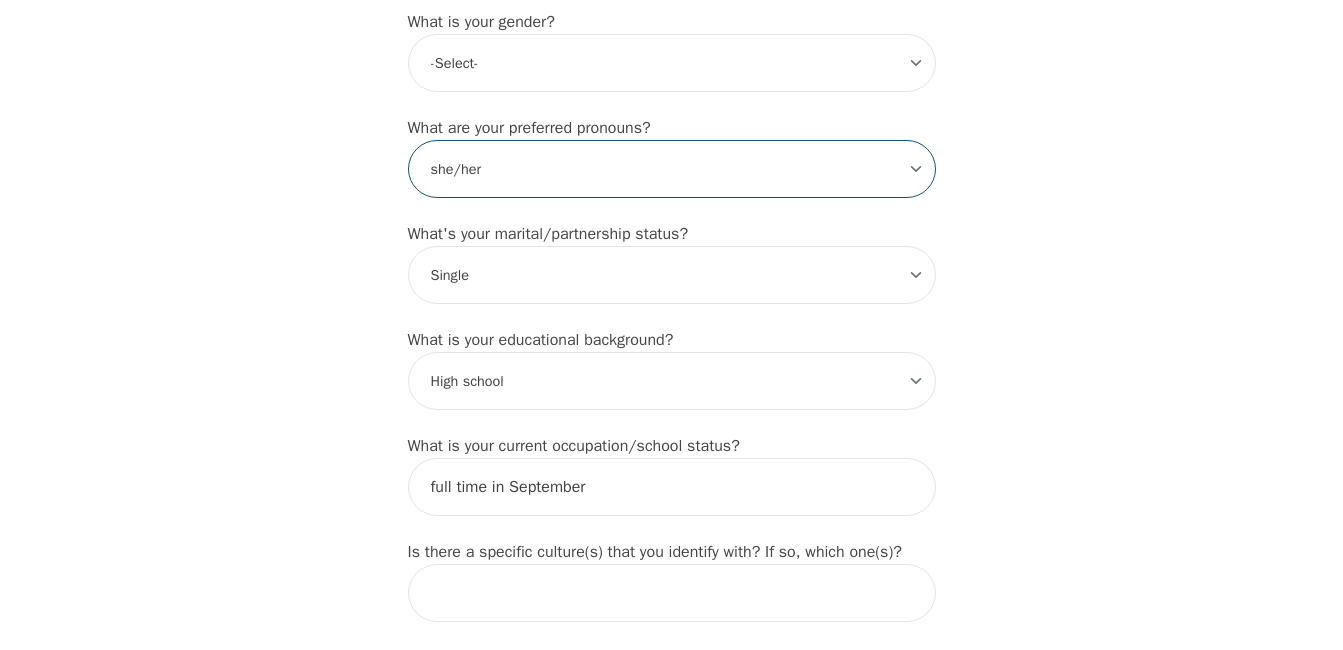 click on "-Select- he/him she/her they/them ze/zir xe/xem ey/em ve/ver tey/ter e/e per/per prefer_not_to_say" at bounding box center [672, 169] 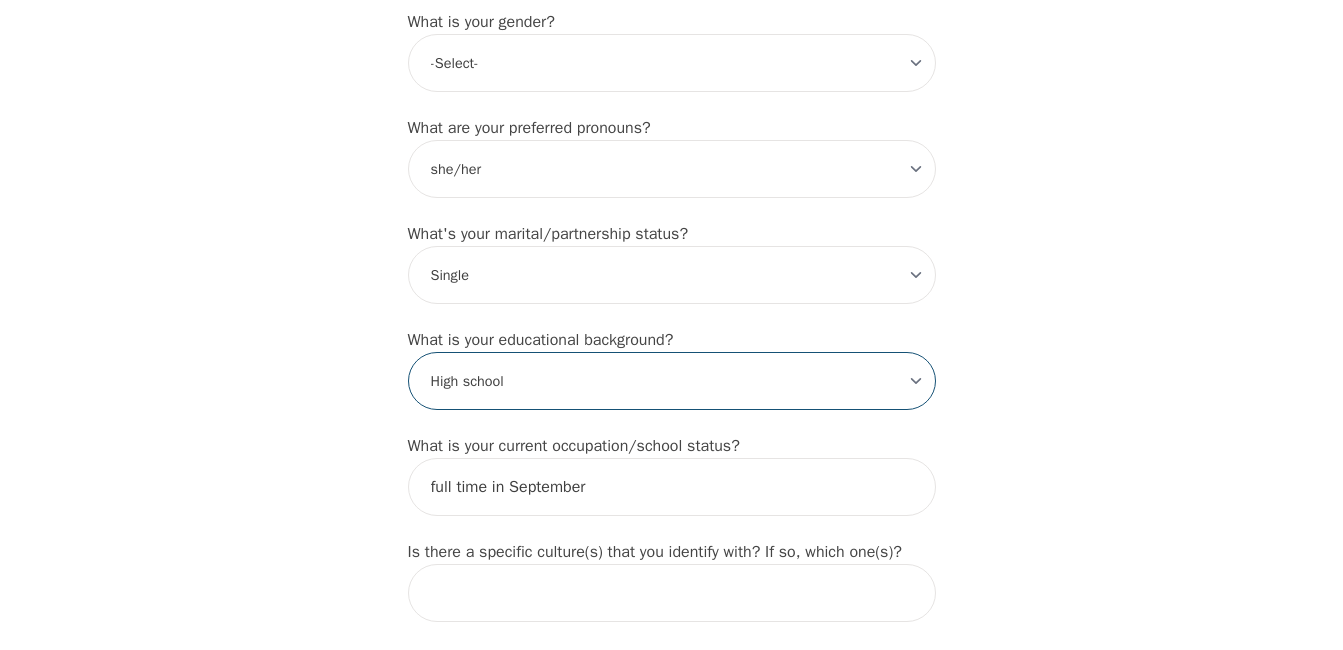 click on "-Select- Less than high school High school Associate degree Bachelor degree Master's degree Professional degree Doctorial degree" at bounding box center [672, 381] 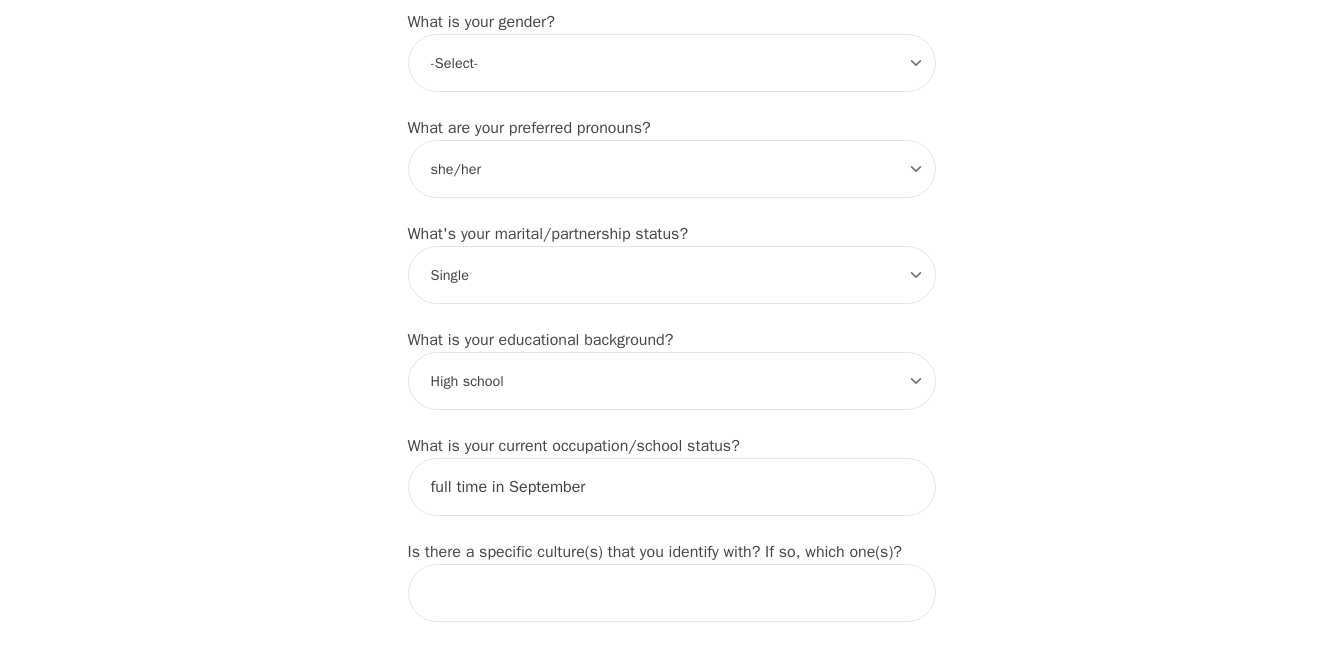 click on "Intake Assessment for [PERSON_NAME] Part 1 of 2: Tell Us About Yourself Please complete the following information before your initial session. This step is crucial to kickstart your therapeutic journey with your therapist: What's your first name? (This will be the name on your insurance receipt) [PERSON_NAME] What's your last name? [PERSON_NAME] What's your preferred name? [OPTIONAL] [PERSON_NAME] What's your email? [EMAIL_ADDRESS][DOMAIN_NAME] What's your phone number? [PHONE_NUMBER] What's your address? [STREET_ADDRESS][GEOGRAPHIC_DATA] What's your unit number? [OPTIONAL] What's your date of birth? [DEMOGRAPHIC_DATA] What's the name of your emergency contact? [PERSON_NAME] What's the phone number of your emergency contact? [PHONE_NUMBER] What's the full name of your primary care physician? [PERSON_NAME] What's the phone number of your primary care physician? 5199779222 Below are optional questions - Please tell us more about yourself: What is your gender? -Select- [DEMOGRAPHIC_DATA] [DEMOGRAPHIC_DATA] [DEMOGRAPHIC_DATA] [DEMOGRAPHIC_DATA] [DEMOGRAPHIC_DATA] prefer_not_to_say -Select- ey/em" at bounding box center (671, -138) 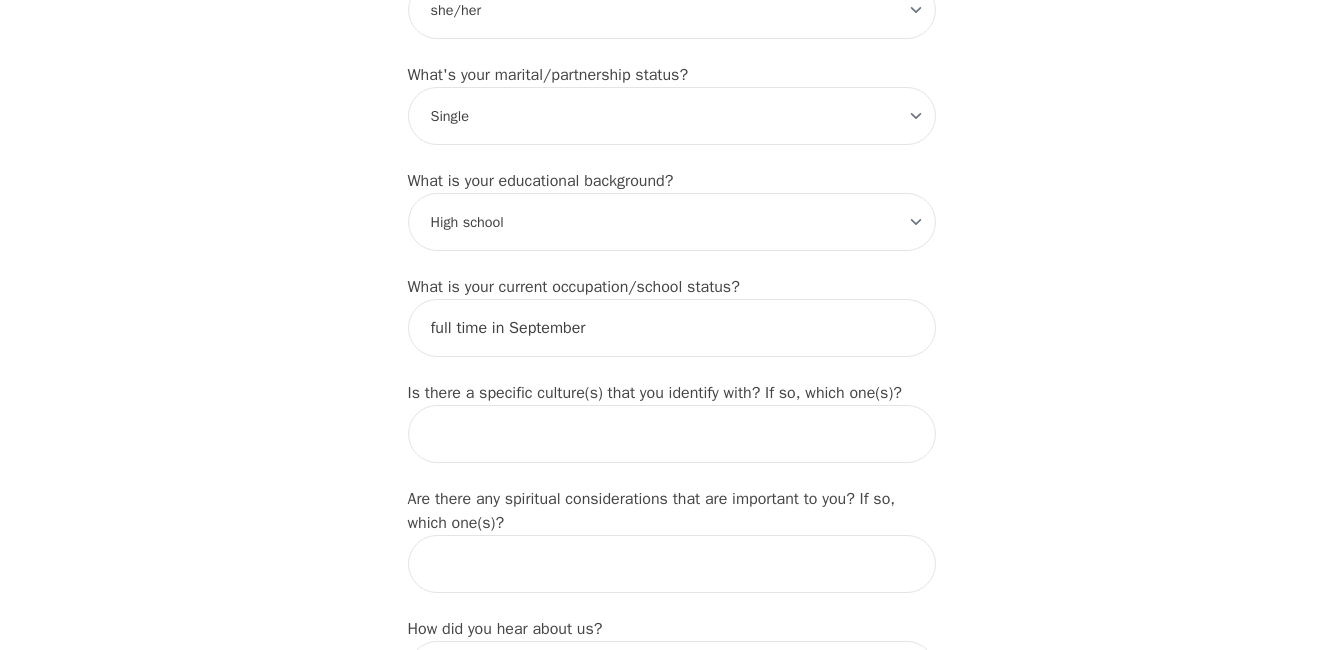 scroll, scrollTop: 1900, scrollLeft: 0, axis: vertical 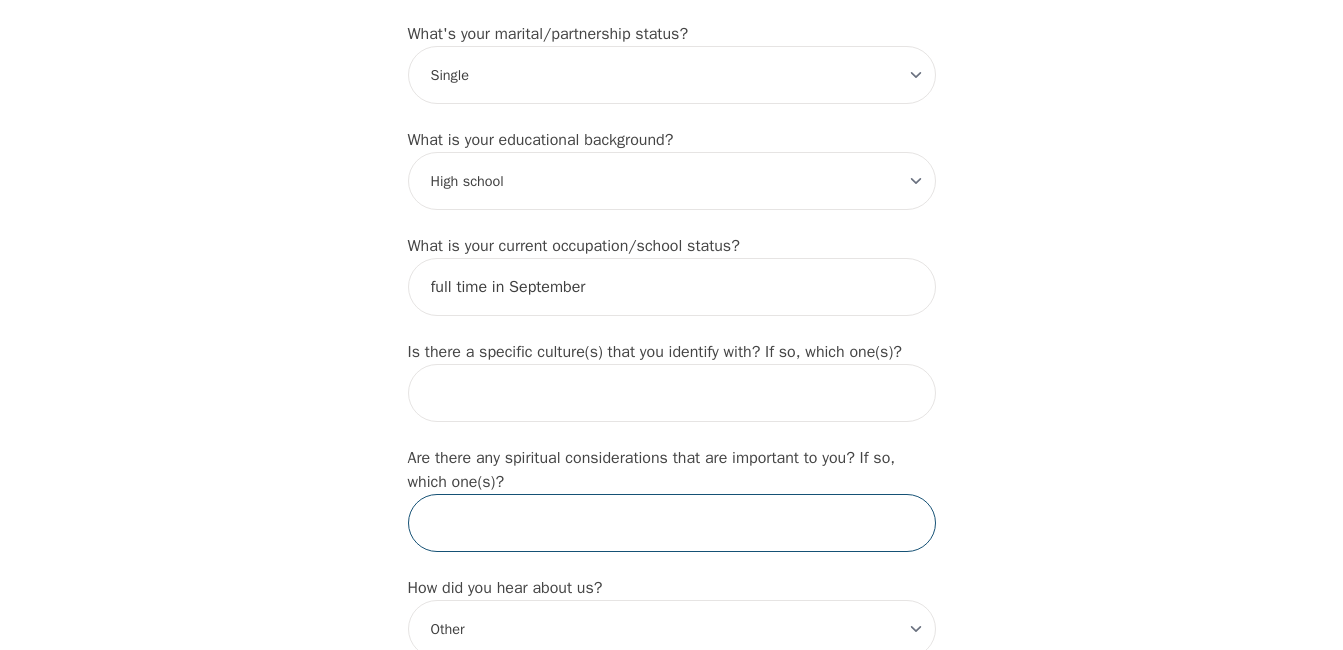 click at bounding box center (672, 523) 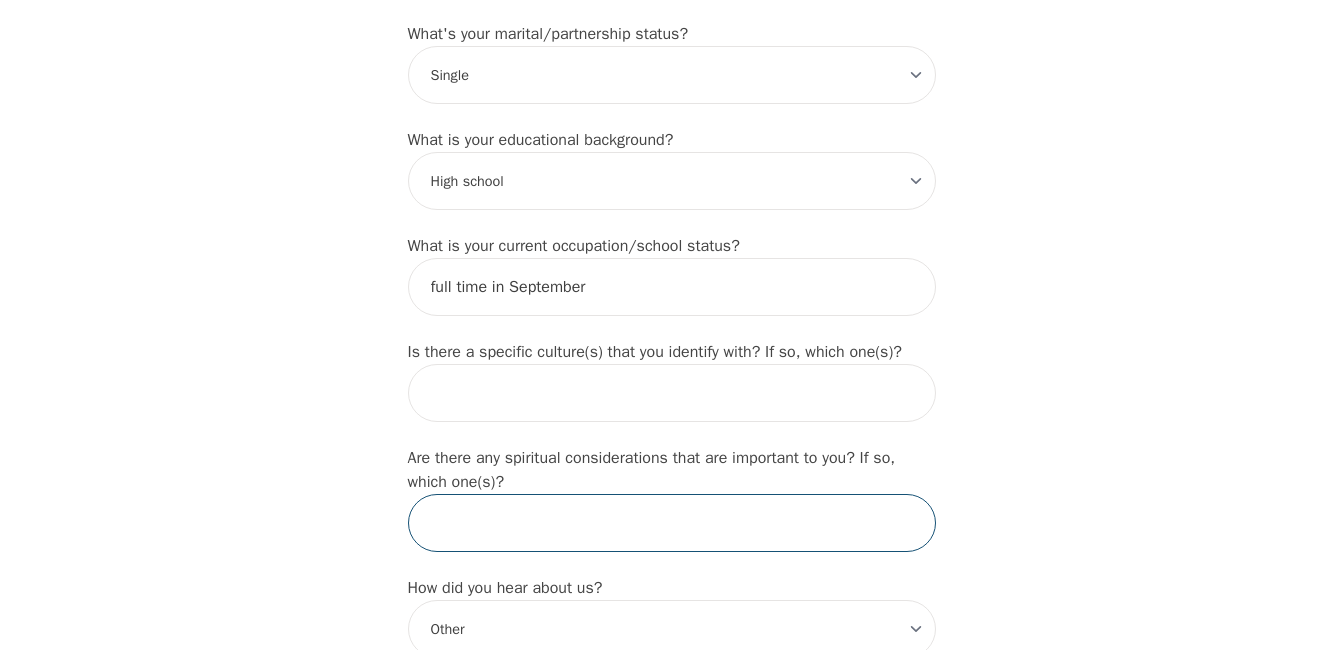 click at bounding box center (672, 523) 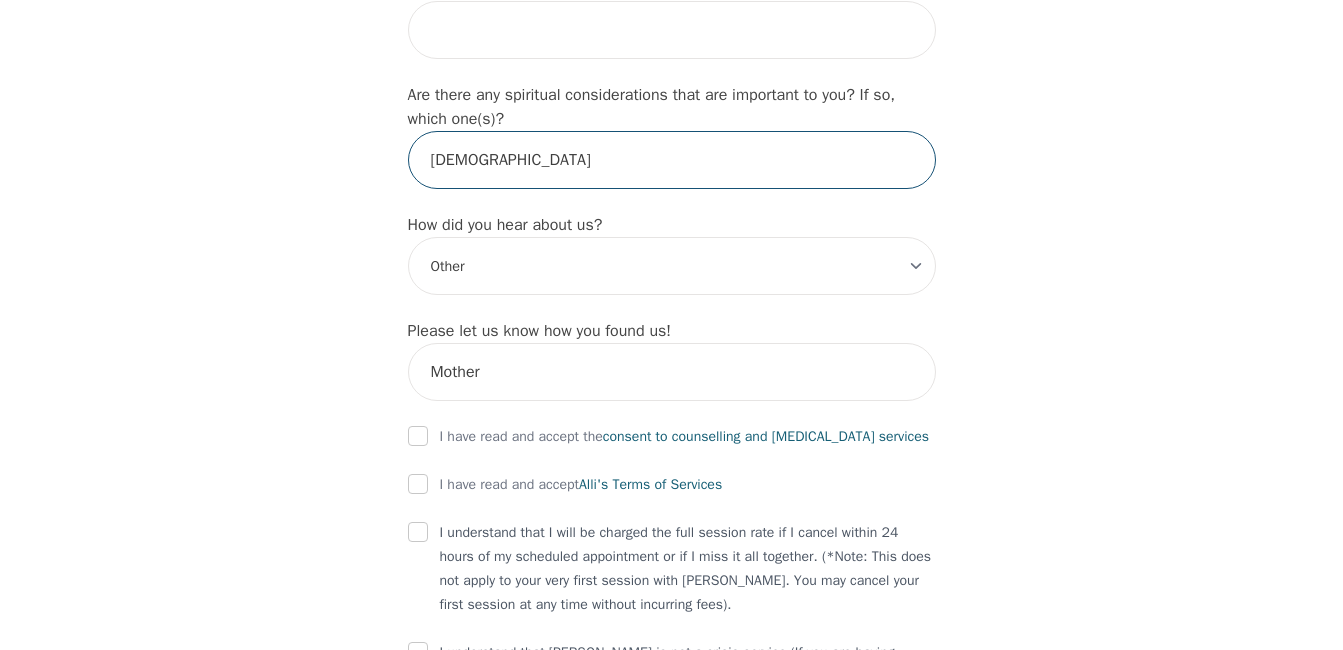 scroll, scrollTop: 2400, scrollLeft: 0, axis: vertical 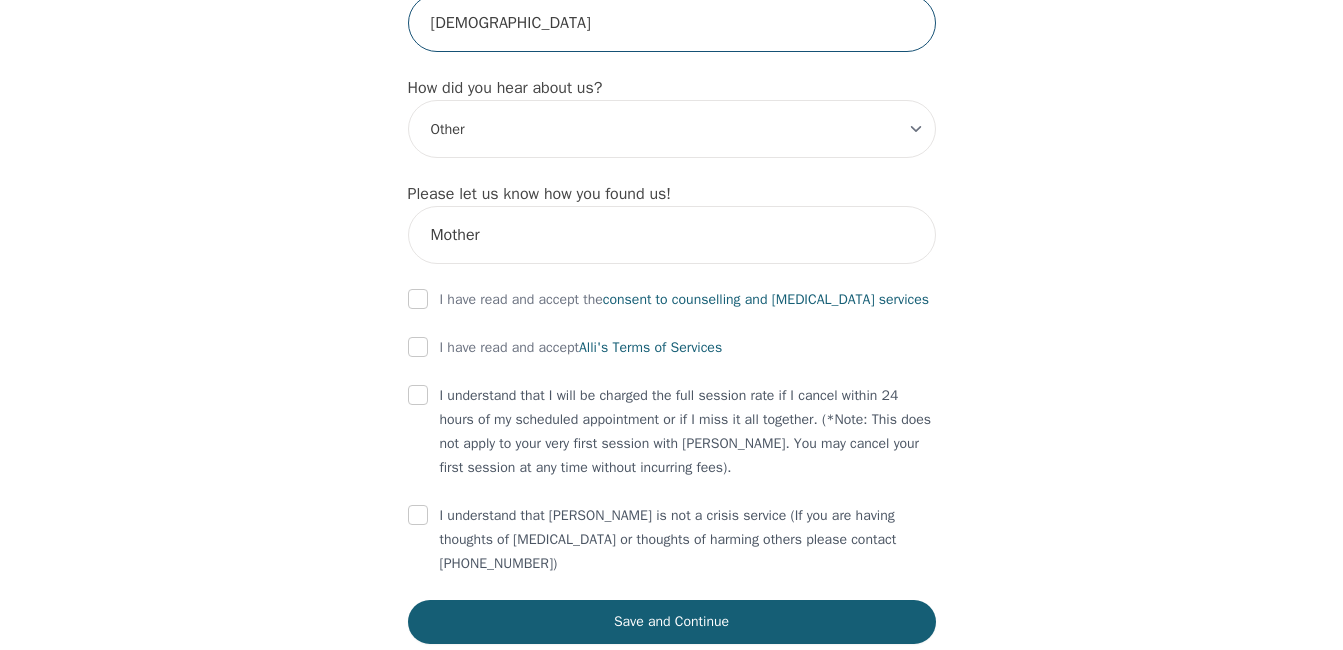 type on "[DEMOGRAPHIC_DATA]" 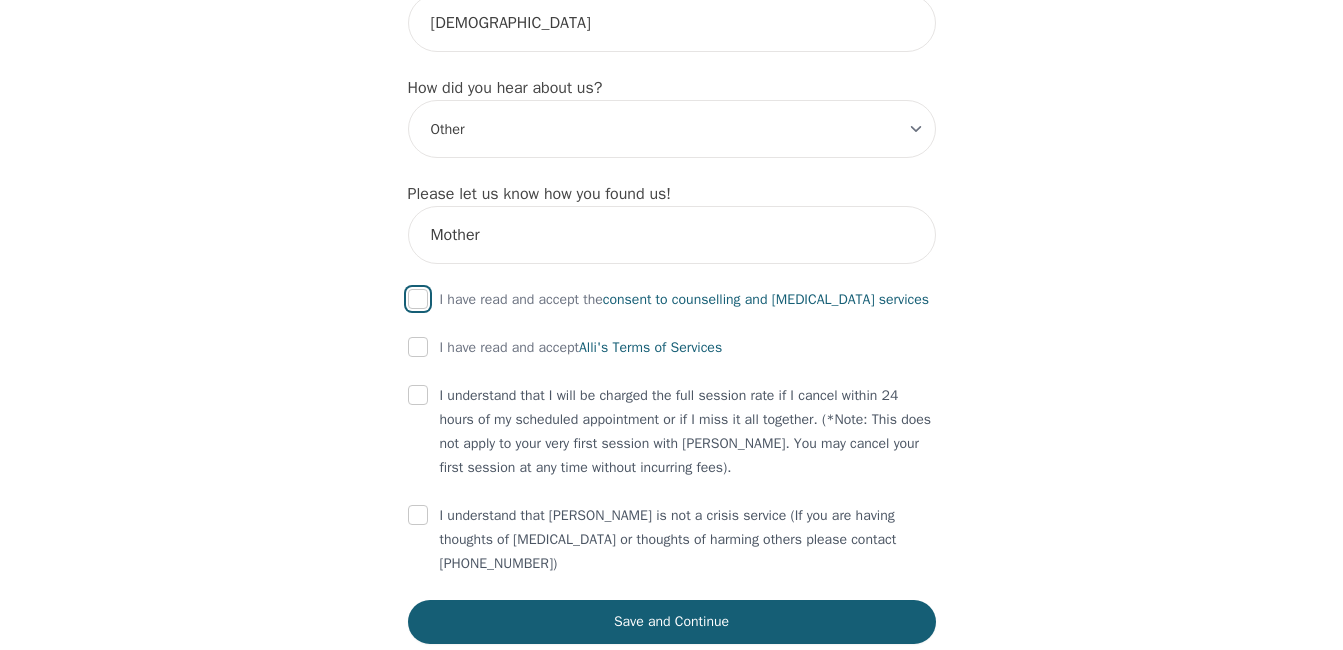 click at bounding box center [418, 299] 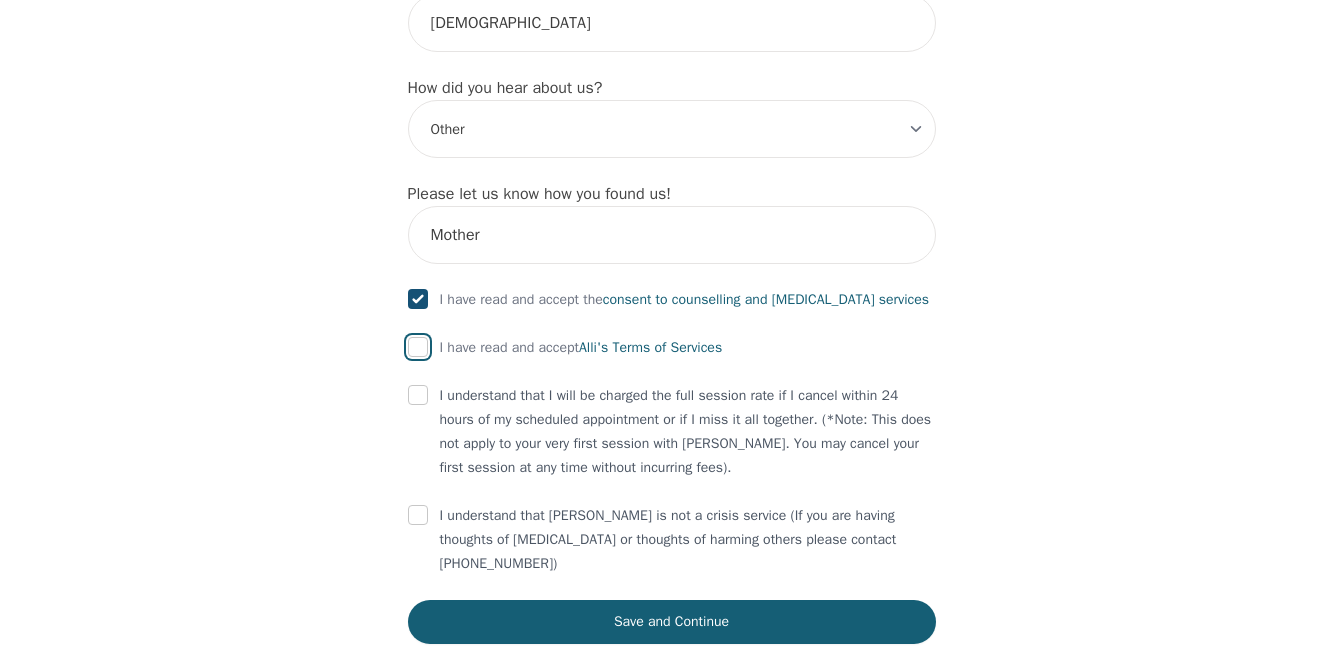 click at bounding box center (418, 347) 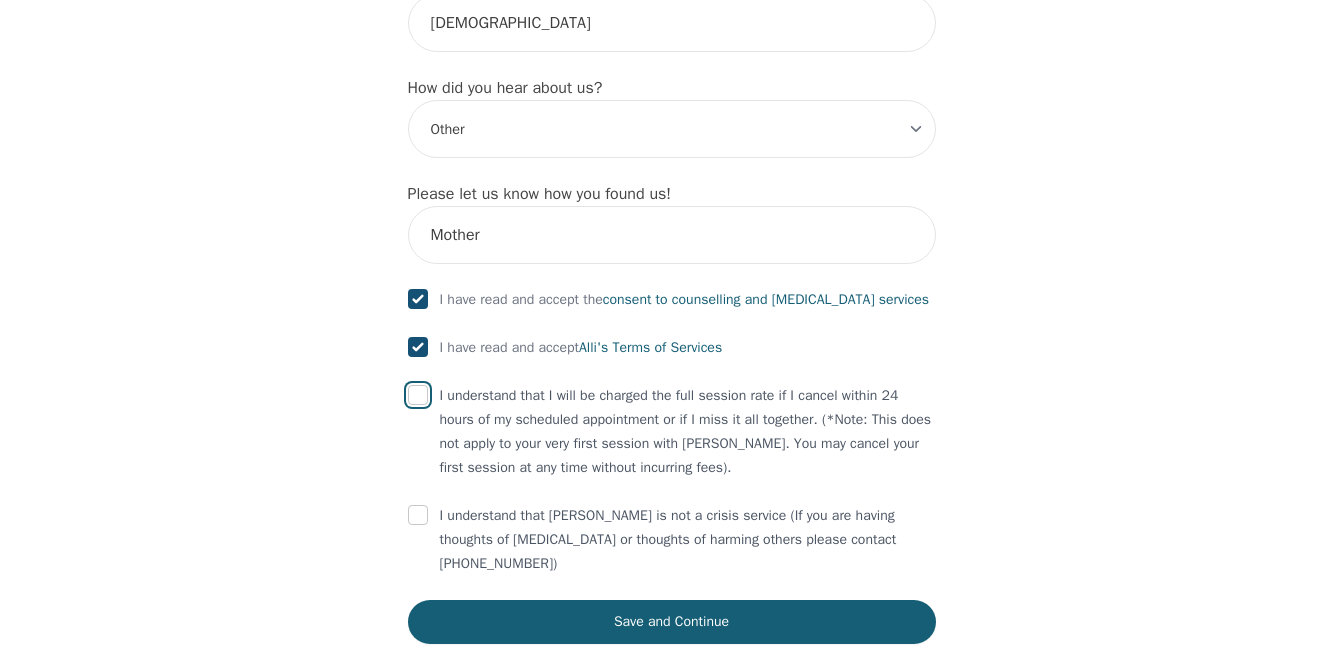 drag, startPoint x: 421, startPoint y: 424, endPoint x: 523, endPoint y: 478, distance: 115.41231 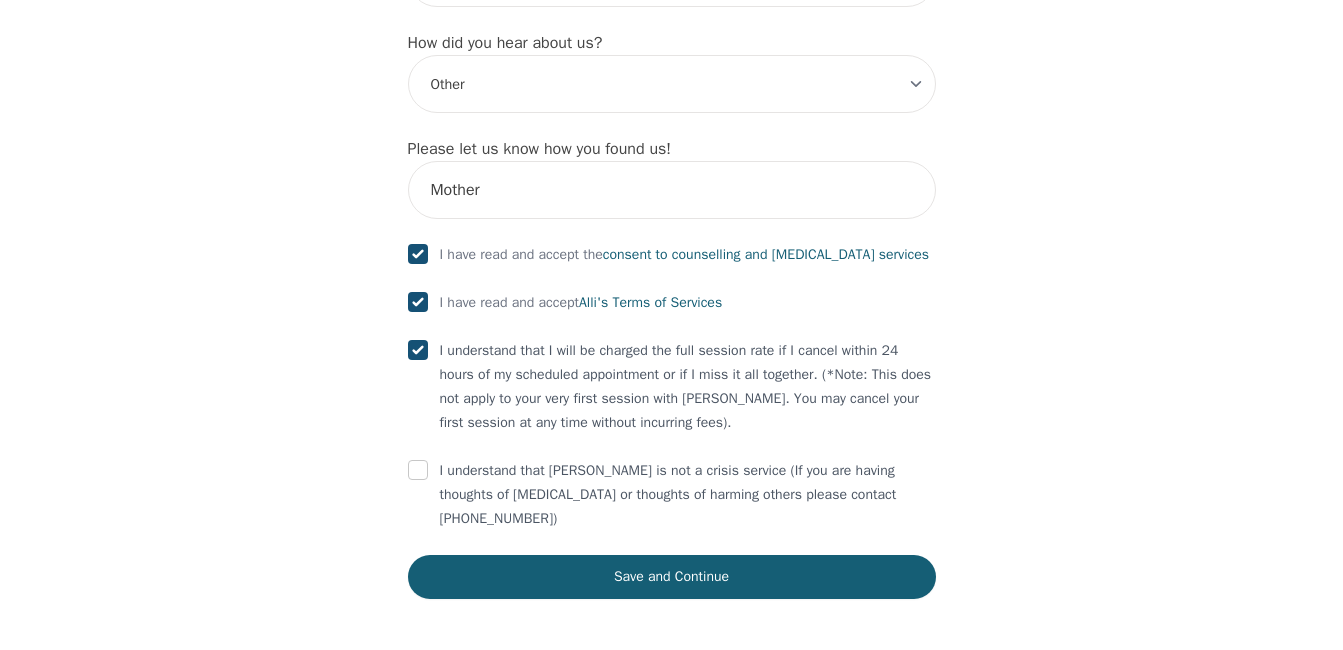 scroll, scrollTop: 2486, scrollLeft: 0, axis: vertical 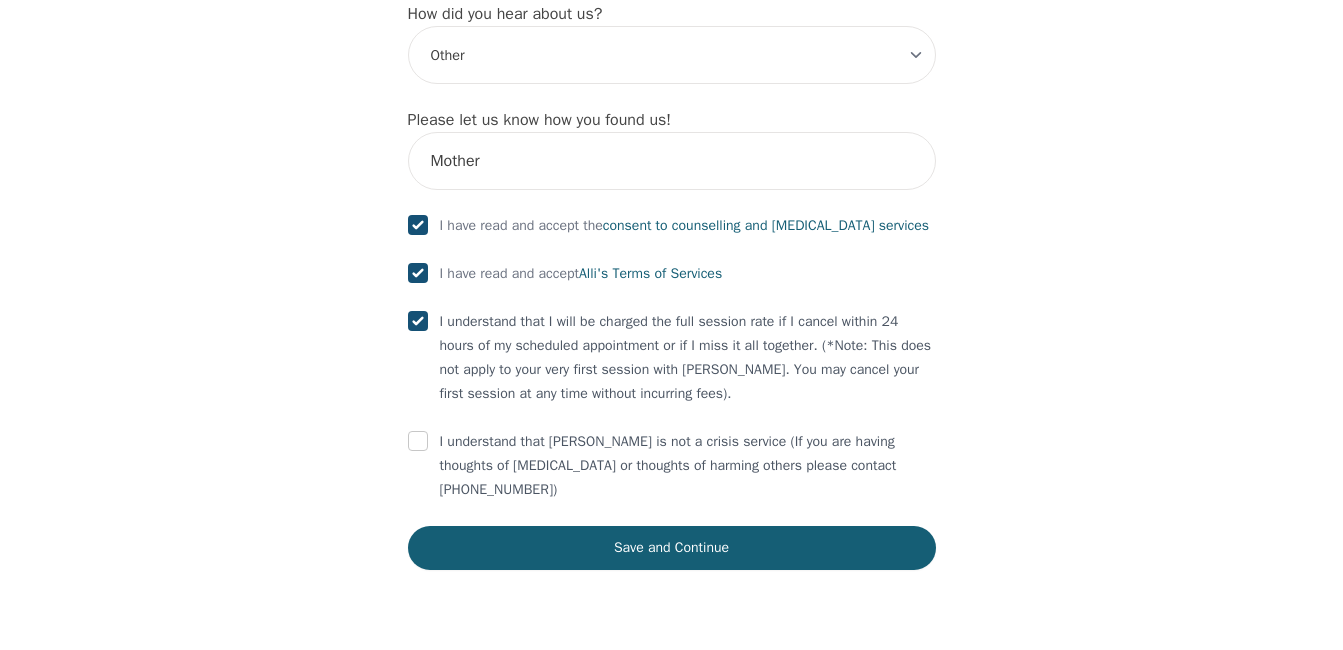 click on "I understand that [PERSON_NAME] is not a crisis service (If you are having thoughts of [MEDICAL_DATA] or thoughts of harming others please contact [PHONE_NUMBER])" at bounding box center (672, 466) 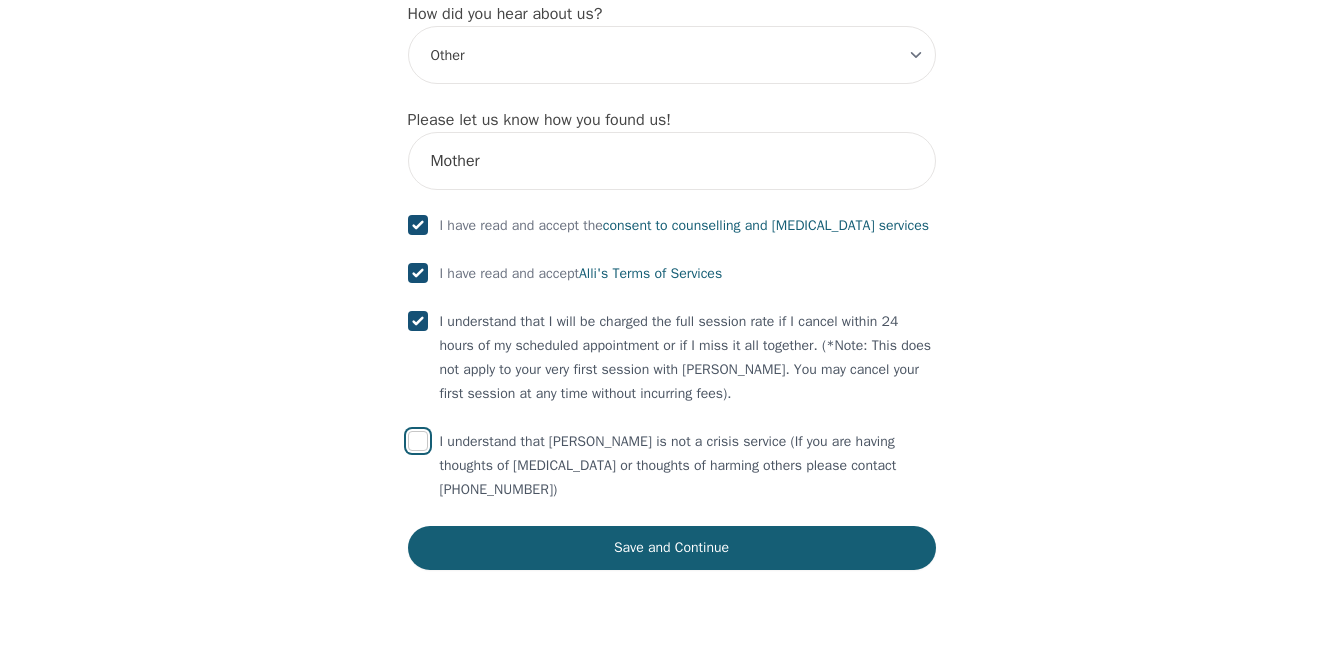 click at bounding box center (418, 441) 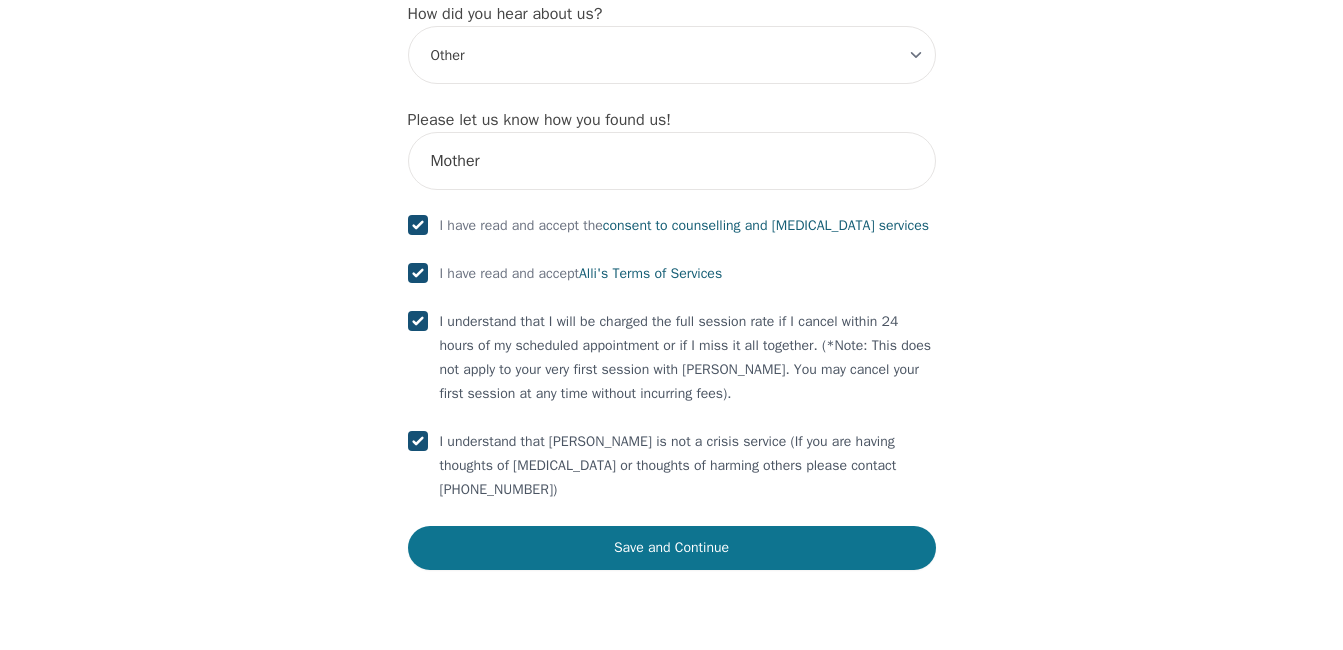 click on "Save and Continue" at bounding box center [672, 548] 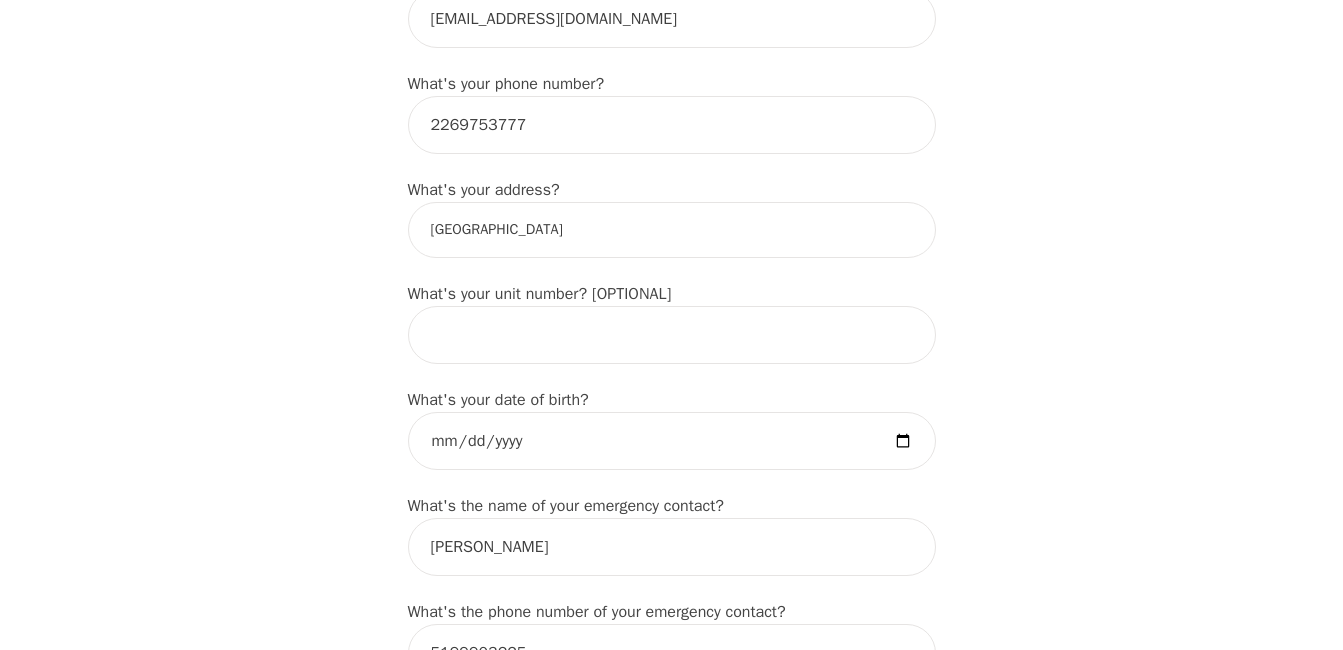 scroll, scrollTop: 665, scrollLeft: 0, axis: vertical 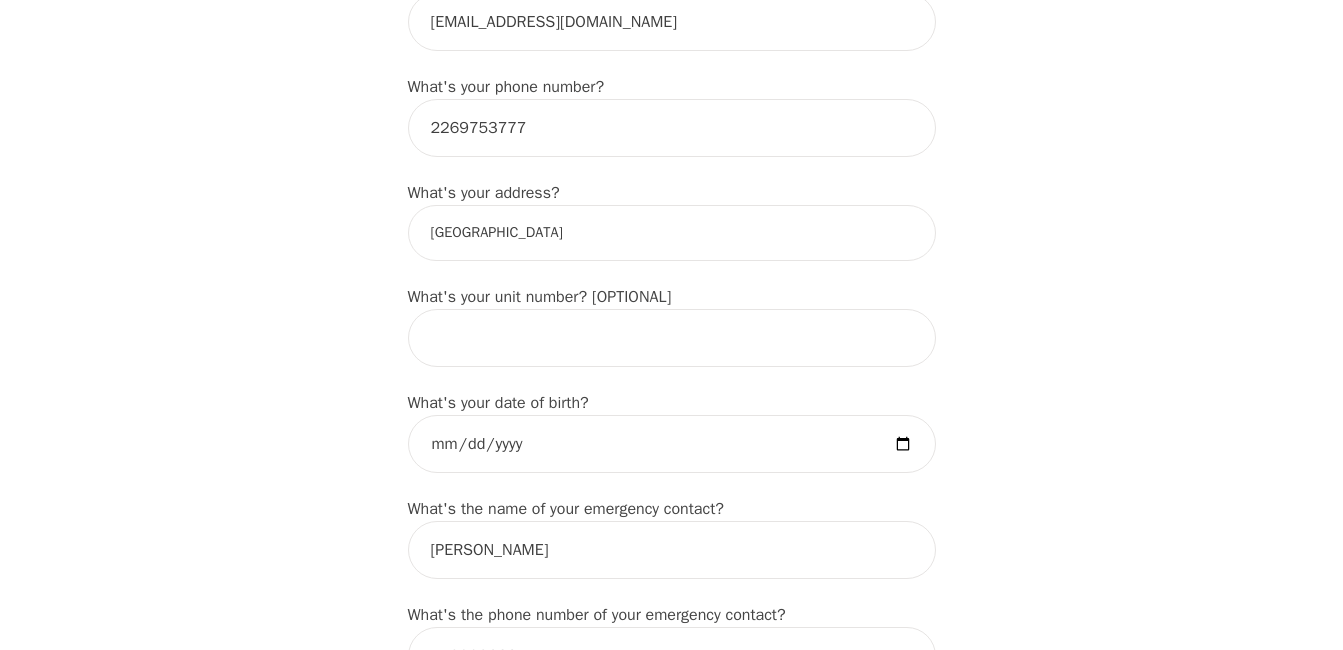 click on "[GEOGRAPHIC_DATA]" at bounding box center (672, 233) 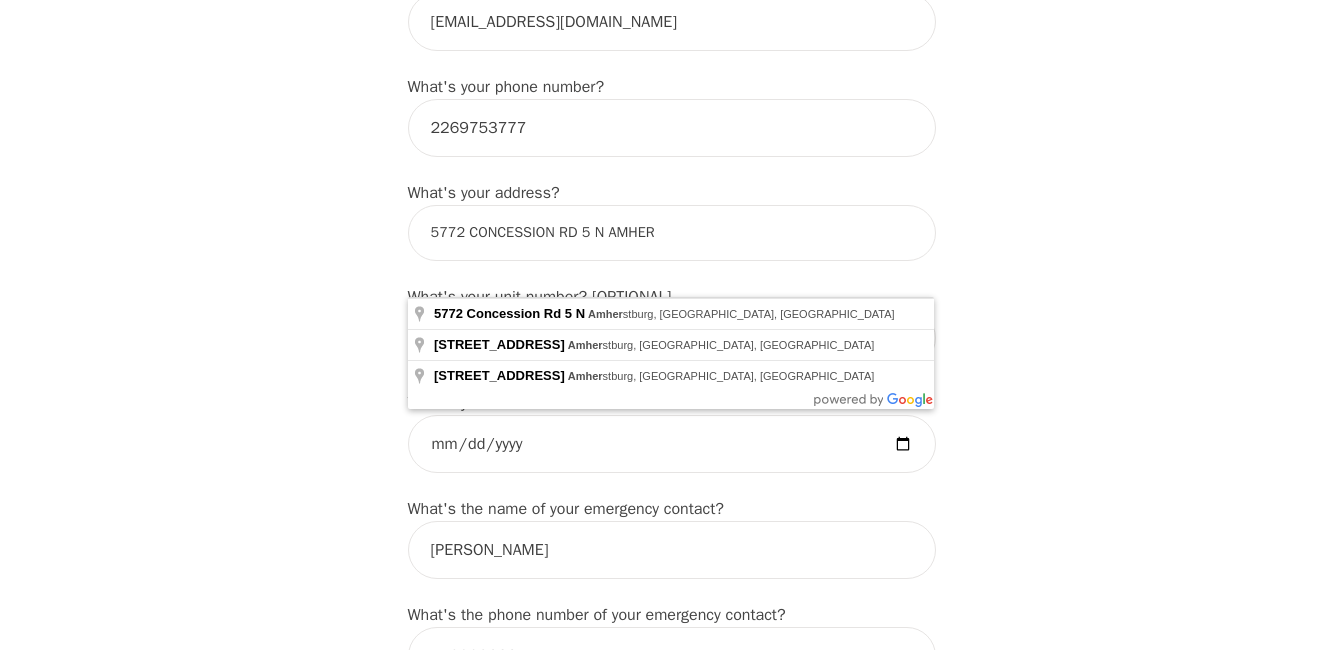 type on "5772 CONCESSION RD 5 N AMHER" 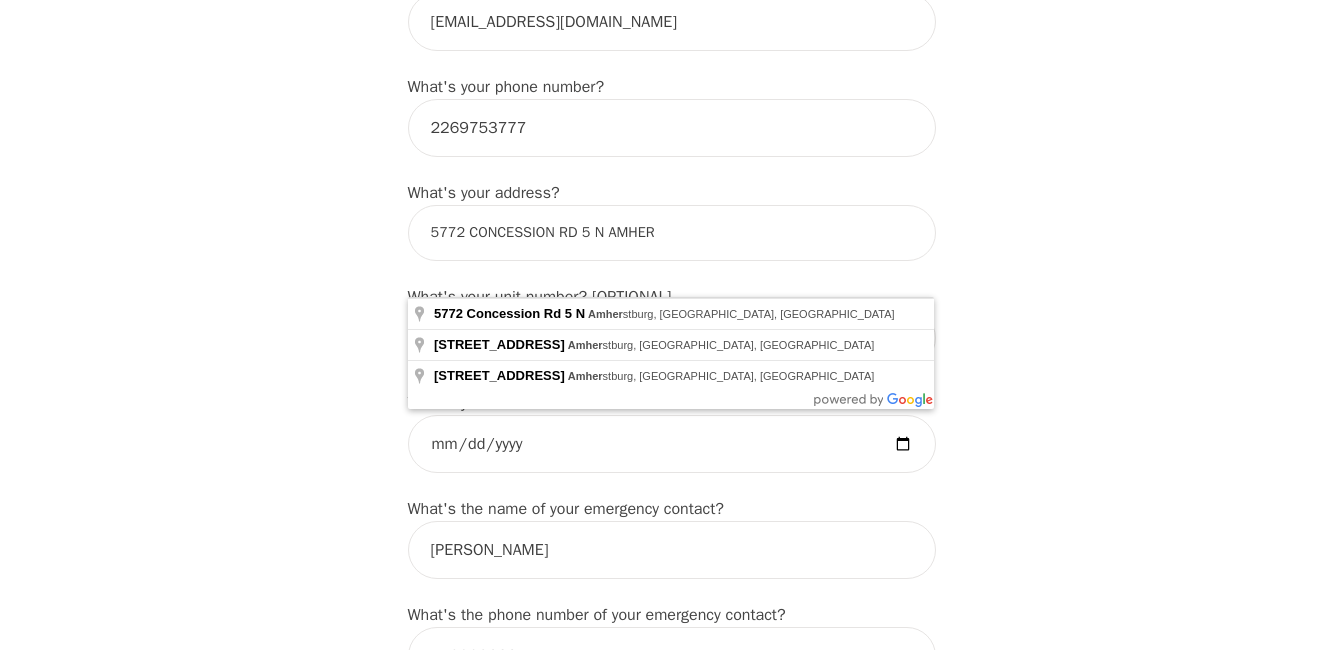 click on "Save and Continue" at bounding box center (672, 2433) 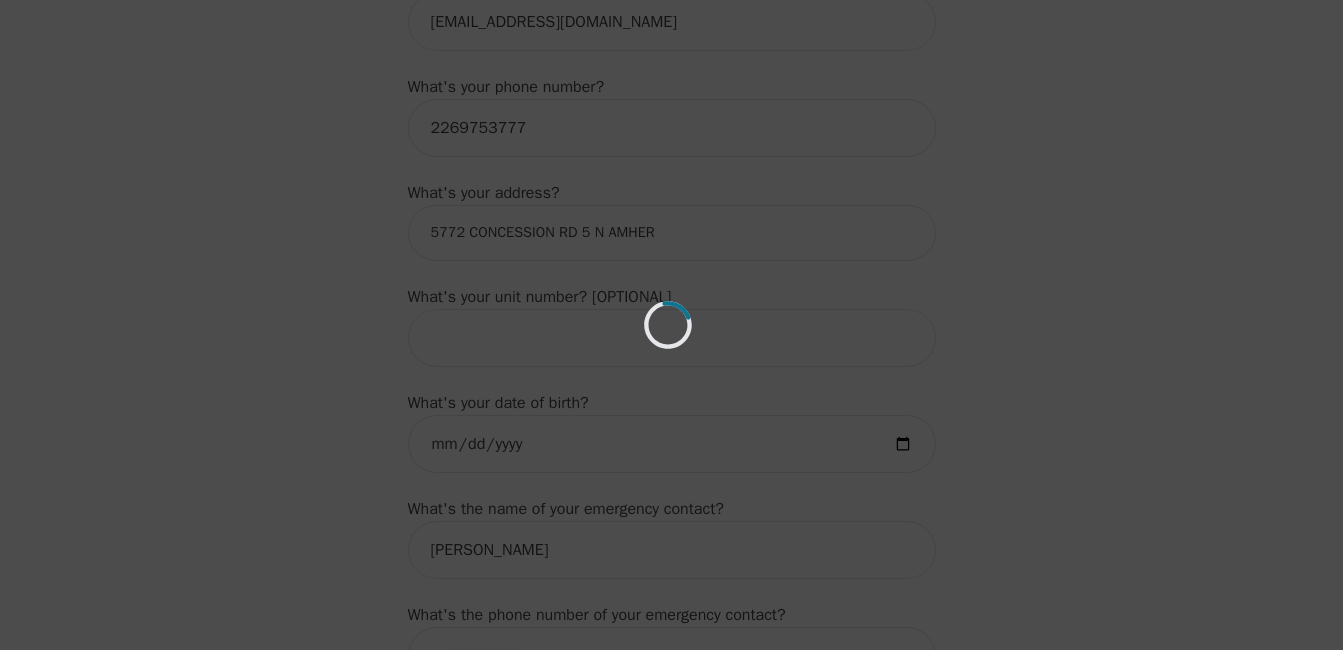 click on "Loading..." at bounding box center (671, 325) 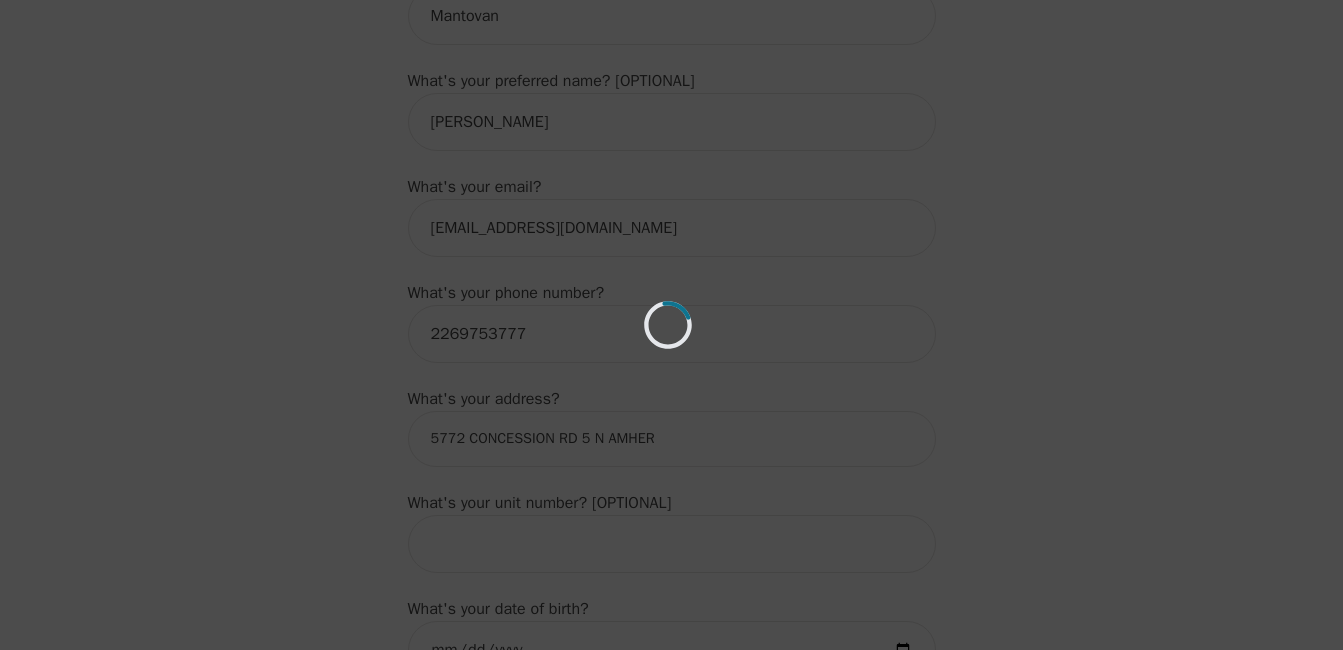 scroll, scrollTop: 465, scrollLeft: 0, axis: vertical 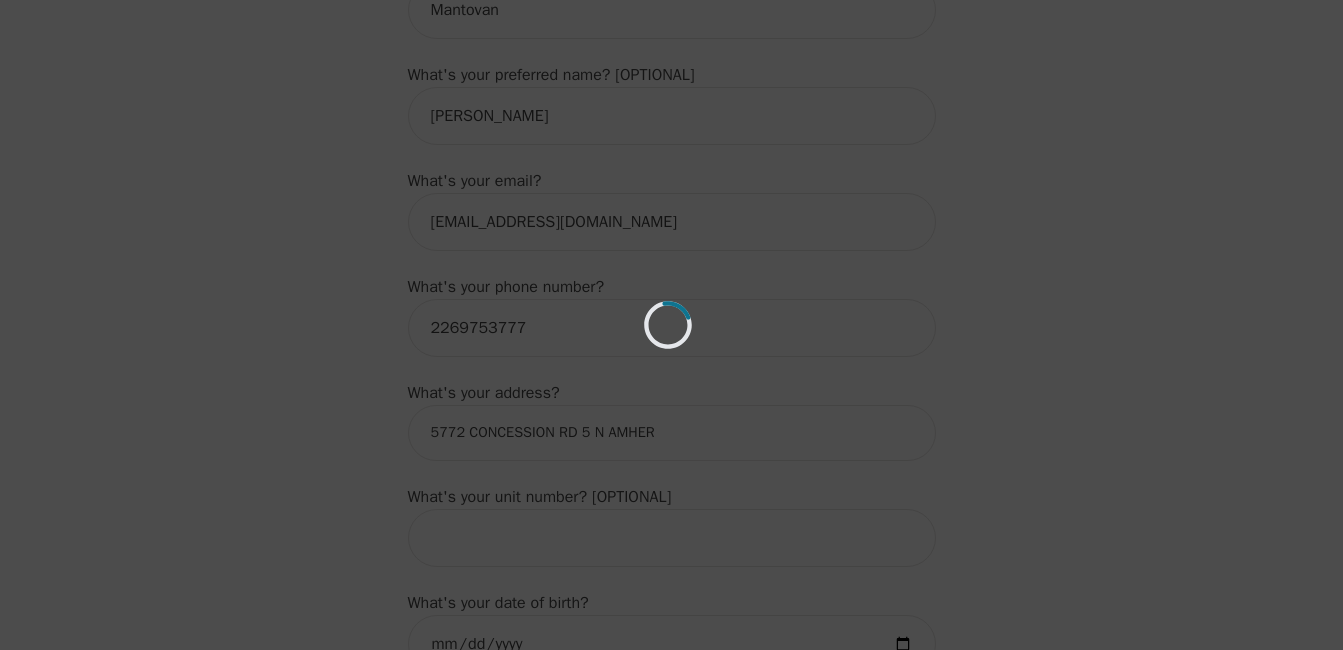click on "Loading..." at bounding box center [671, 325] 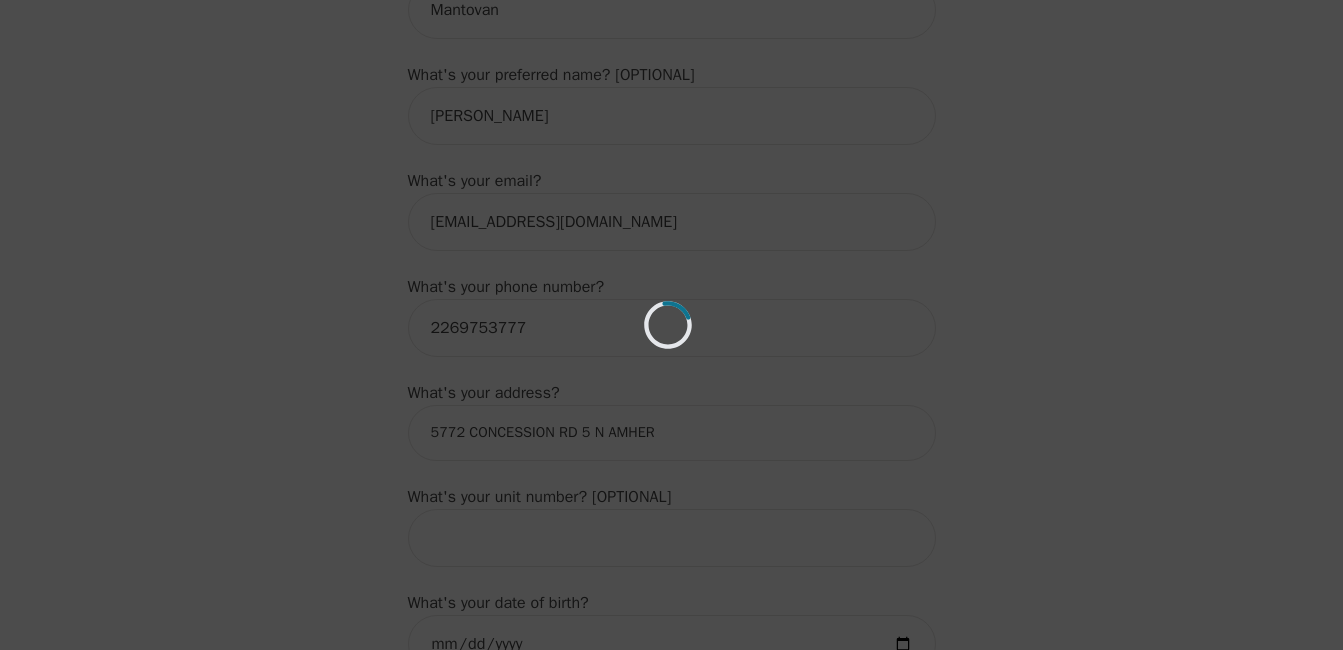 click on "Loading..." at bounding box center [671, 325] 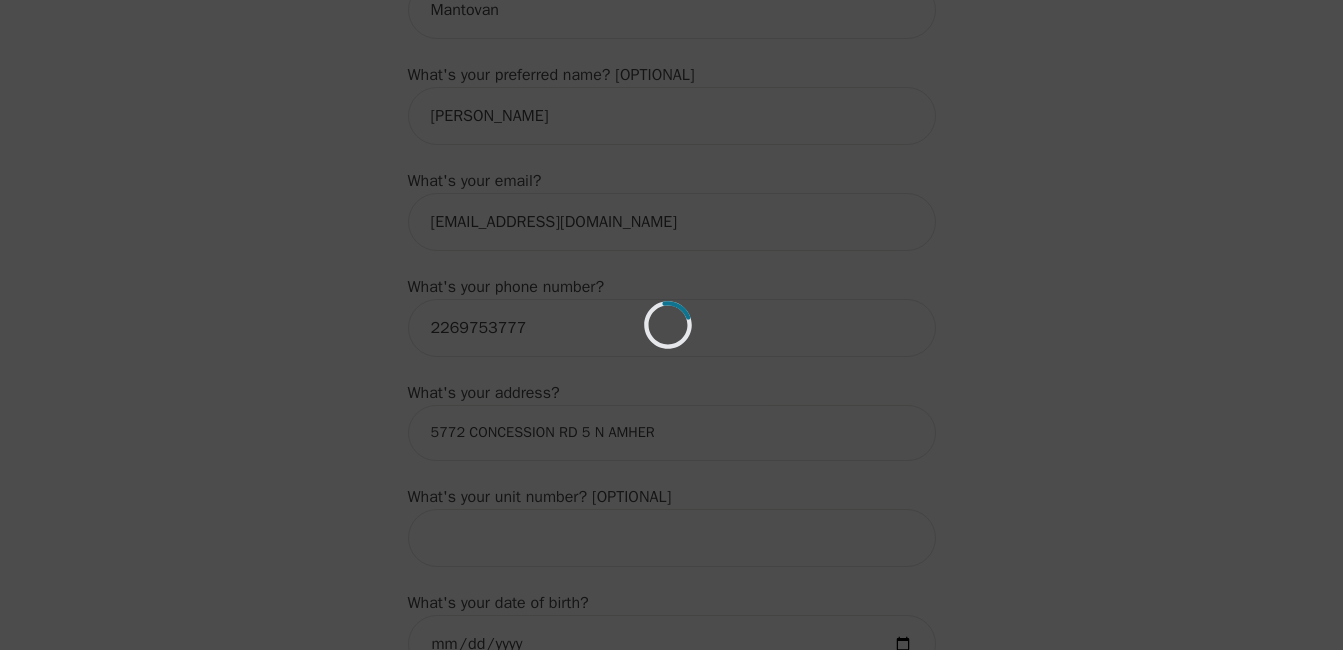 click on "Loading..." at bounding box center [671, 325] 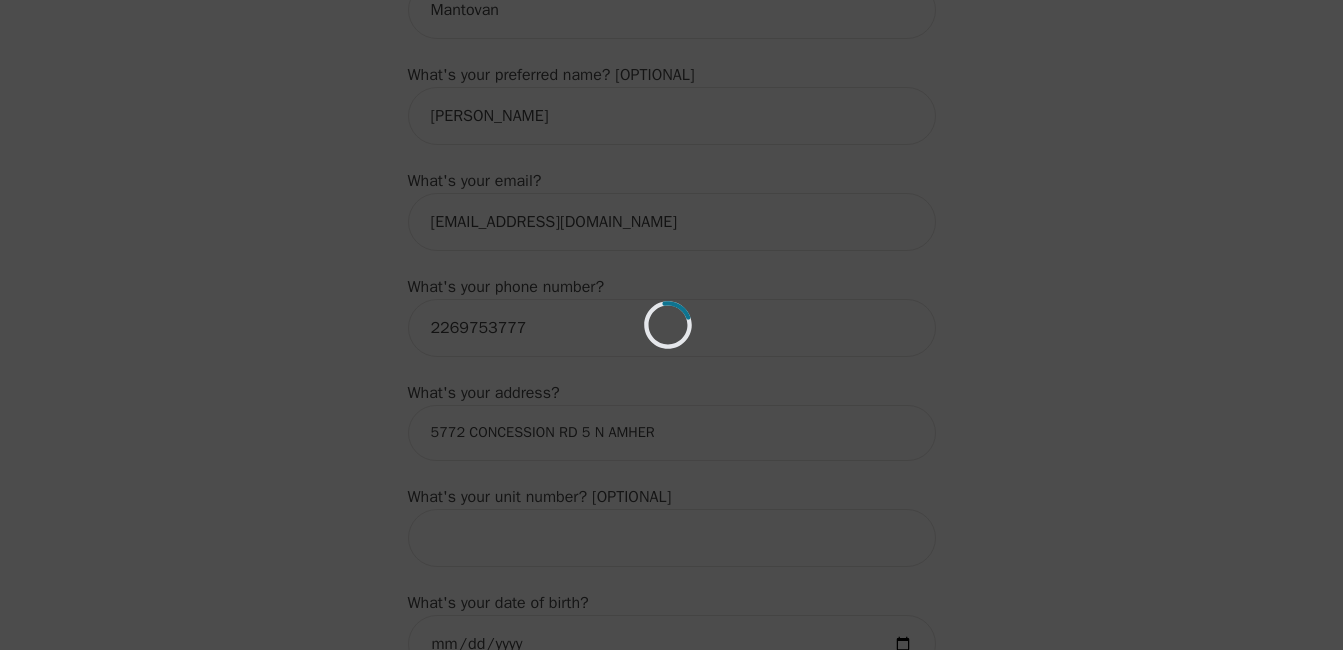 scroll, scrollTop: 420, scrollLeft: 0, axis: vertical 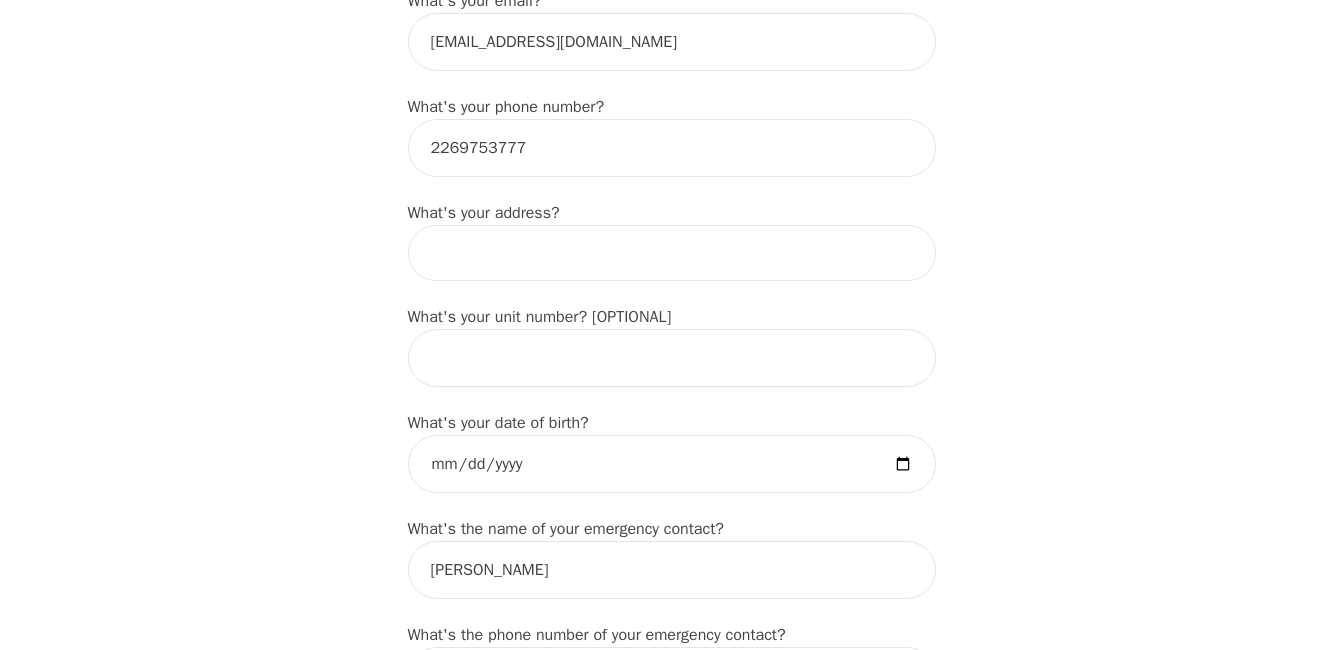 click at bounding box center [672, 253] 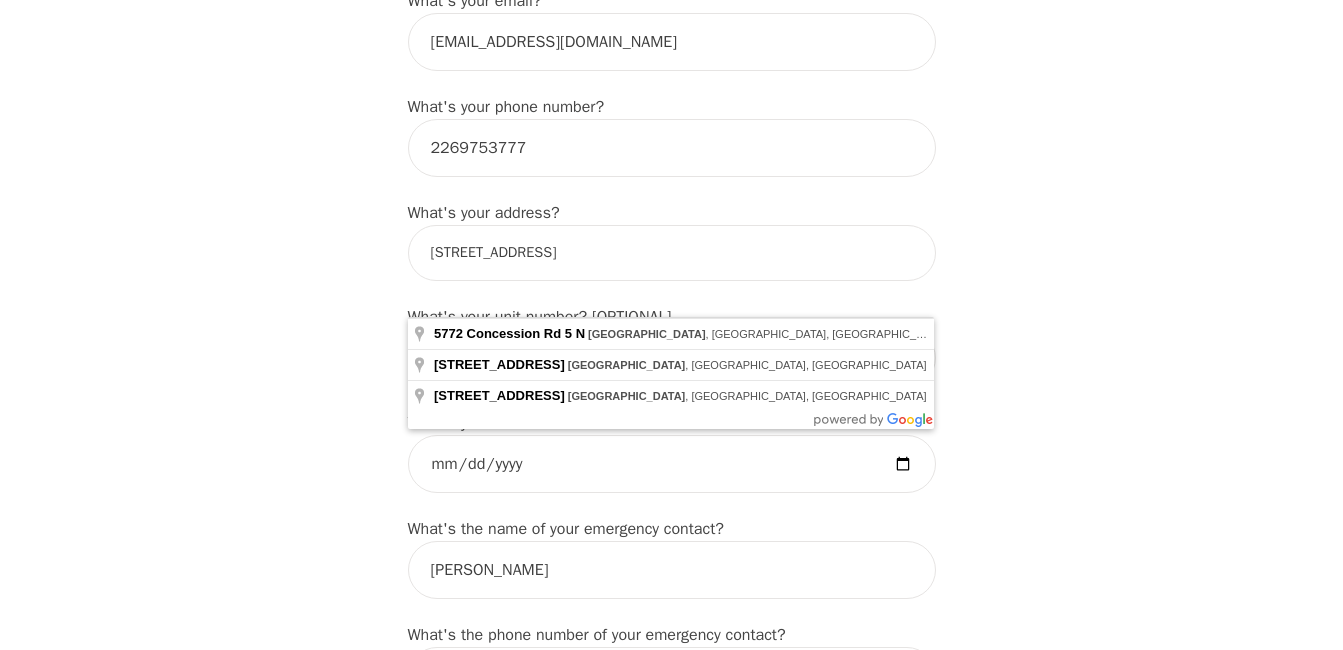 click on "[STREET_ADDRESS]" at bounding box center [672, 253] 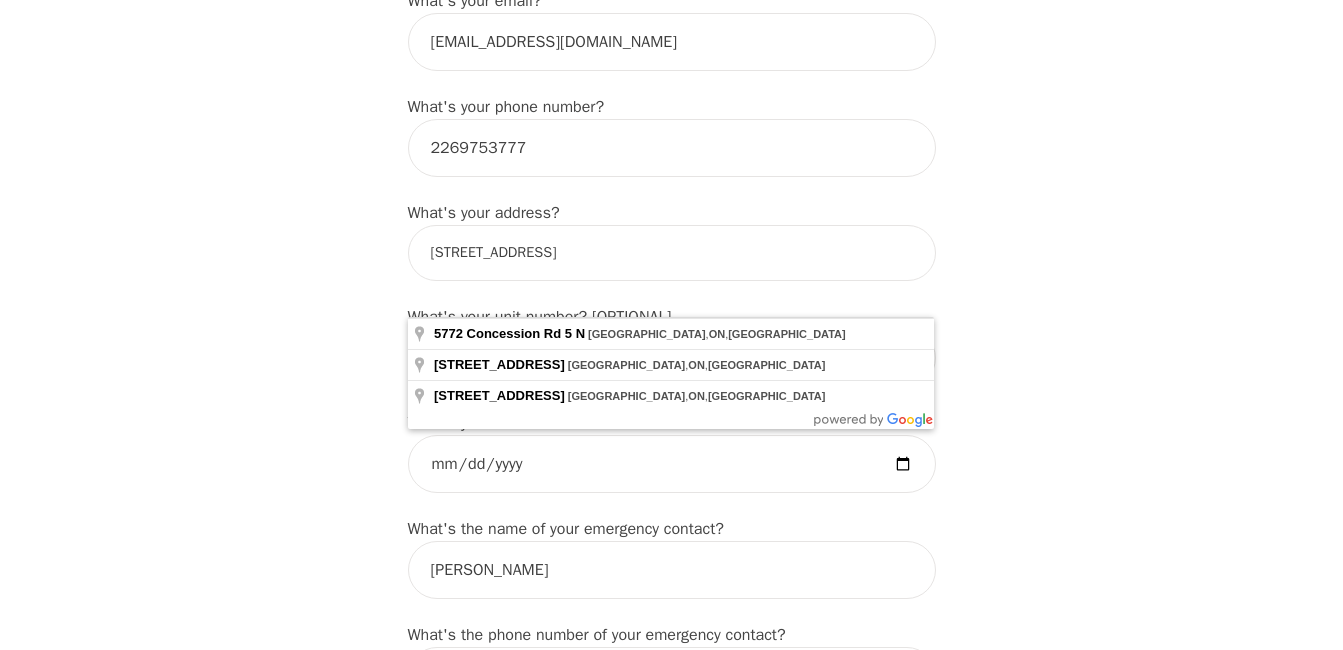 click on "[STREET_ADDRESS]" at bounding box center [672, 253] 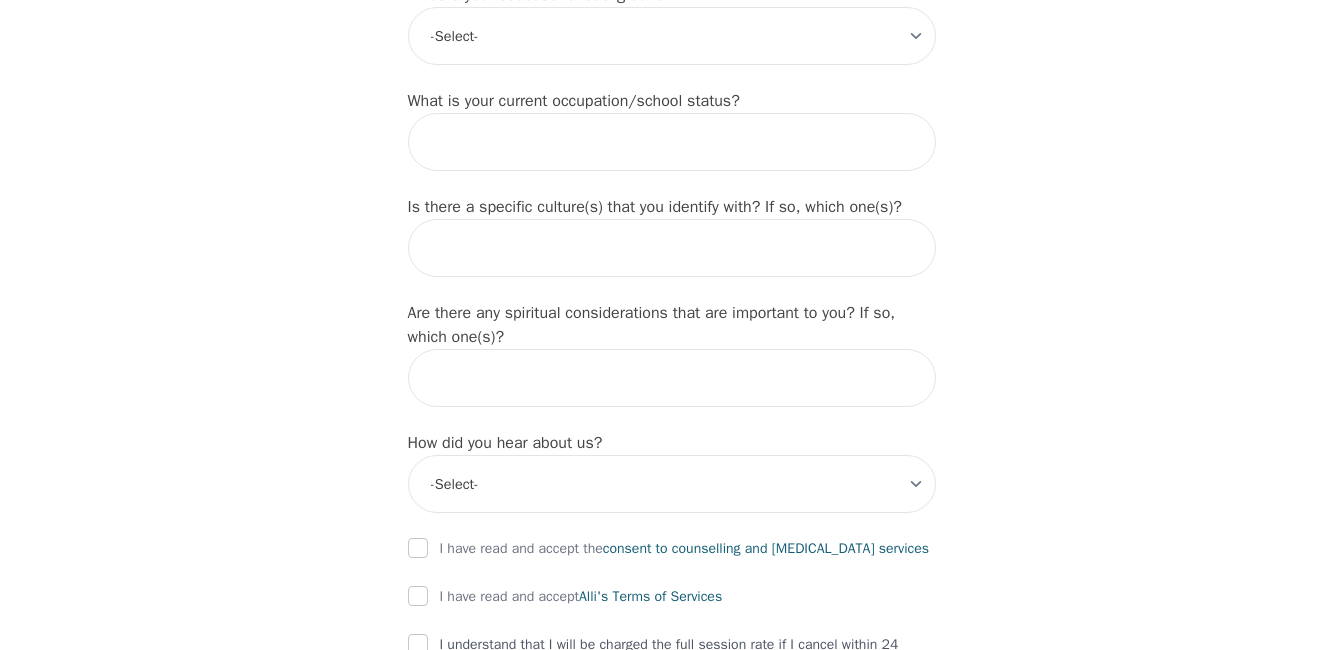 scroll, scrollTop: 2380, scrollLeft: 0, axis: vertical 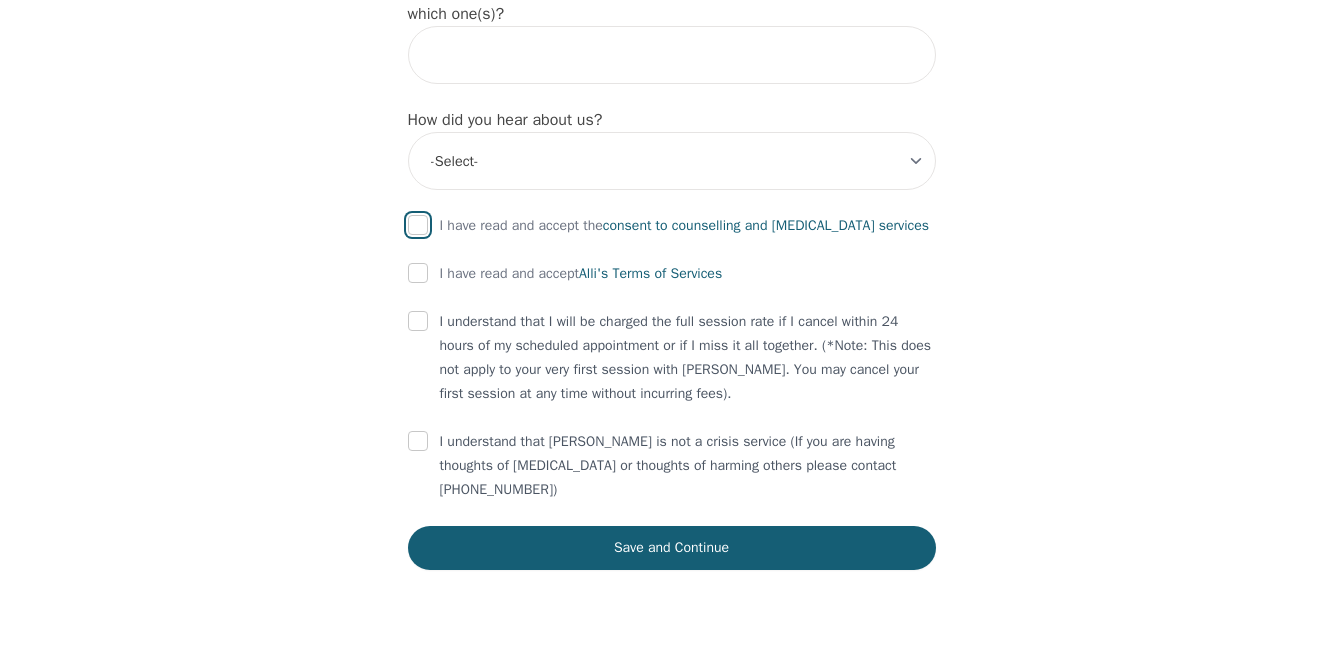 click at bounding box center (418, 225) 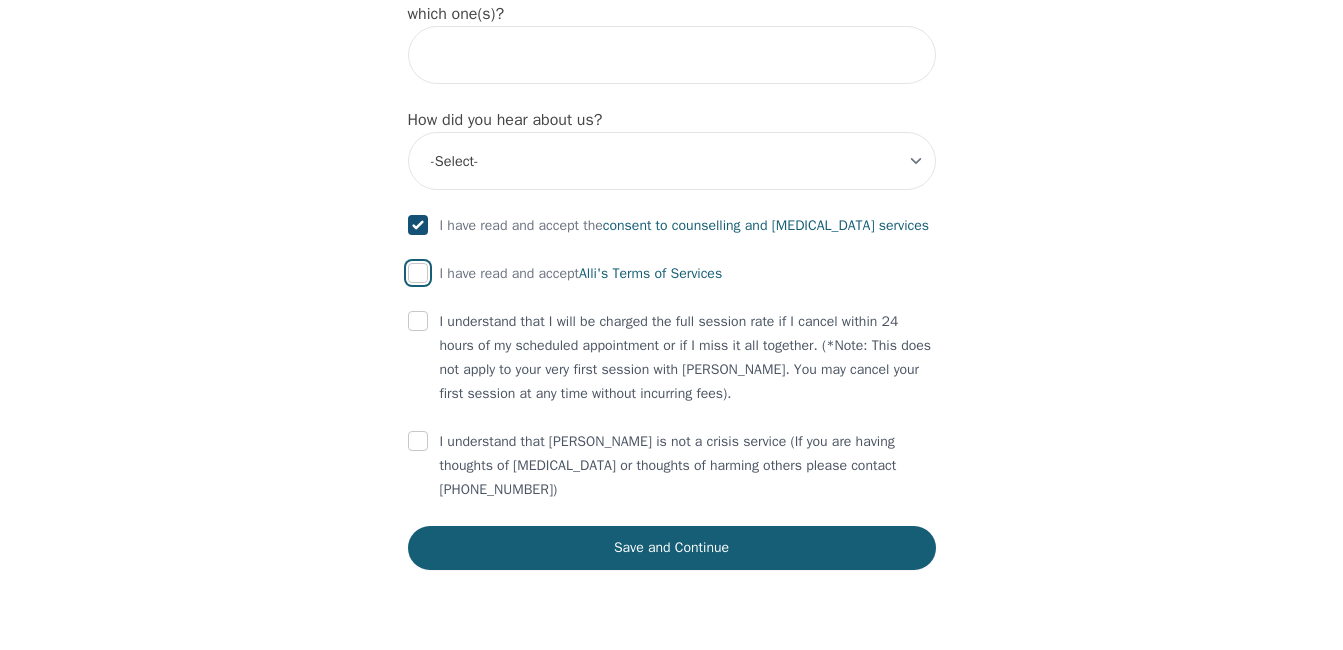 click at bounding box center (418, 273) 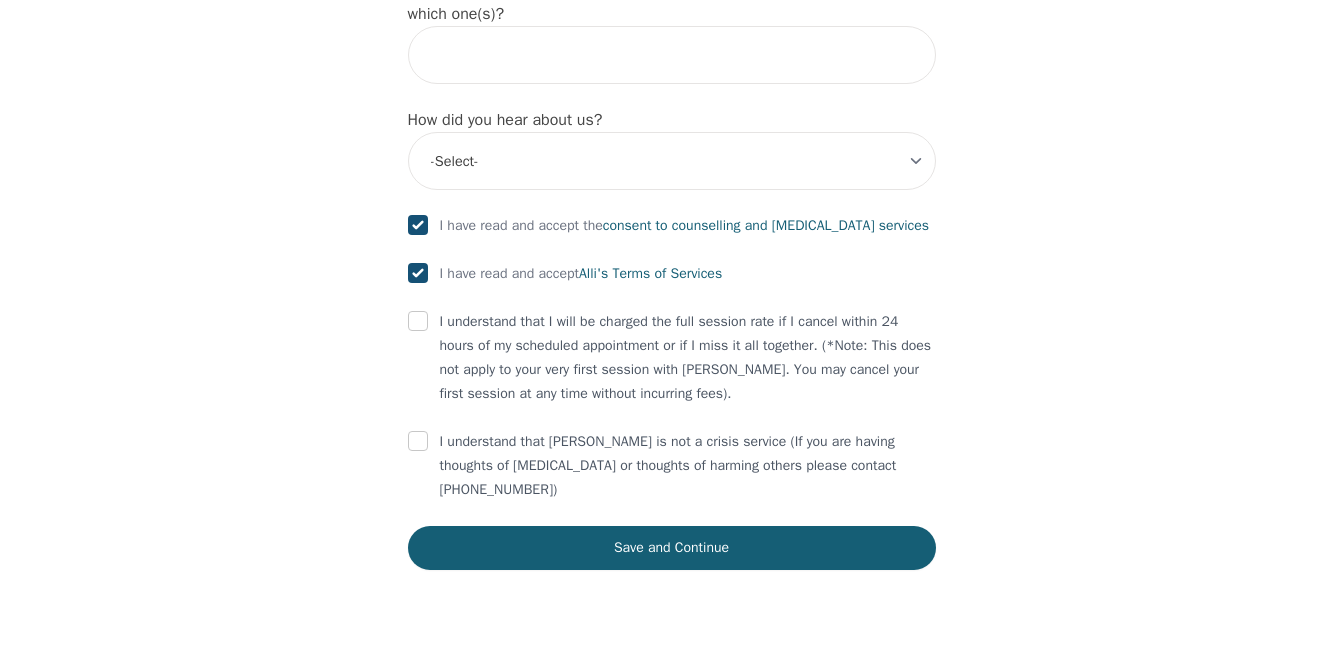 checkbox on "true" 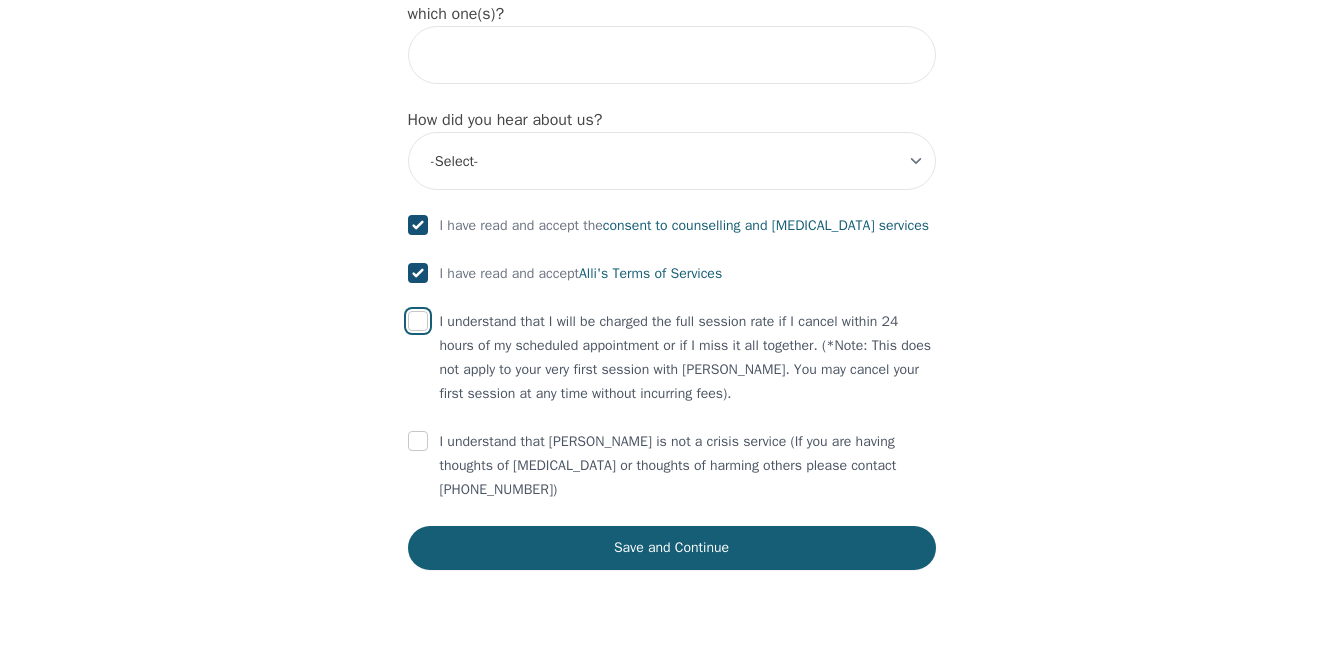 drag, startPoint x: 418, startPoint y: 343, endPoint x: 426, endPoint y: 352, distance: 12.0415945 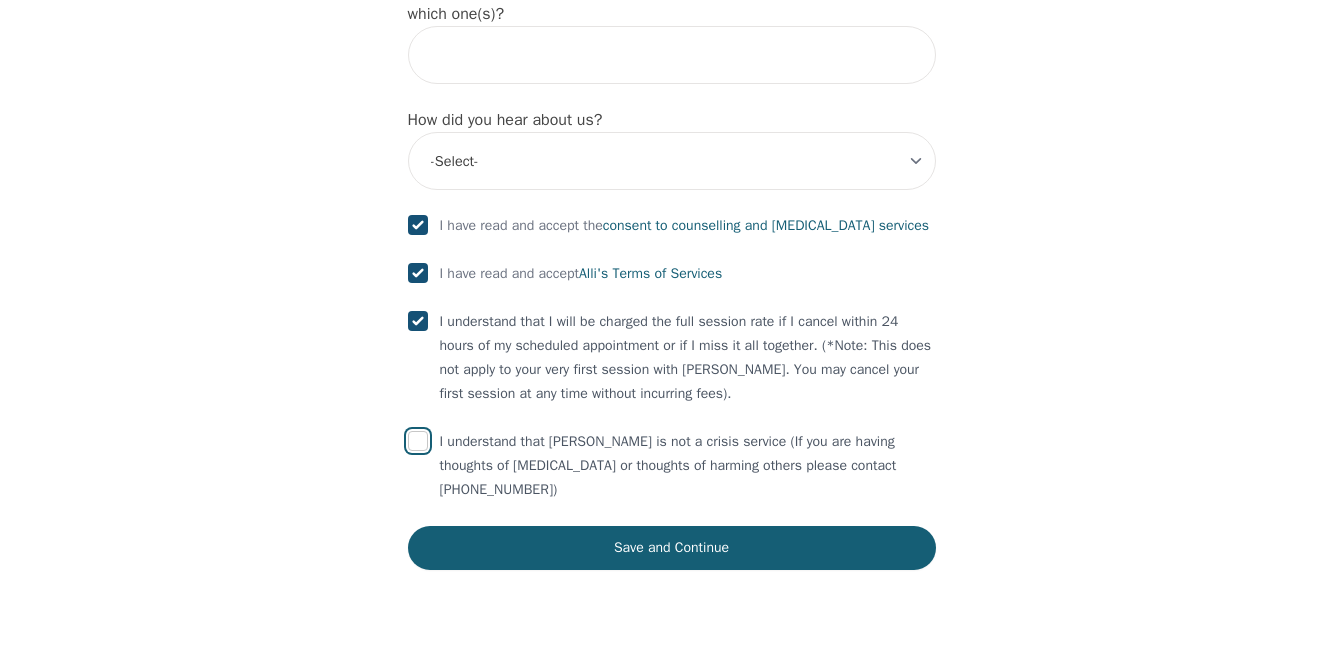 click at bounding box center (418, 441) 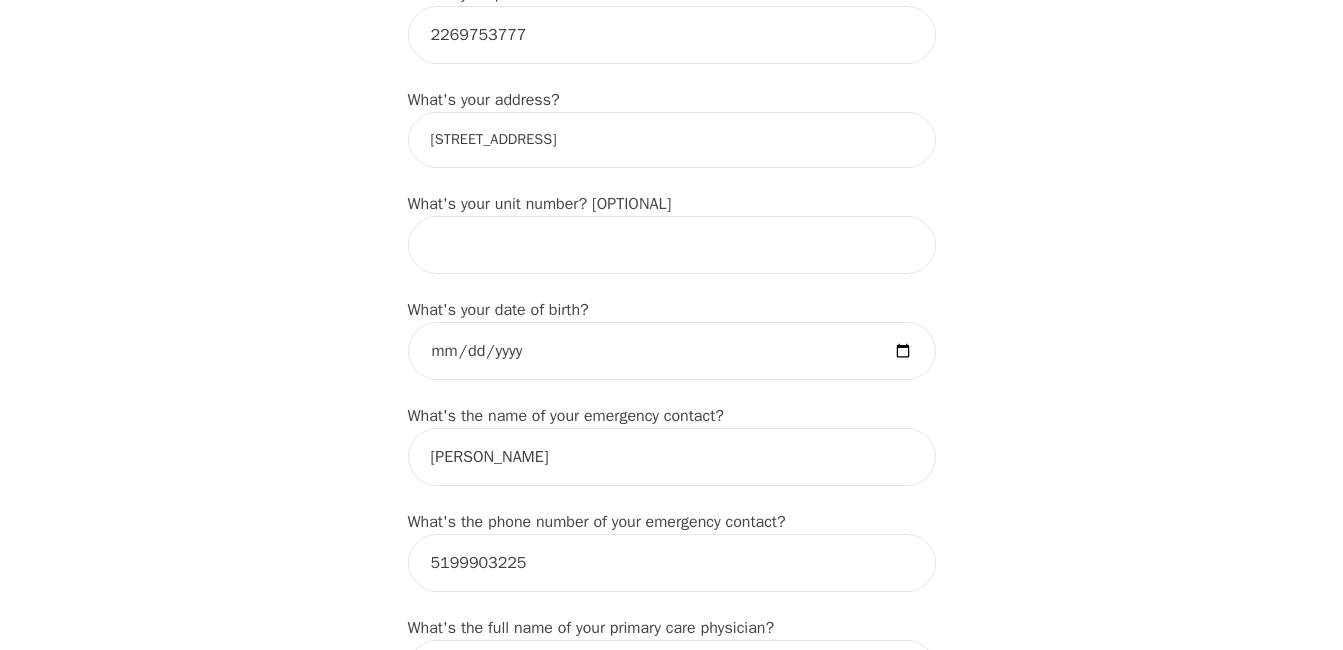 scroll, scrollTop: 580, scrollLeft: 0, axis: vertical 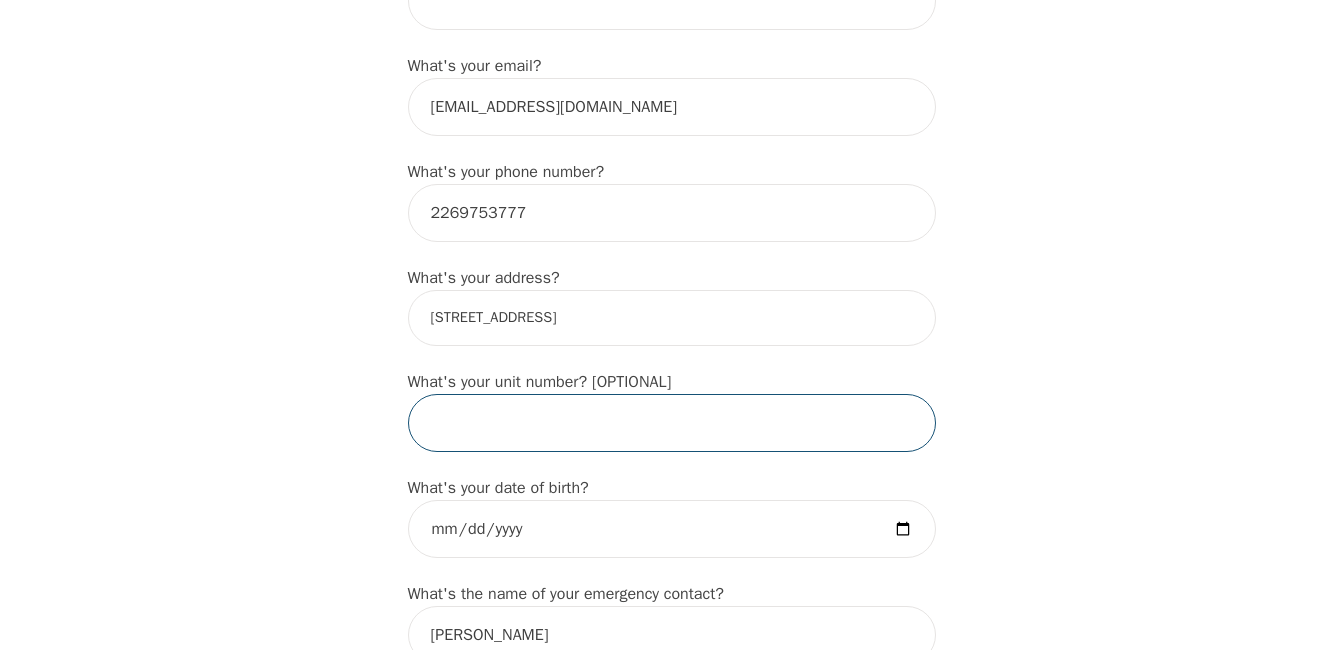click at bounding box center (672, 423) 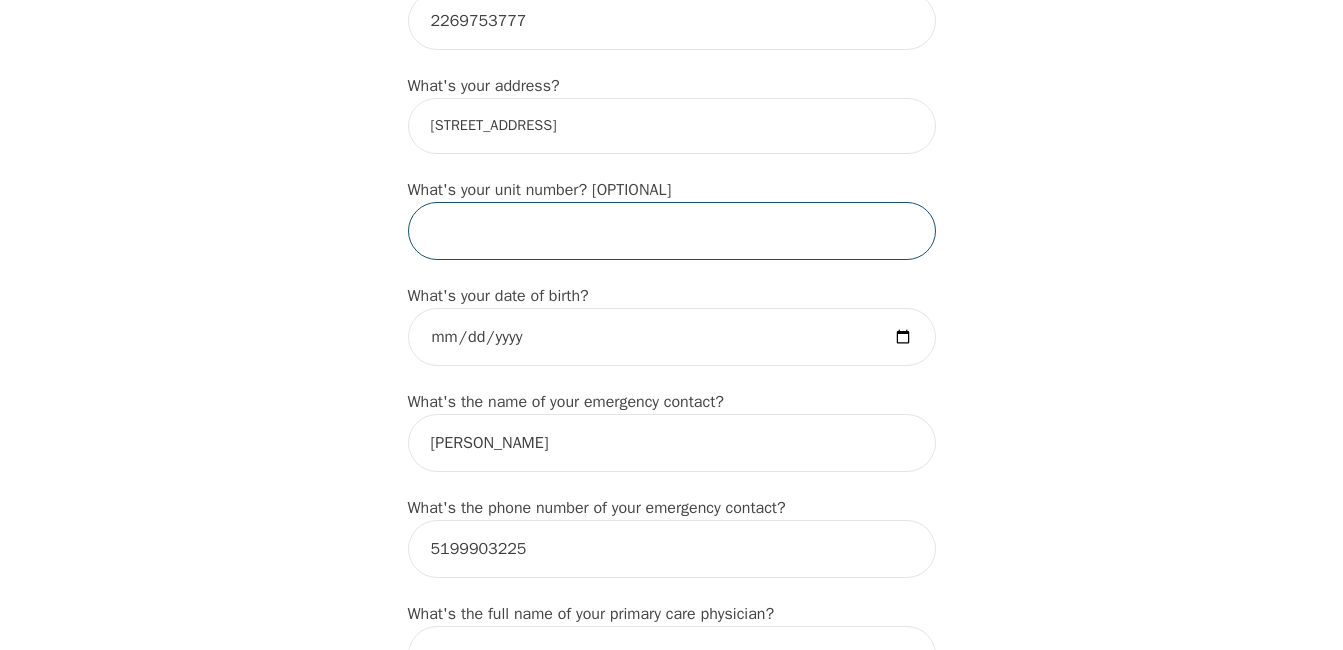 scroll, scrollTop: 780, scrollLeft: 0, axis: vertical 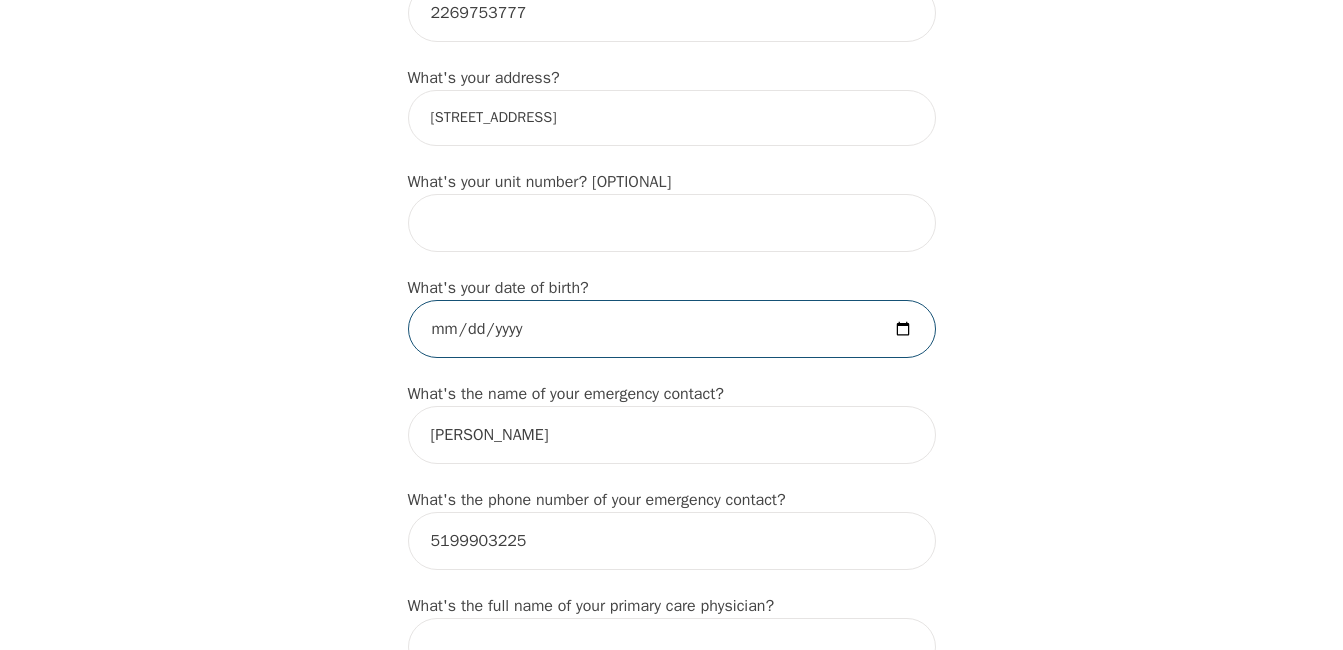 click at bounding box center [672, 329] 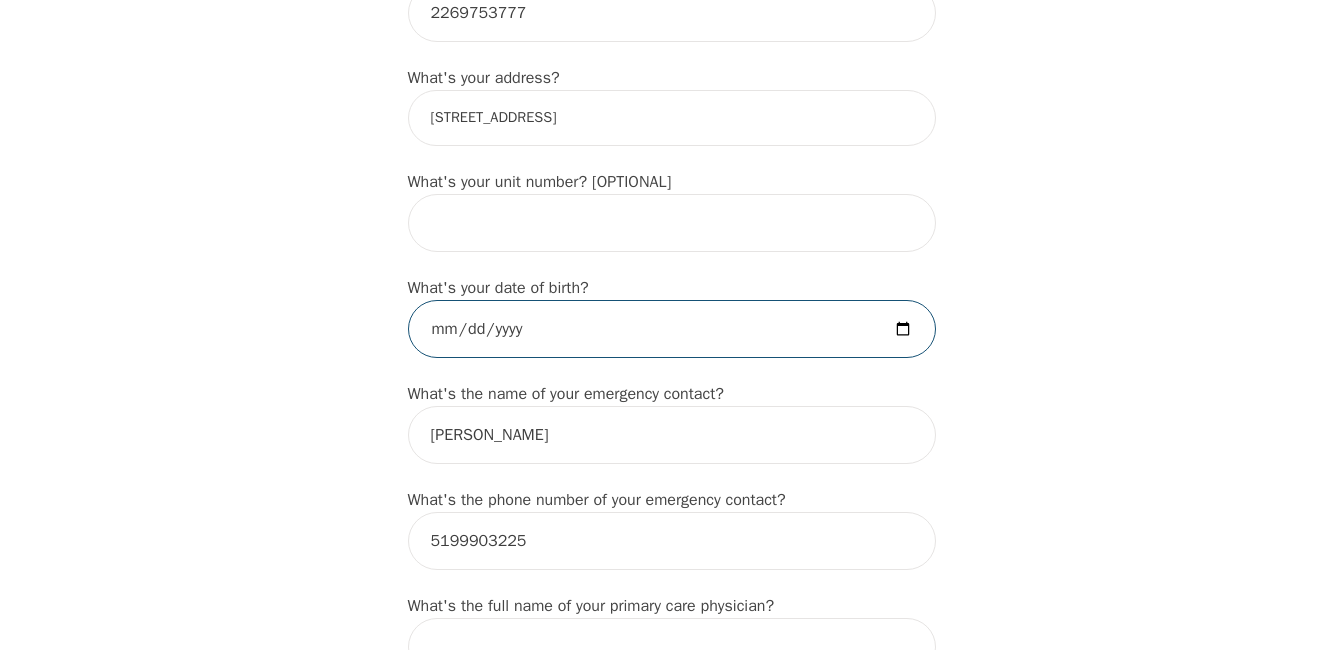 type on "[DATE]" 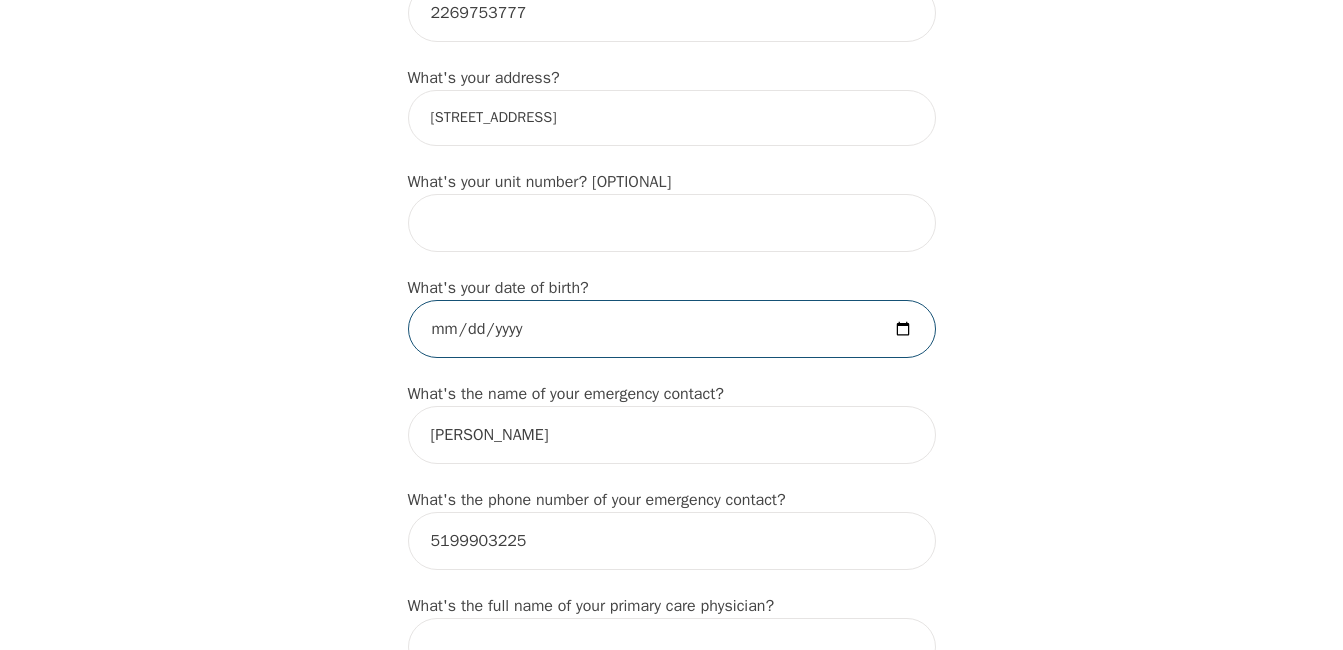 click on "[DATE]" at bounding box center [672, 329] 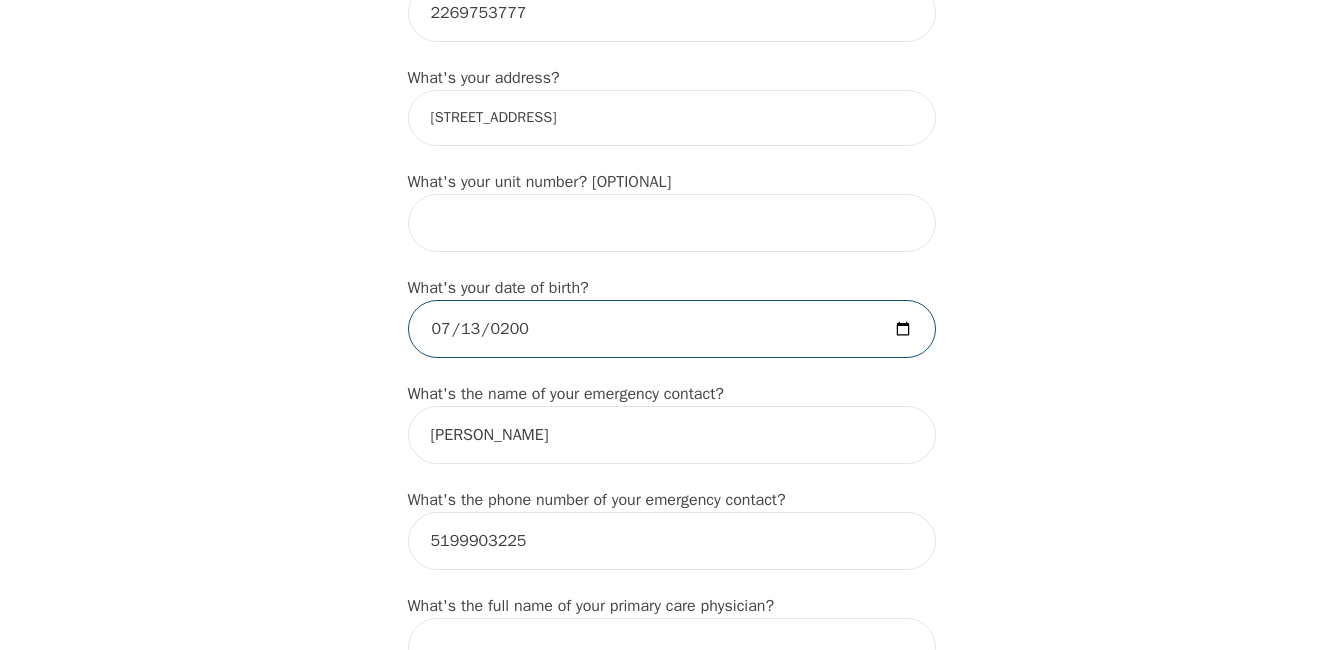 type on "[DATE]" 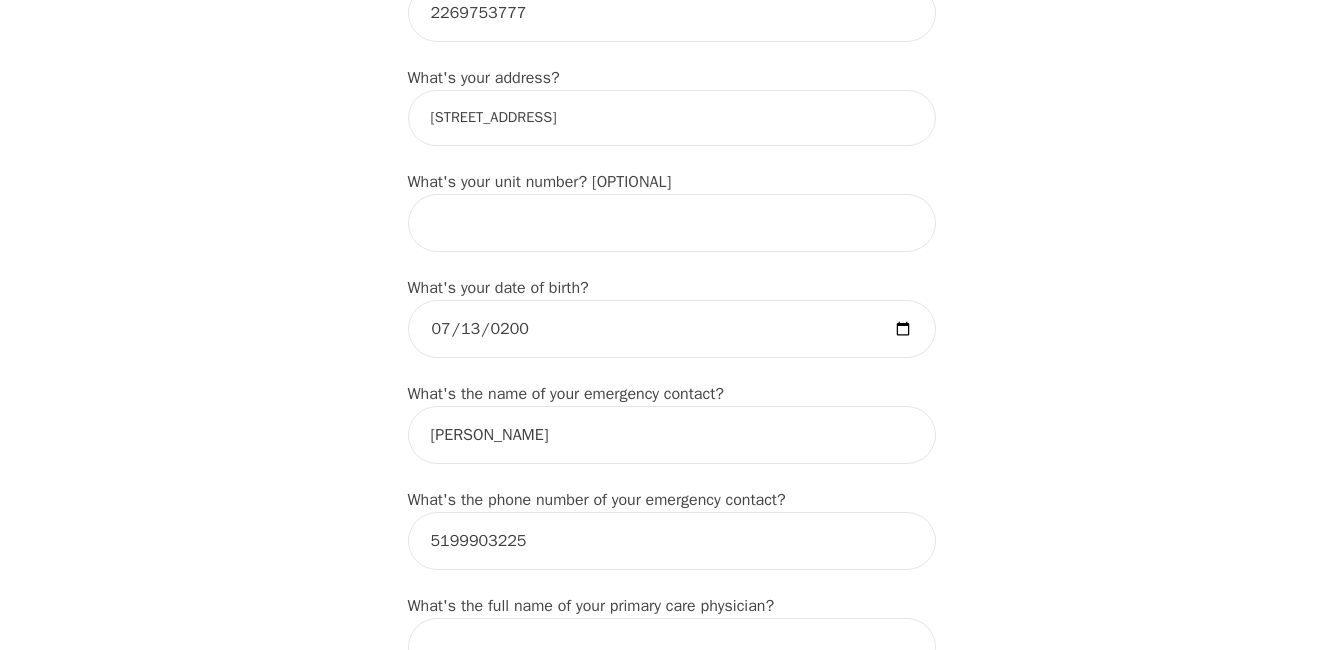 click on "What's your first name? (This will be the name on your insurance receipt) [PERSON_NAME] What's your last name? [PERSON_NAME] What's your preferred name? [OPTIONAL] What's your email? [EMAIL_ADDRESS][DOMAIN_NAME] What's your phone number? [PHONE_NUMBER] What's your address? [STREET_ADDRESS] What's your unit number? [OPTIONAL] What's your date of birth? [DEMOGRAPHIC_DATA] What's the name of your emergency contact? [PERSON_NAME] What's the phone number of your emergency contact? [PHONE_NUMBER] What's the full name of your primary care physician? What's the phone number of your primary care physician? Below are optional questions - Please tell us more about yourself: What is your gender? -Select- [DEMOGRAPHIC_DATA] [DEMOGRAPHIC_DATA] [DEMOGRAPHIC_DATA] [DEMOGRAPHIC_DATA] [DEMOGRAPHIC_DATA] prefer_not_to_say What are your preferred pronouns? -Select- he/him she/her they/them ze/zir xe/xem ey/em ve/ver tey/ter e/e per/per prefer_not_to_say What's your marital/partnership status? -Select- Single Partnered Married Common Law Widowed Separated Divorced -Select- Friend" at bounding box center (672, 835) 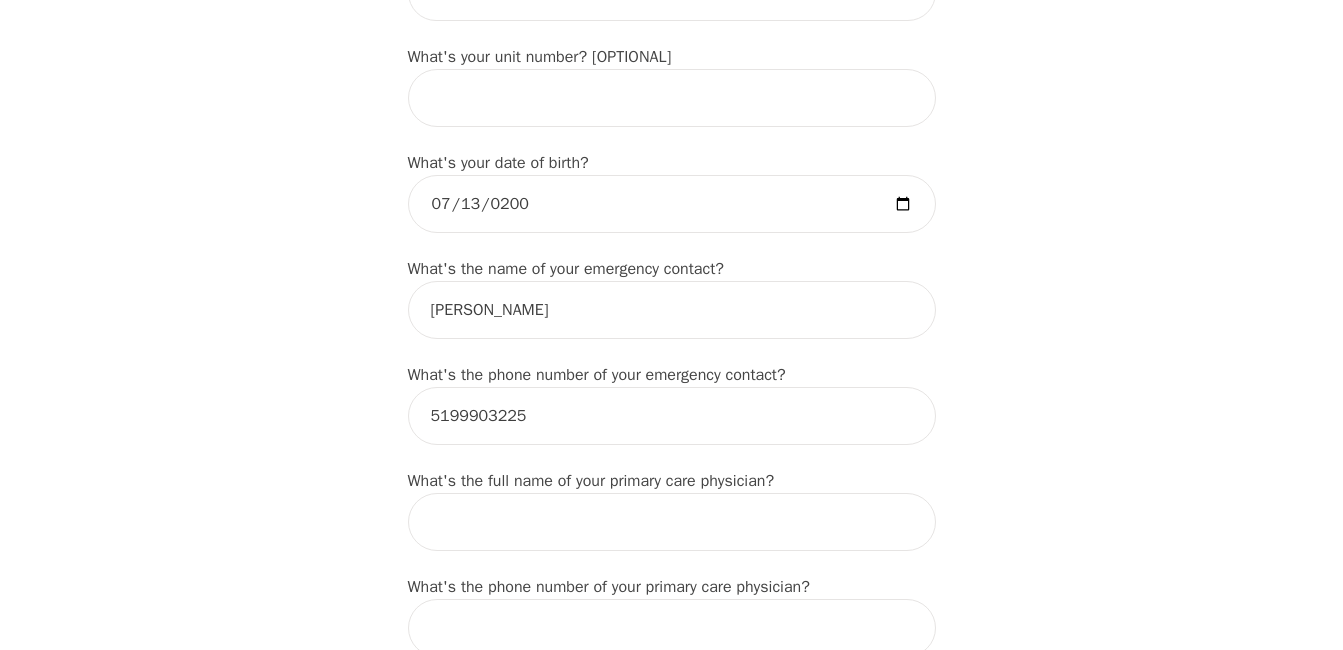 scroll, scrollTop: 1080, scrollLeft: 0, axis: vertical 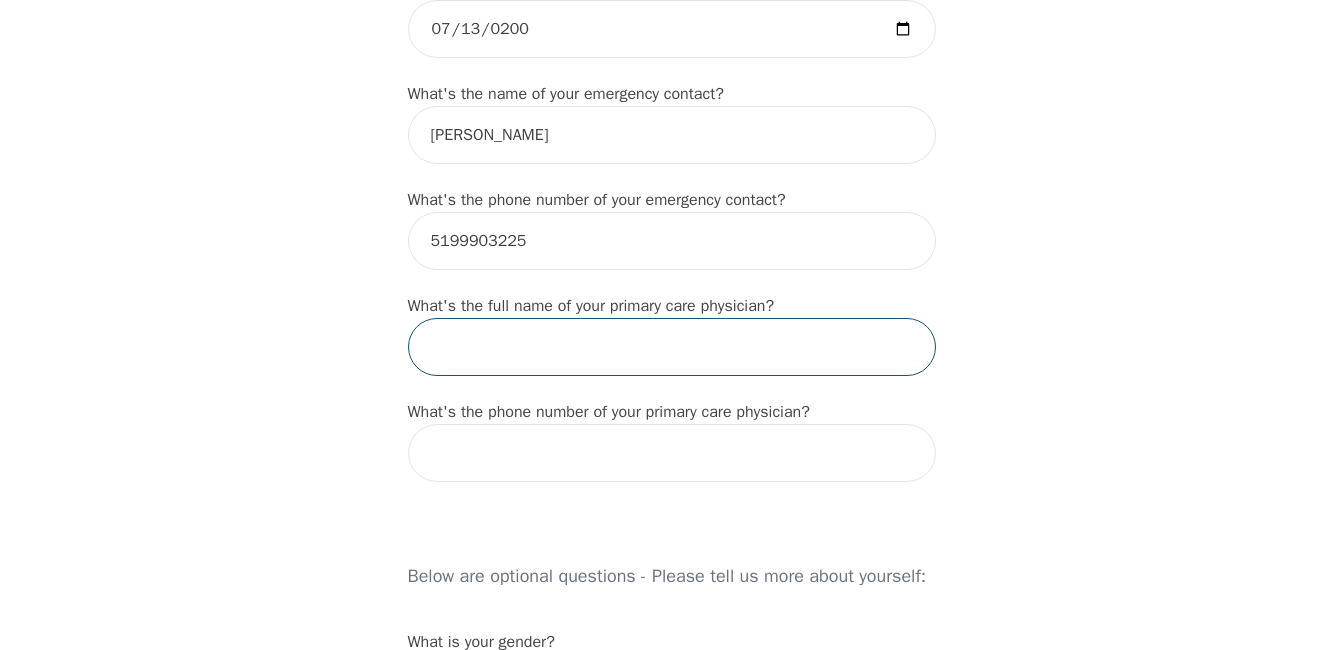 click at bounding box center [672, 347] 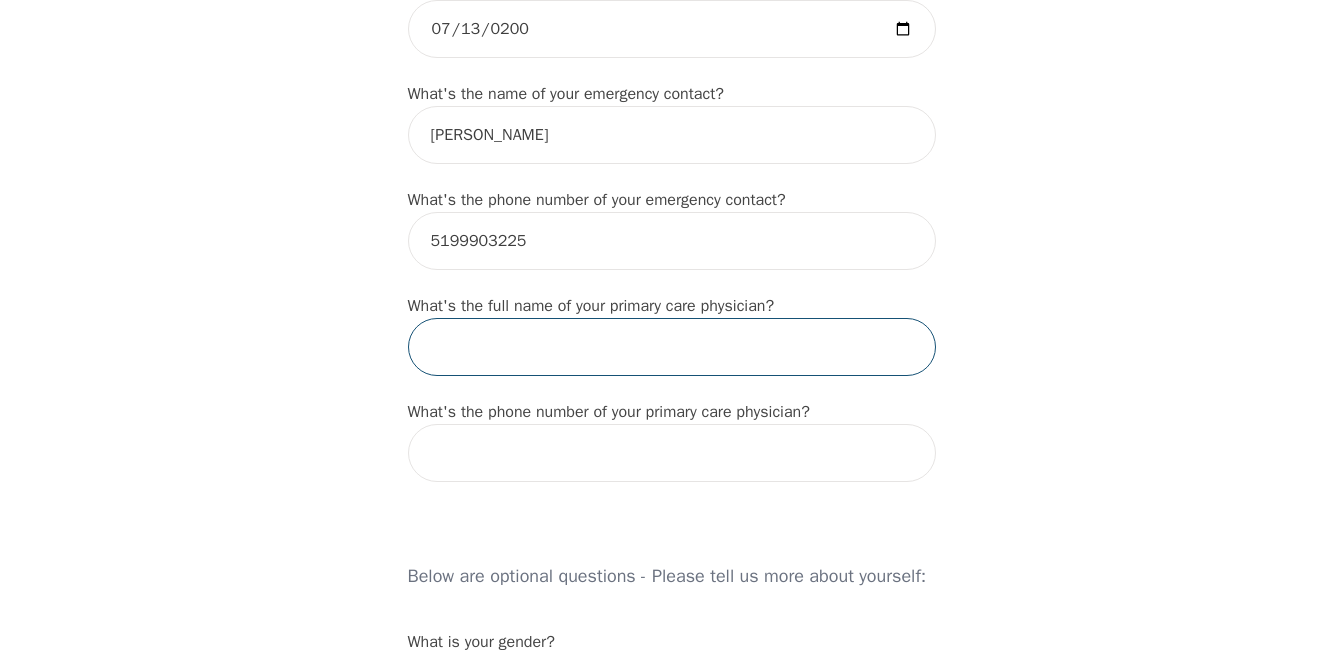 type on "[PERSON_NAME]" 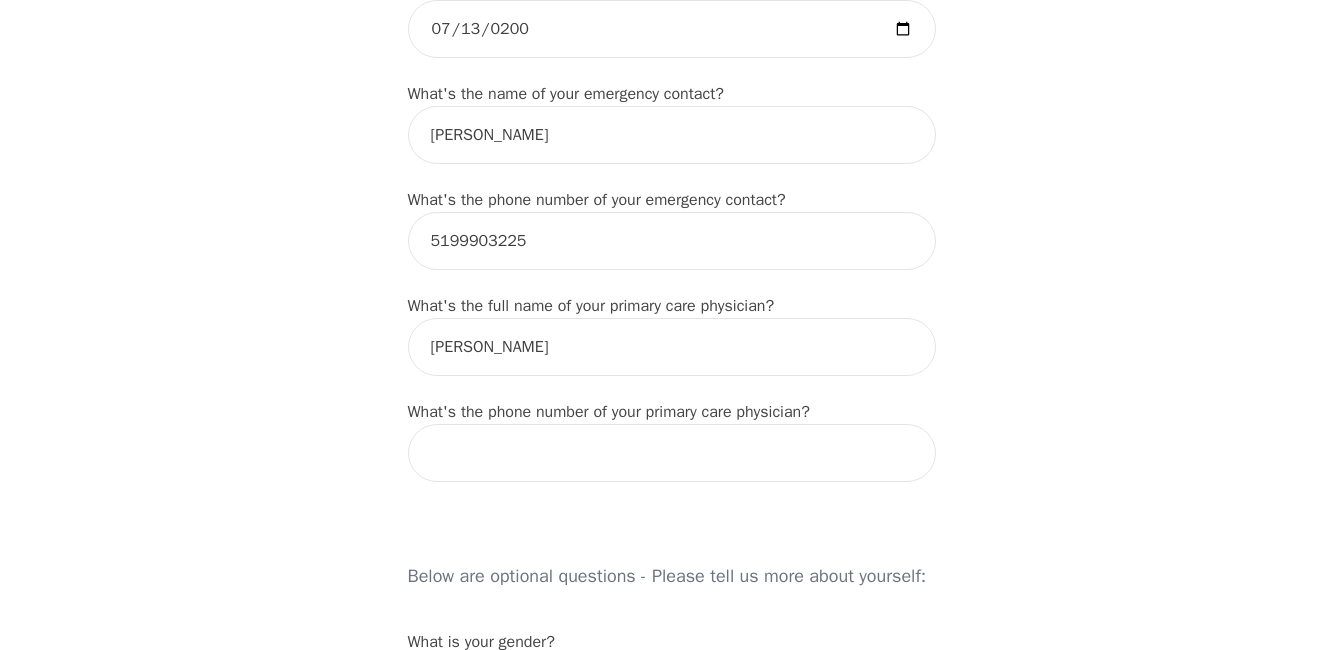type on "[PERSON_NAME]" 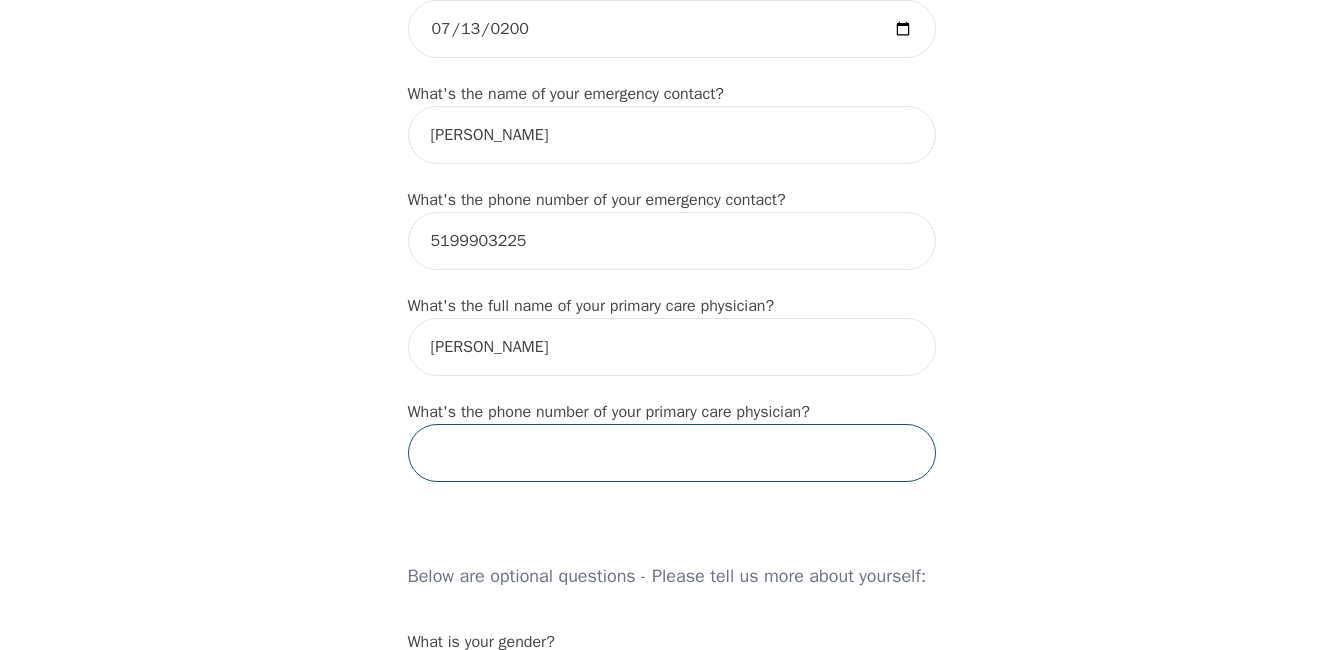type on "5199779222" 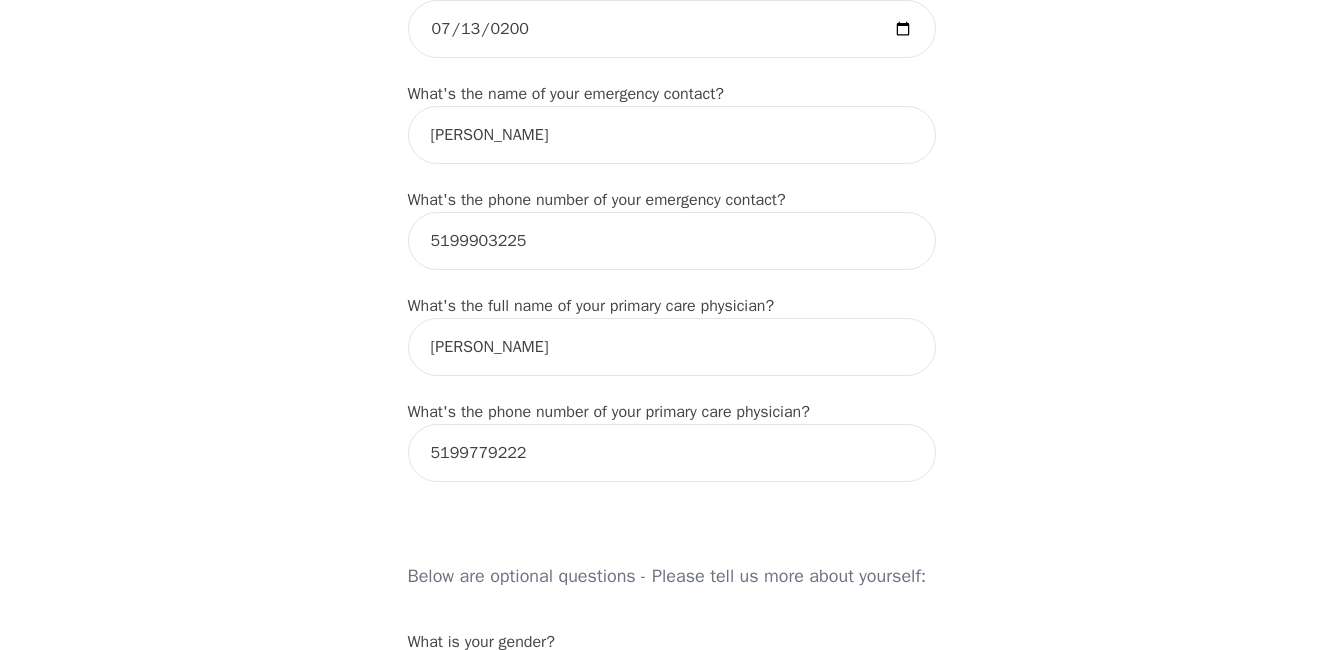 type on "full time in September" 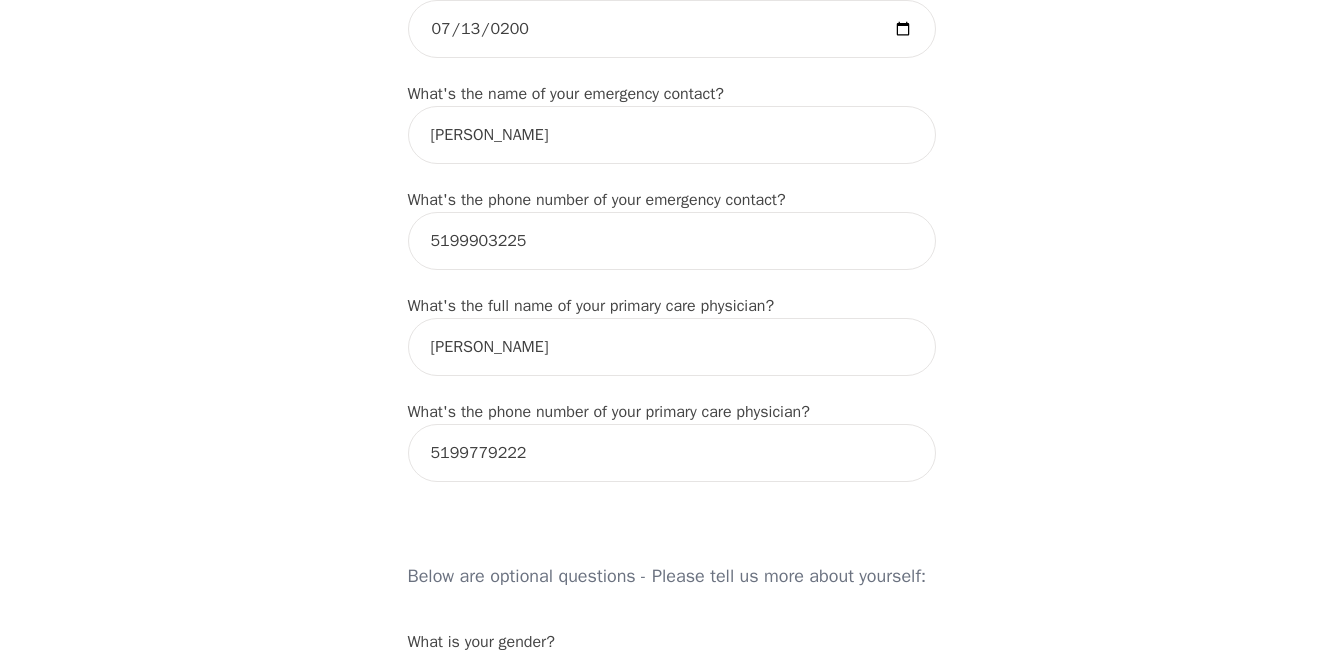 type on "[DEMOGRAPHIC_DATA]" 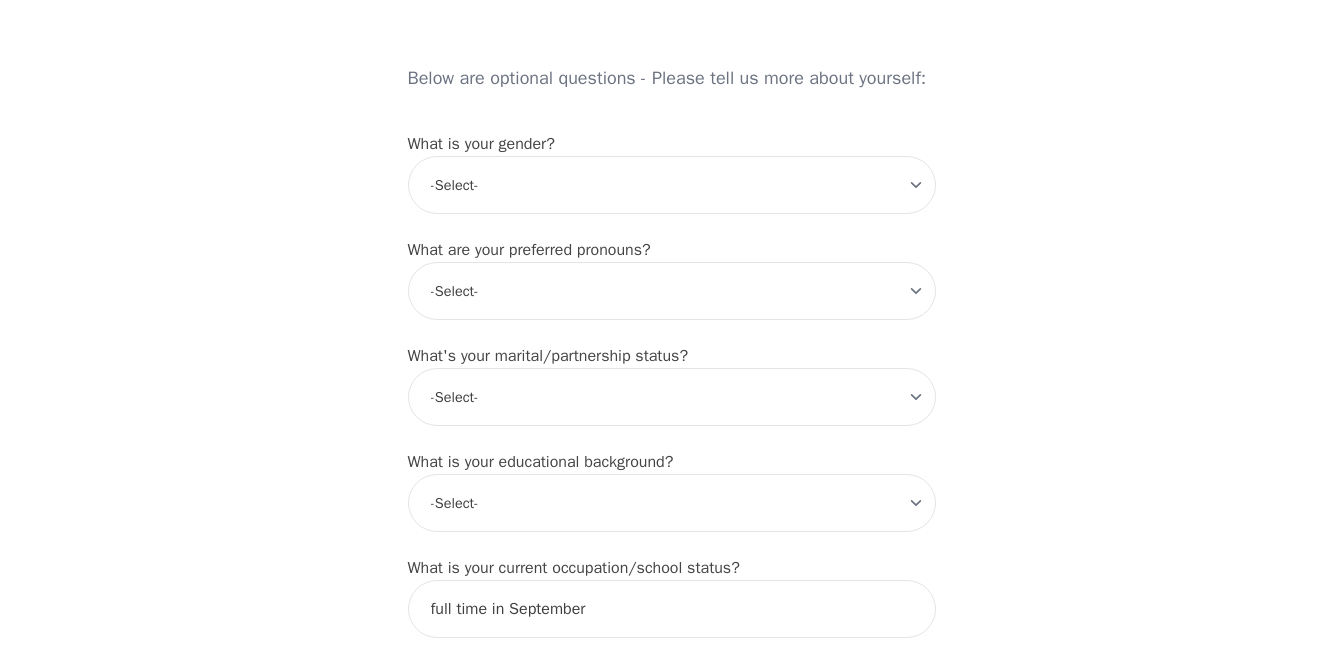 scroll, scrollTop: 1580, scrollLeft: 0, axis: vertical 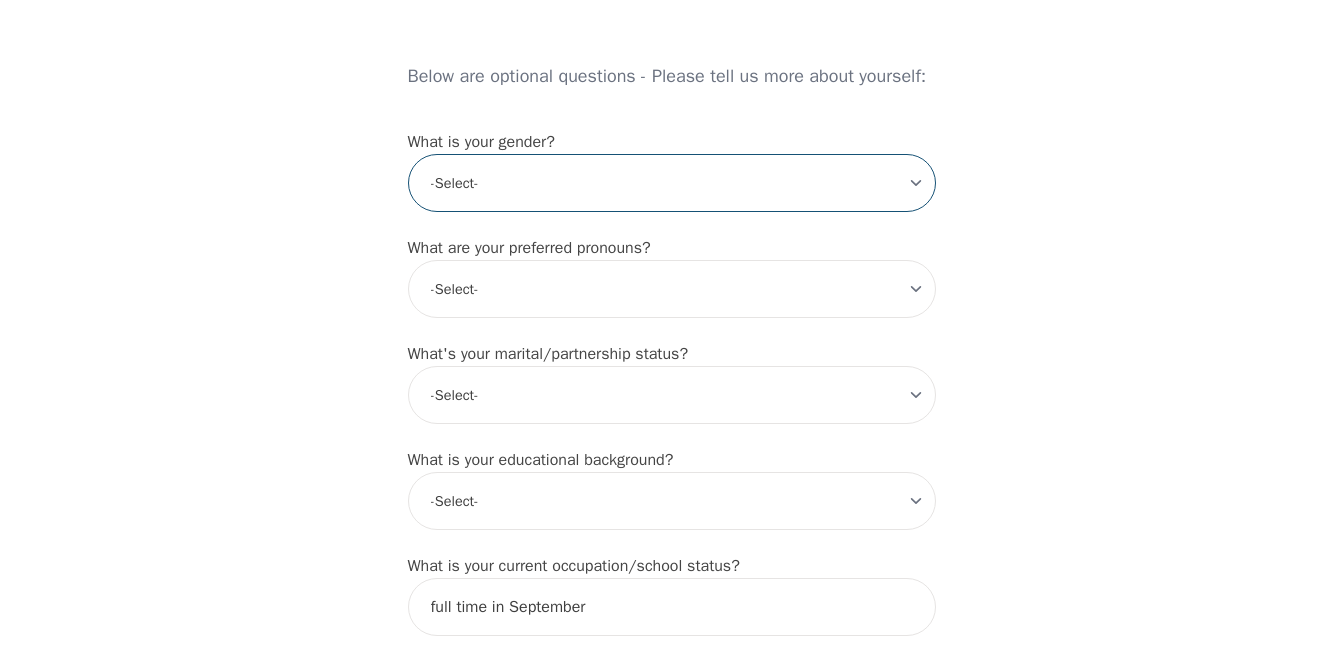 click on "-Select- [DEMOGRAPHIC_DATA] [DEMOGRAPHIC_DATA] [DEMOGRAPHIC_DATA] [DEMOGRAPHIC_DATA] [DEMOGRAPHIC_DATA] prefer_not_to_say" at bounding box center [672, 183] 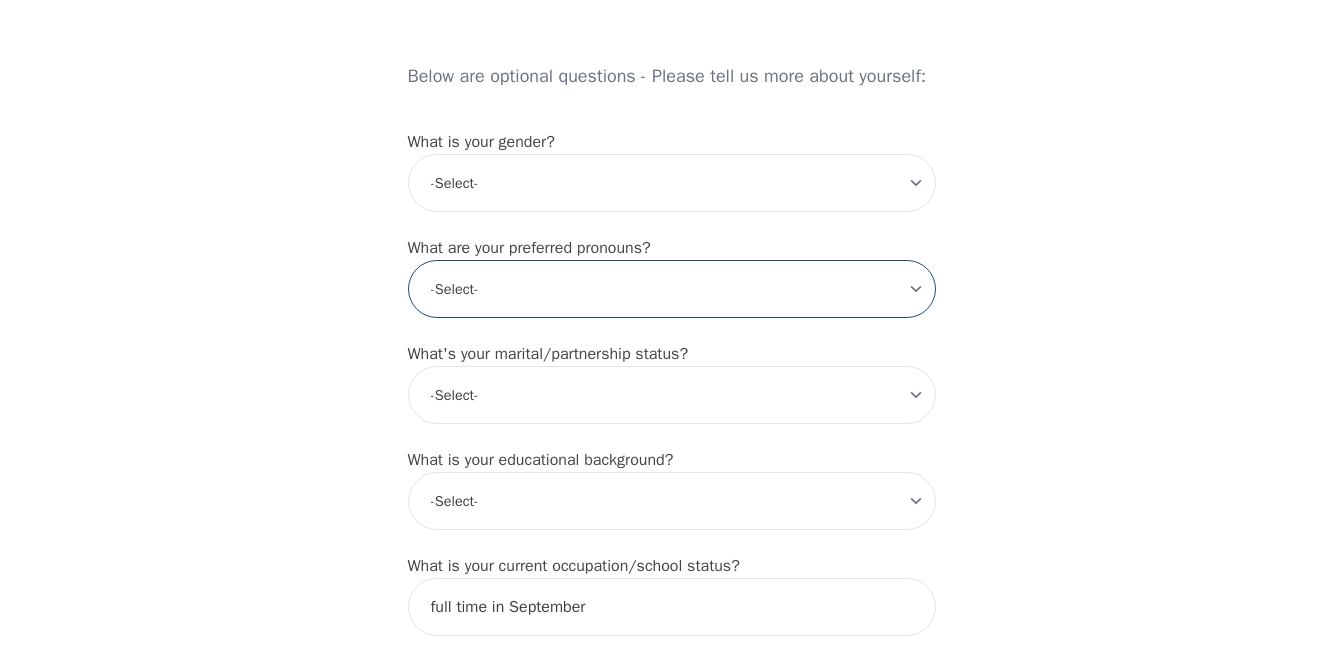 drag, startPoint x: 916, startPoint y: 321, endPoint x: 896, endPoint y: 326, distance: 20.615528 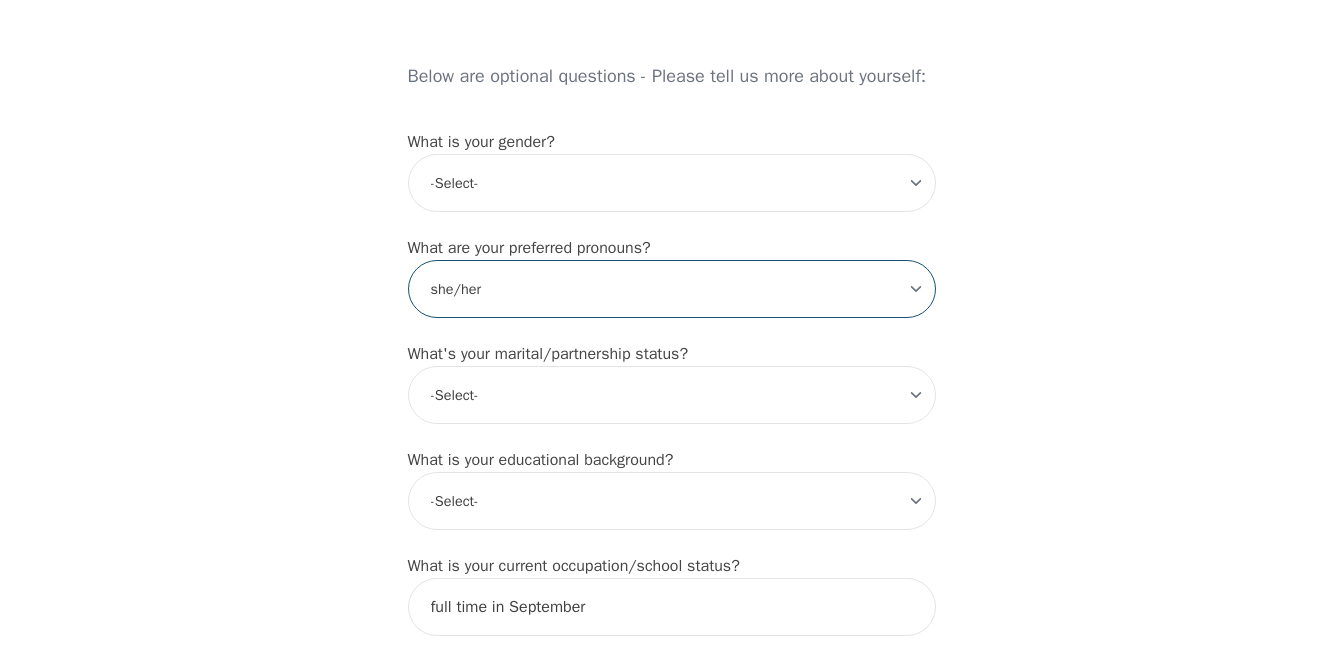 click on "-Select- he/him she/her they/them ze/zir xe/xem ey/em ve/ver tey/ter e/e per/per prefer_not_to_say" at bounding box center (672, 289) 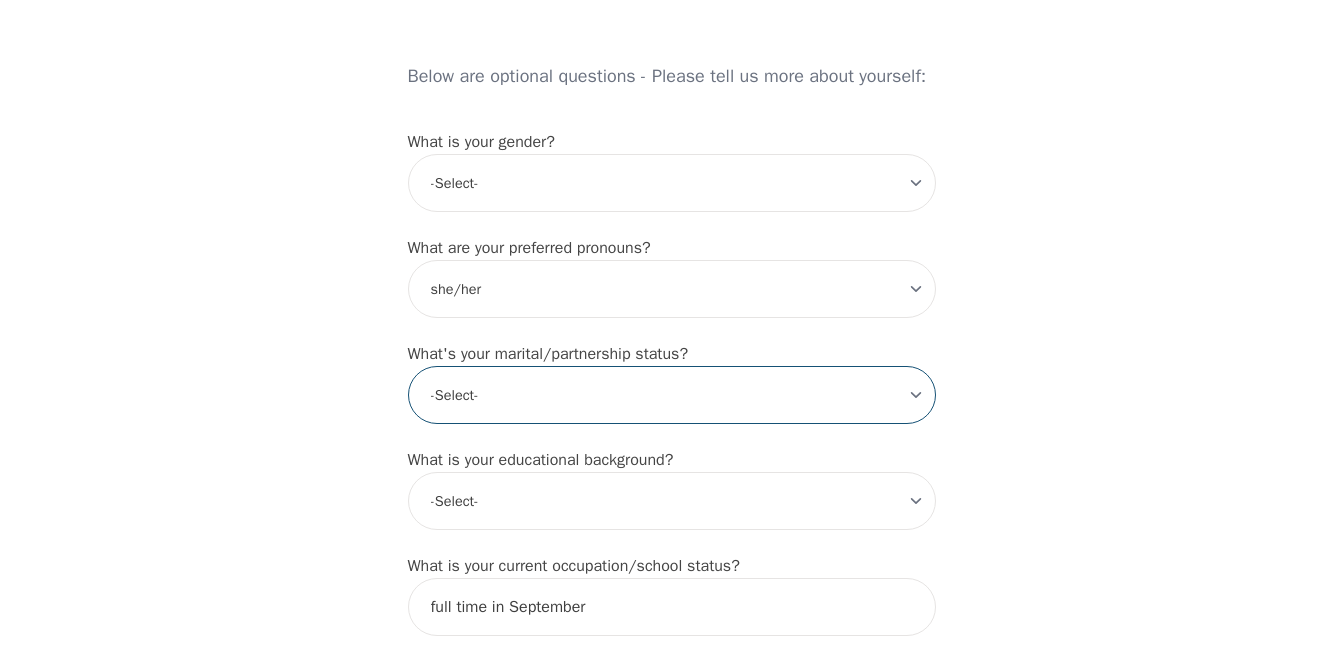 click on "-Select- Single Partnered Married Common Law Widowed Separated Divorced" at bounding box center (672, 395) 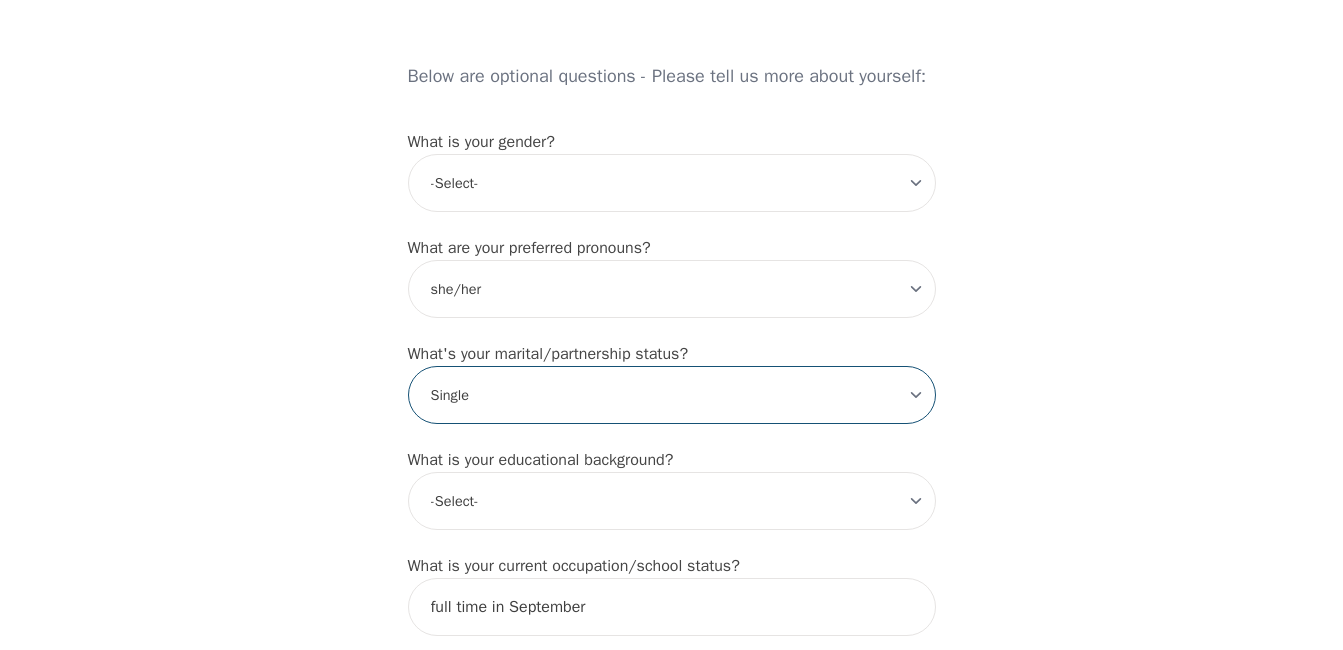 click on "-Select- Single Partnered Married Common Law Widowed Separated Divorced" at bounding box center (672, 395) 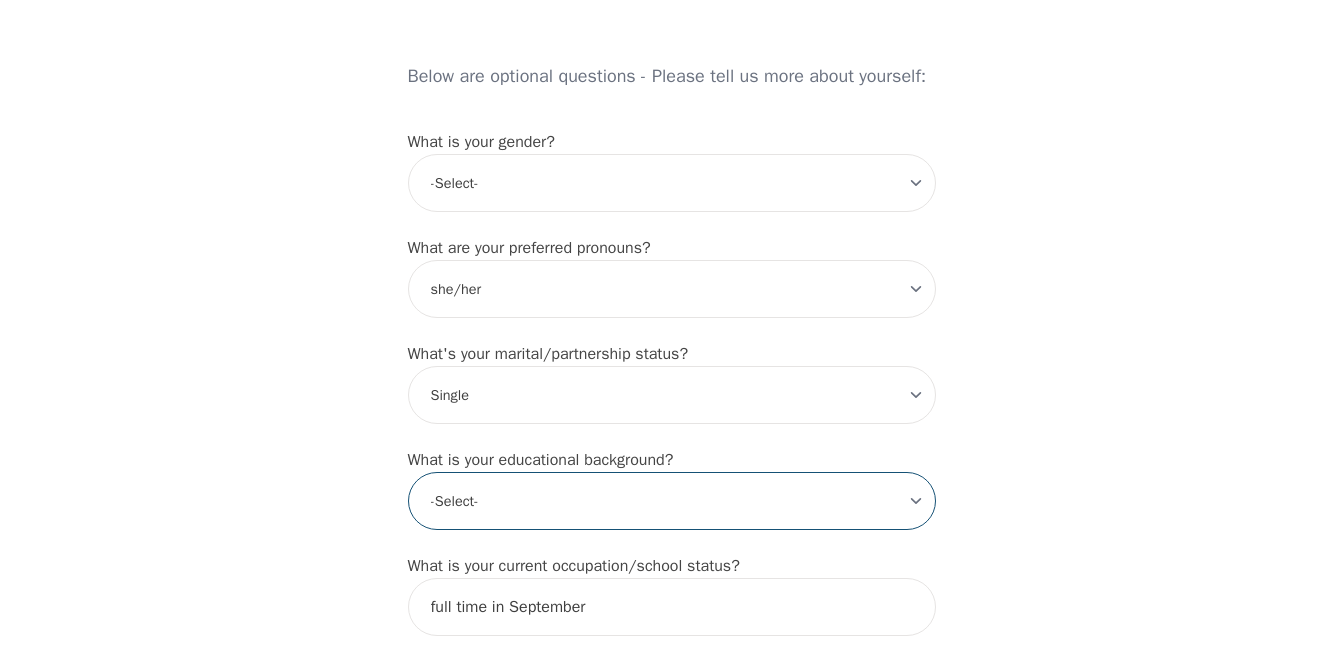 click on "-Select- Less than high school High school Associate degree Bachelor degree Master's degree Professional degree Doctorial degree" at bounding box center [672, 501] 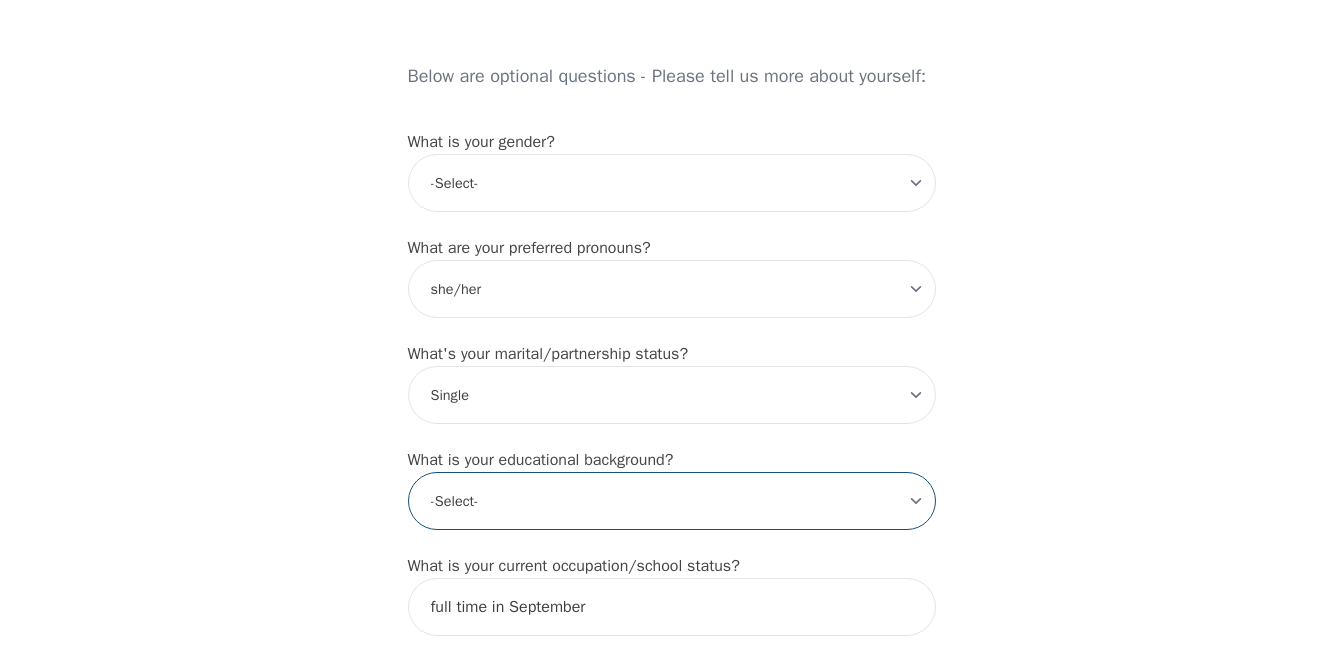 select on "High school" 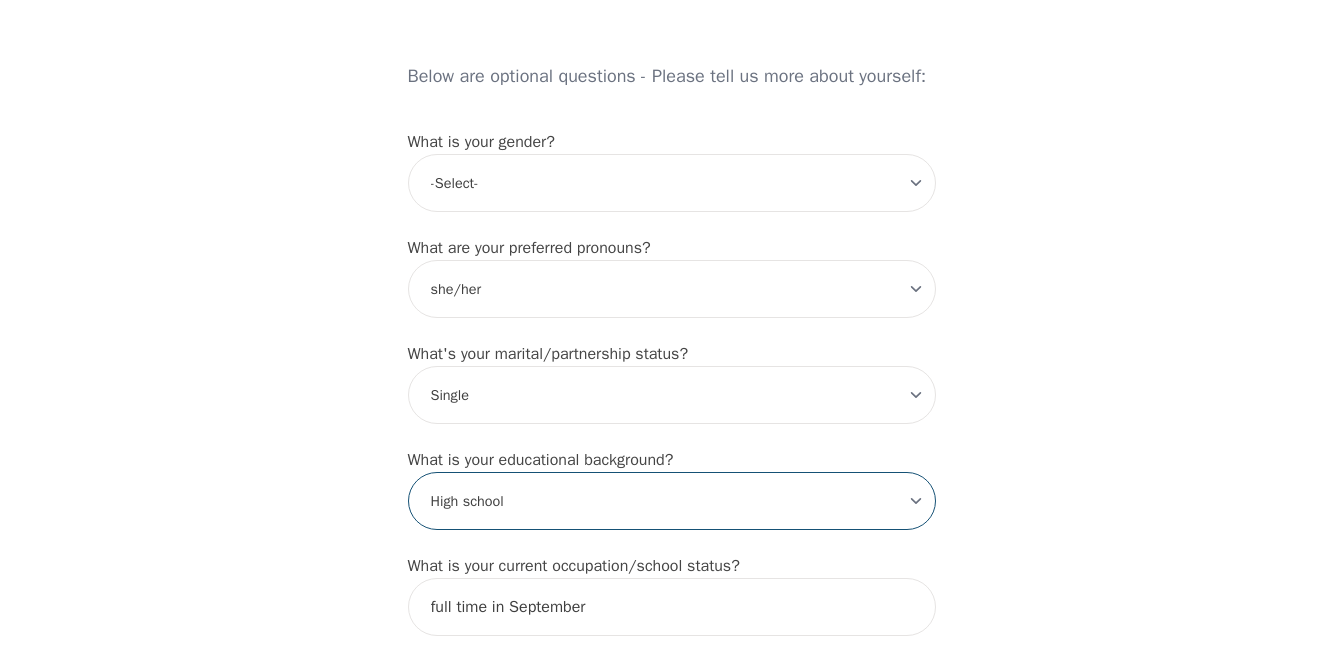 click on "-Select- Less than high school High school Associate degree Bachelor degree Master's degree Professional degree Doctorial degree" at bounding box center (672, 501) 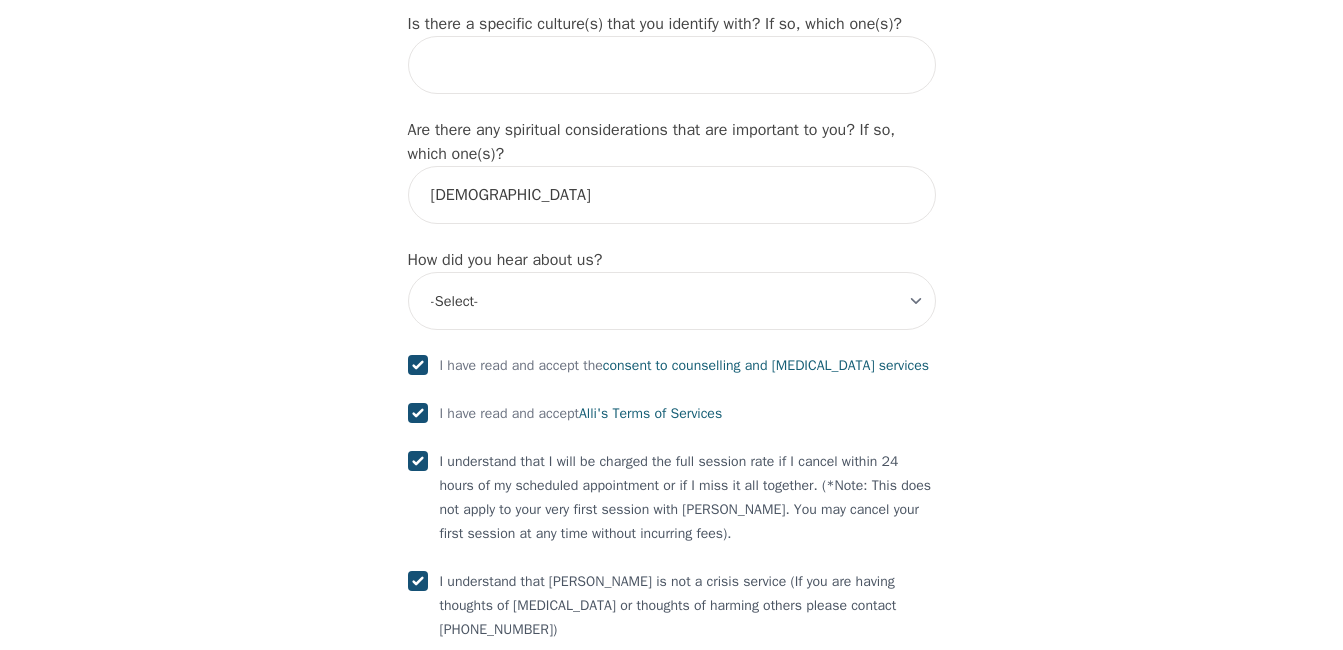 scroll, scrollTop: 2280, scrollLeft: 0, axis: vertical 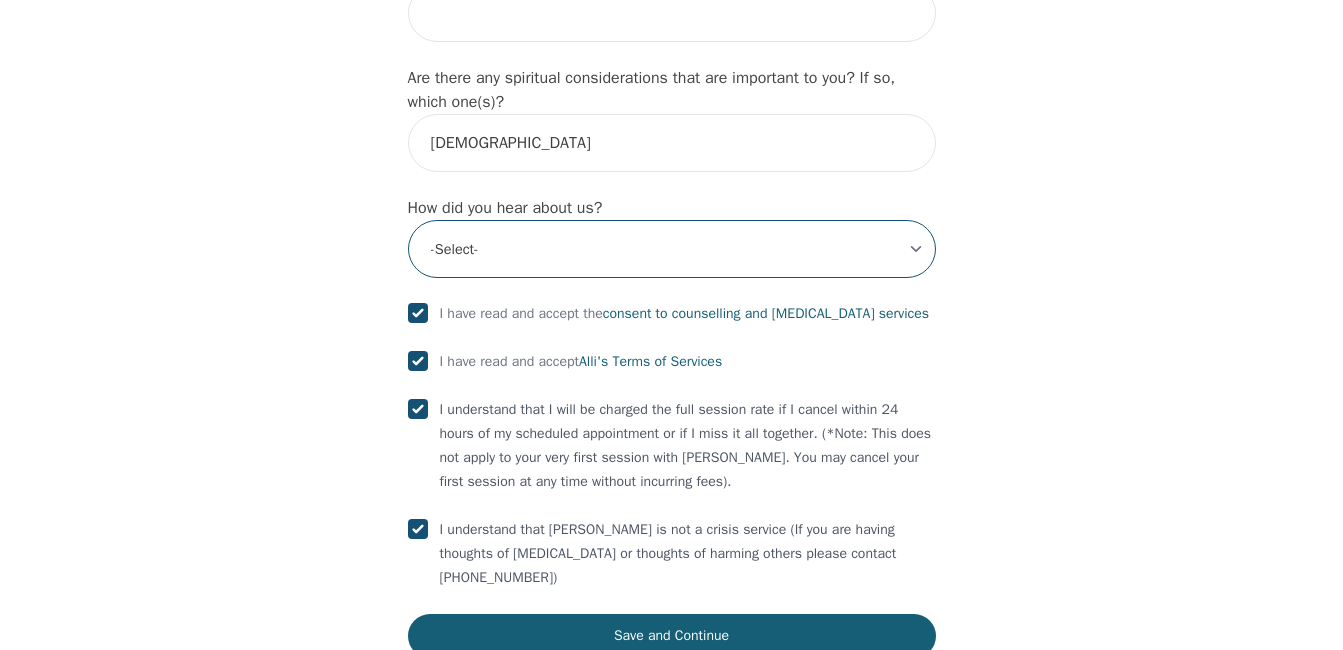 click on "-Select- Physician/Specialist Friend Facebook Instagram Google Search Google Ads Facebook/Instagram Ads Other" at bounding box center [672, 249] 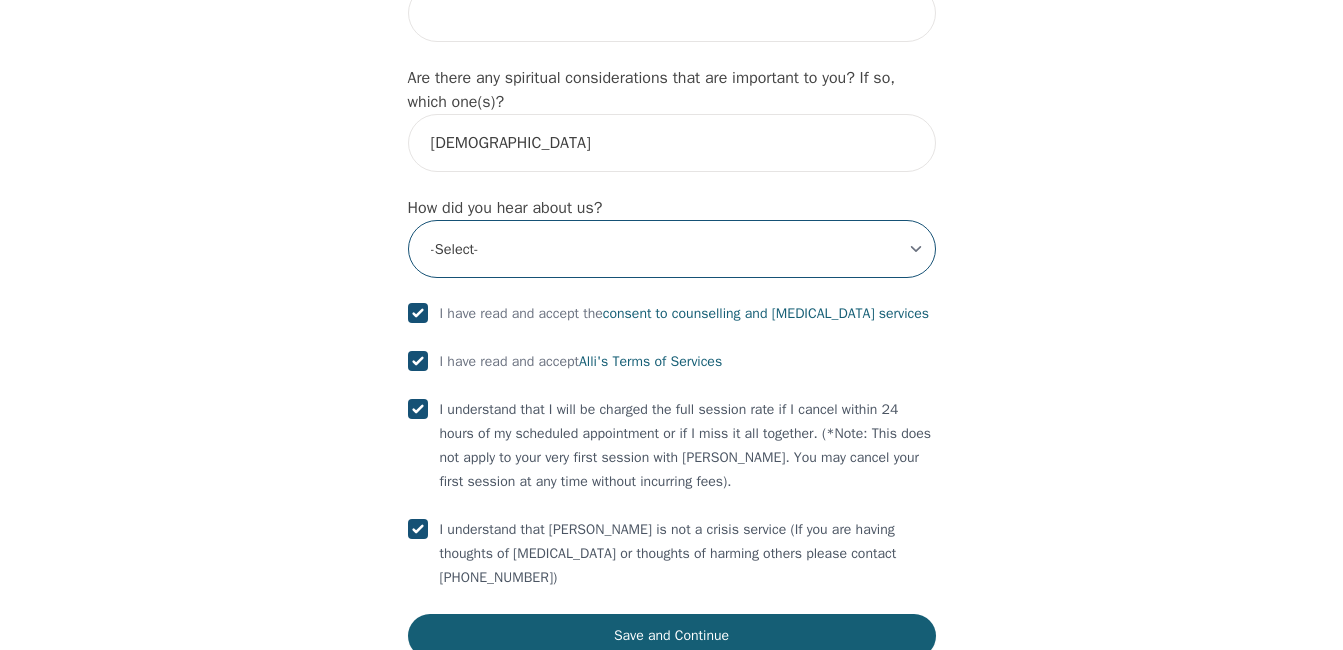 select on "Other" 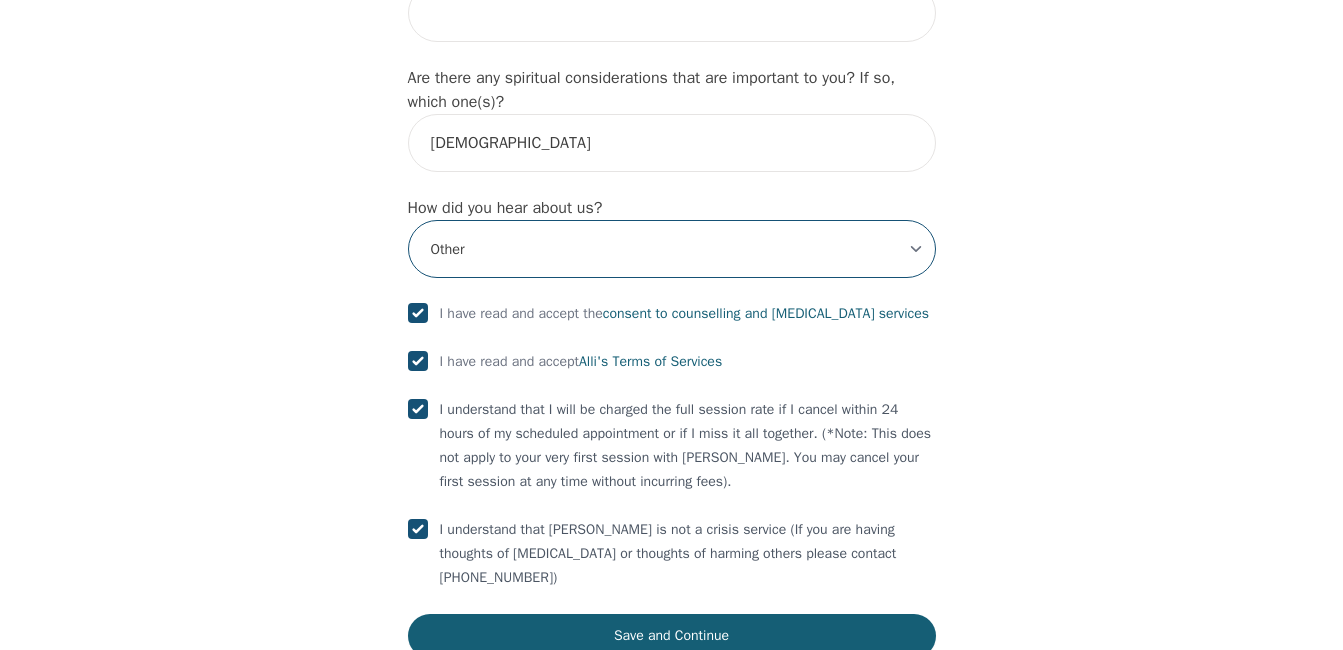 click on "-Select- Physician/Specialist Friend Facebook Instagram Google Search Google Ads Facebook/Instagram Ads Other" at bounding box center [672, 249] 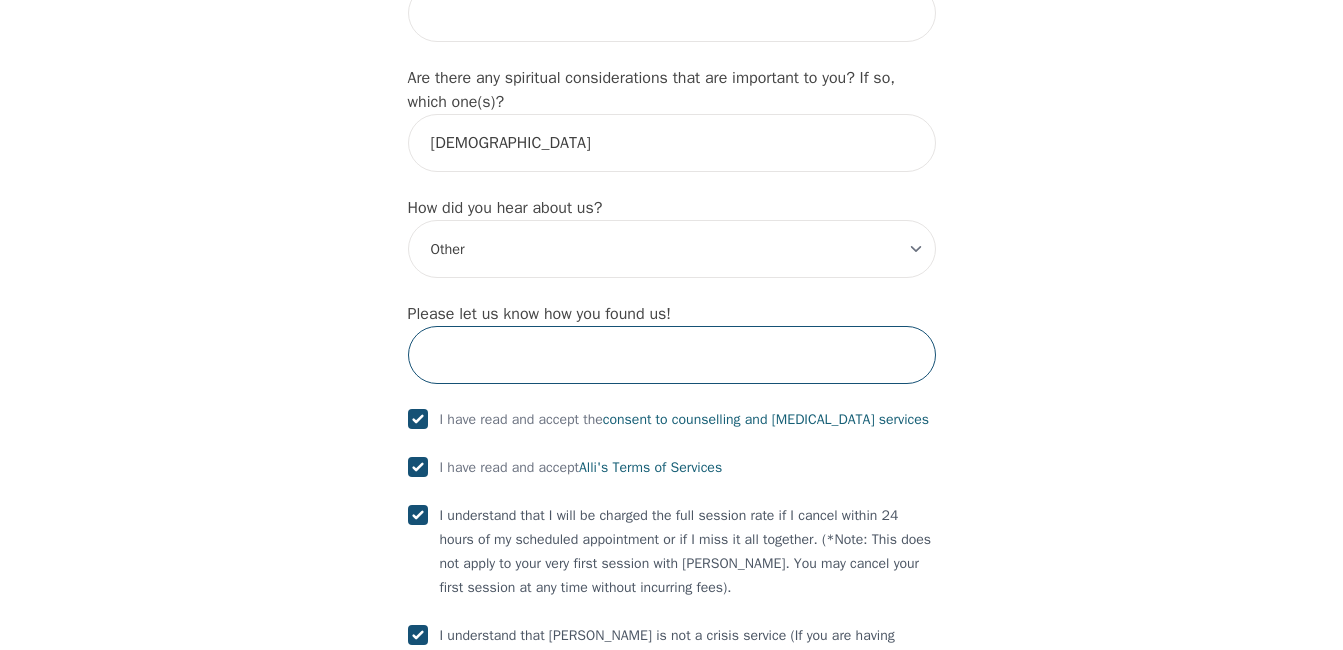 click at bounding box center (672, 355) 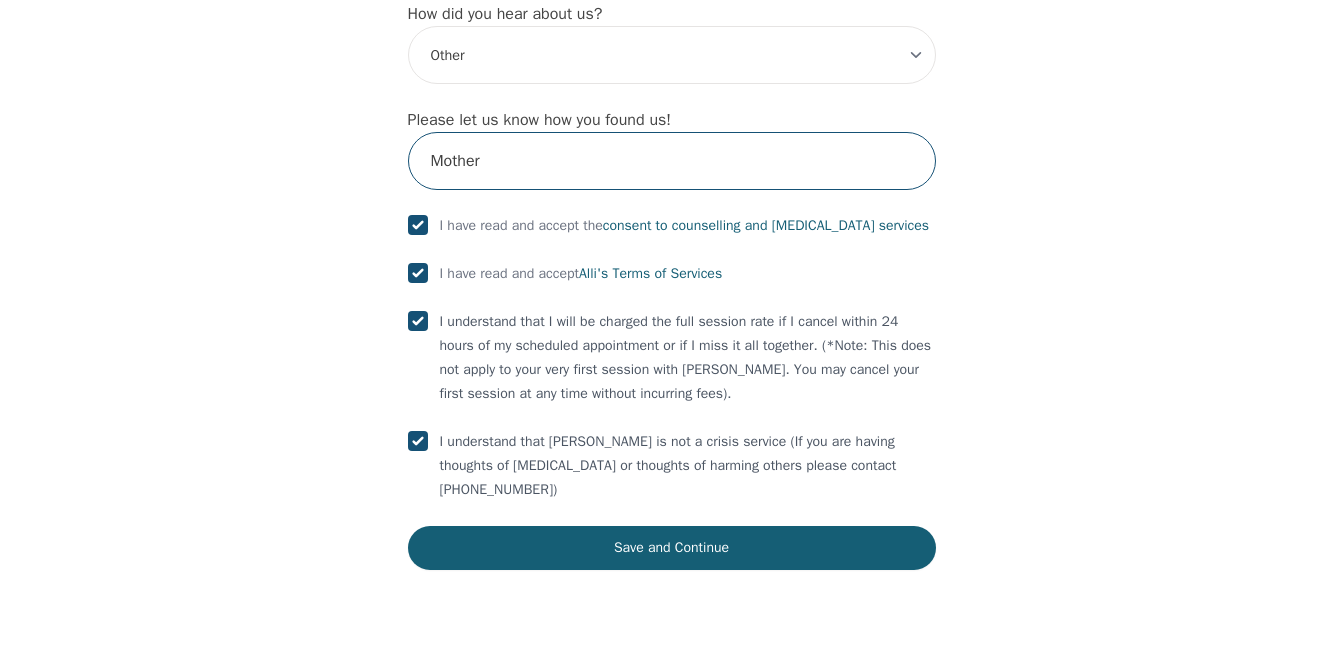 scroll, scrollTop: 2486, scrollLeft: 0, axis: vertical 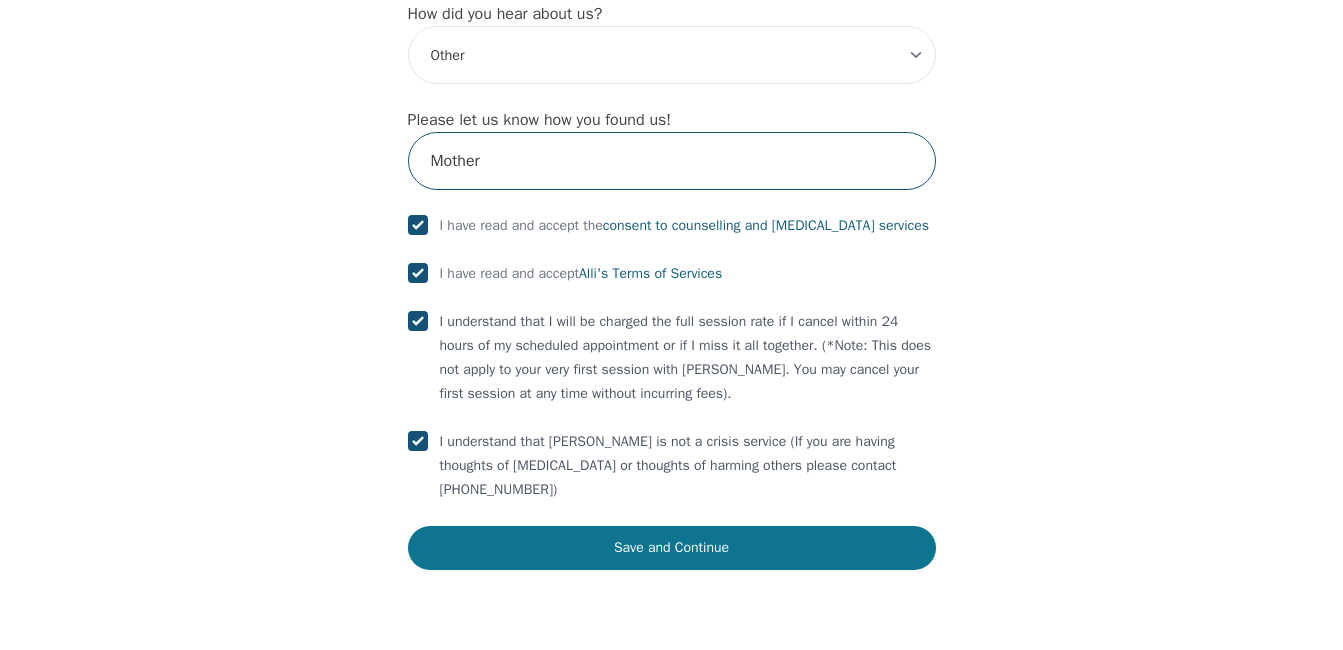 type on "Mother" 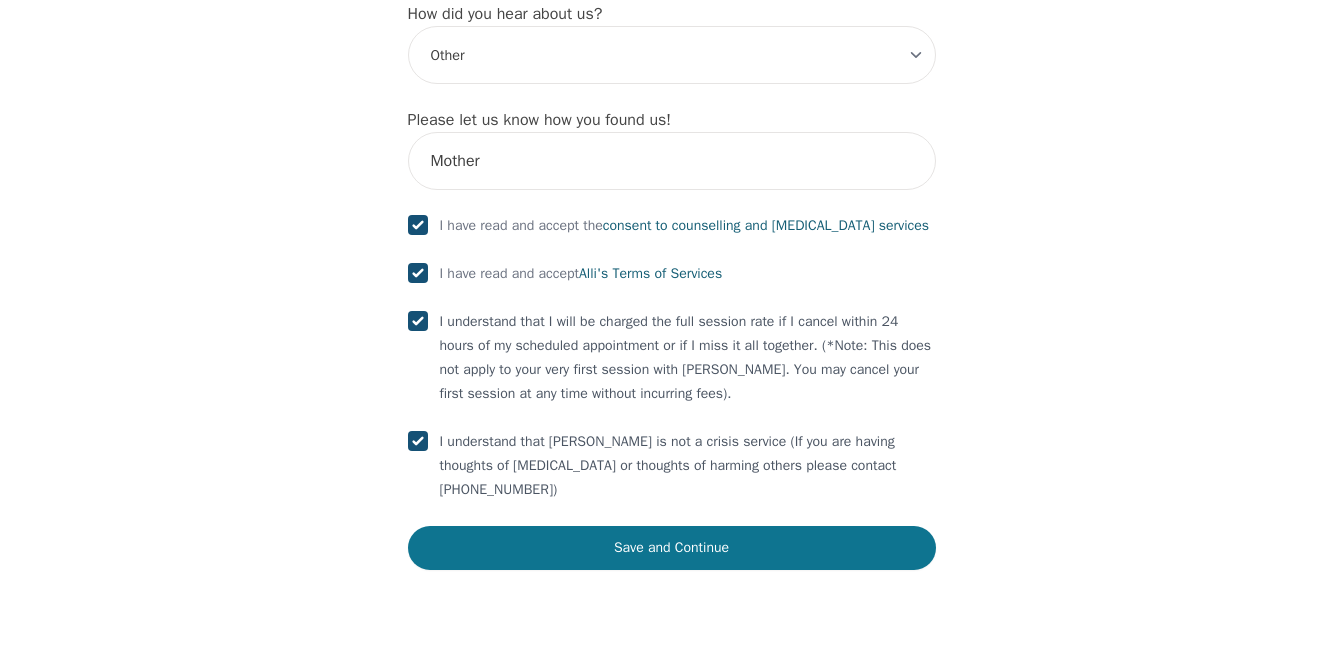 click on "Save and Continue" at bounding box center (672, 548) 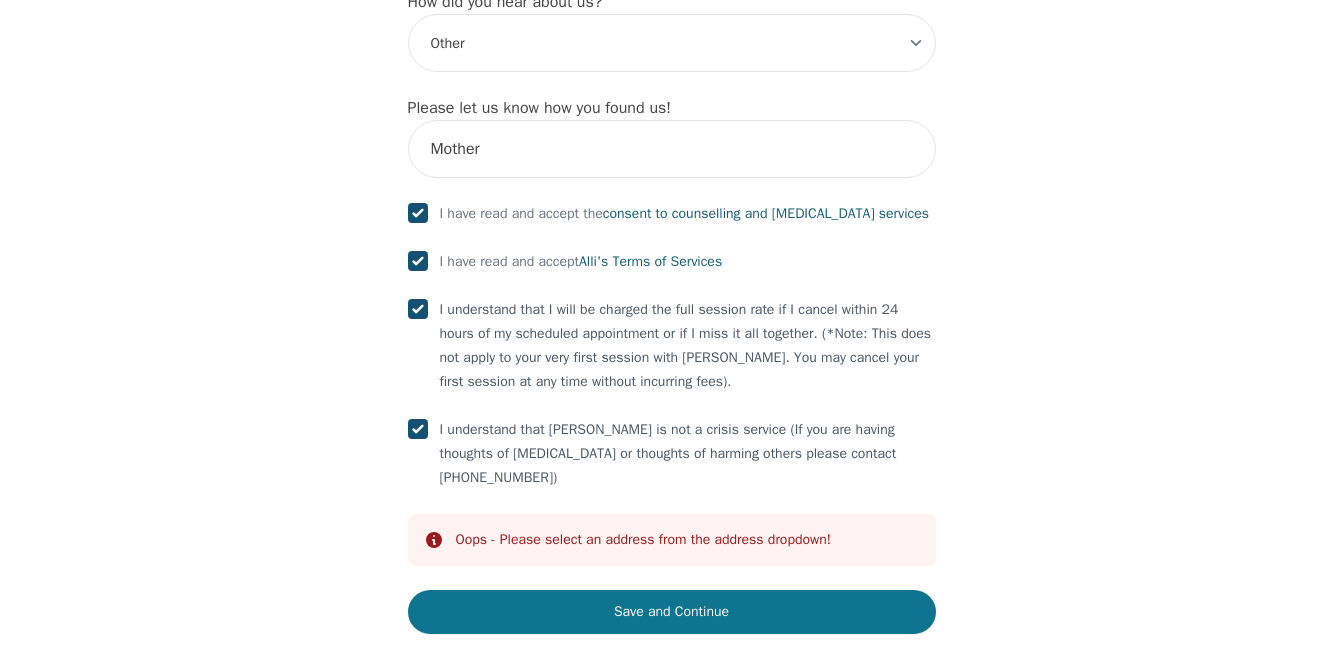 click on "Save and Continue" at bounding box center [672, 612] 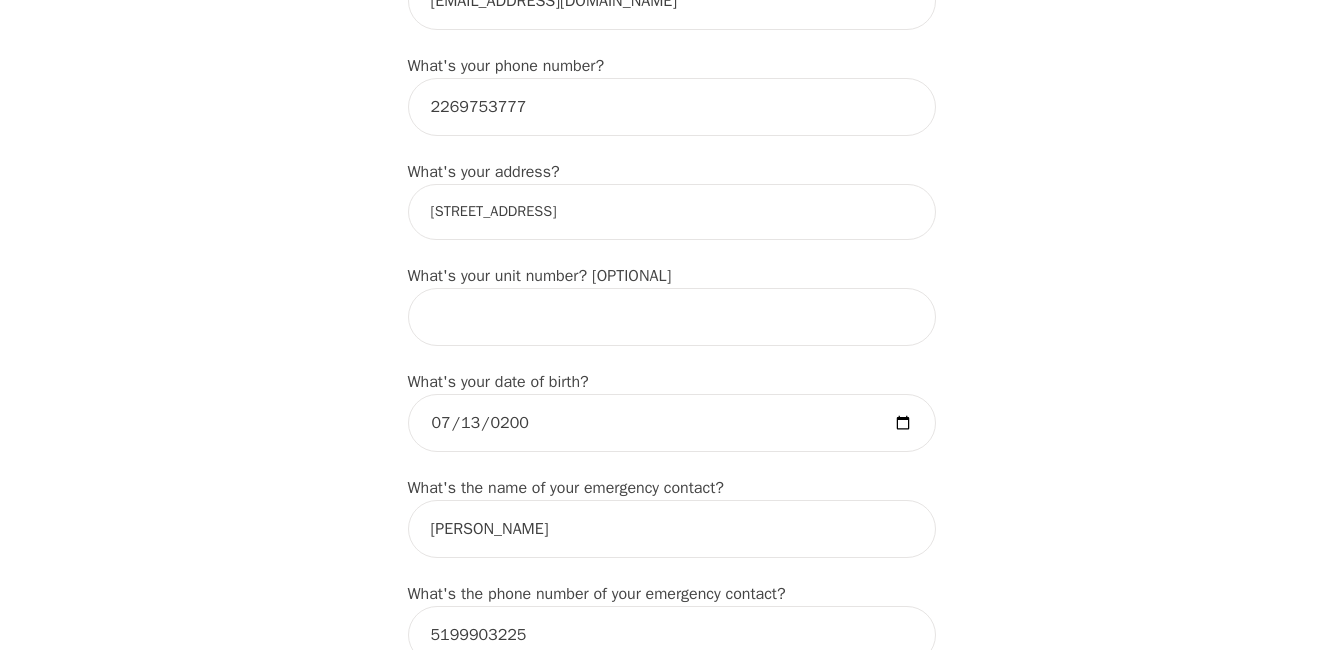 scroll, scrollTop: 586, scrollLeft: 0, axis: vertical 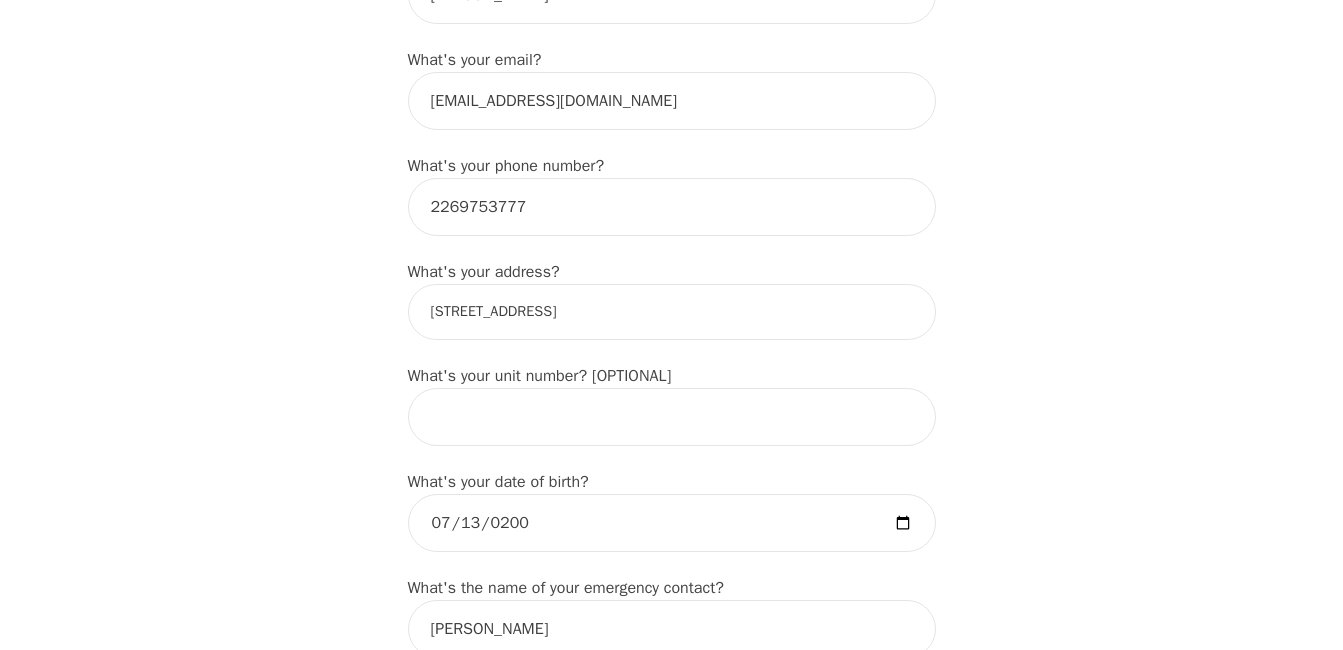 click on "[STREET_ADDRESS]" at bounding box center [672, 312] 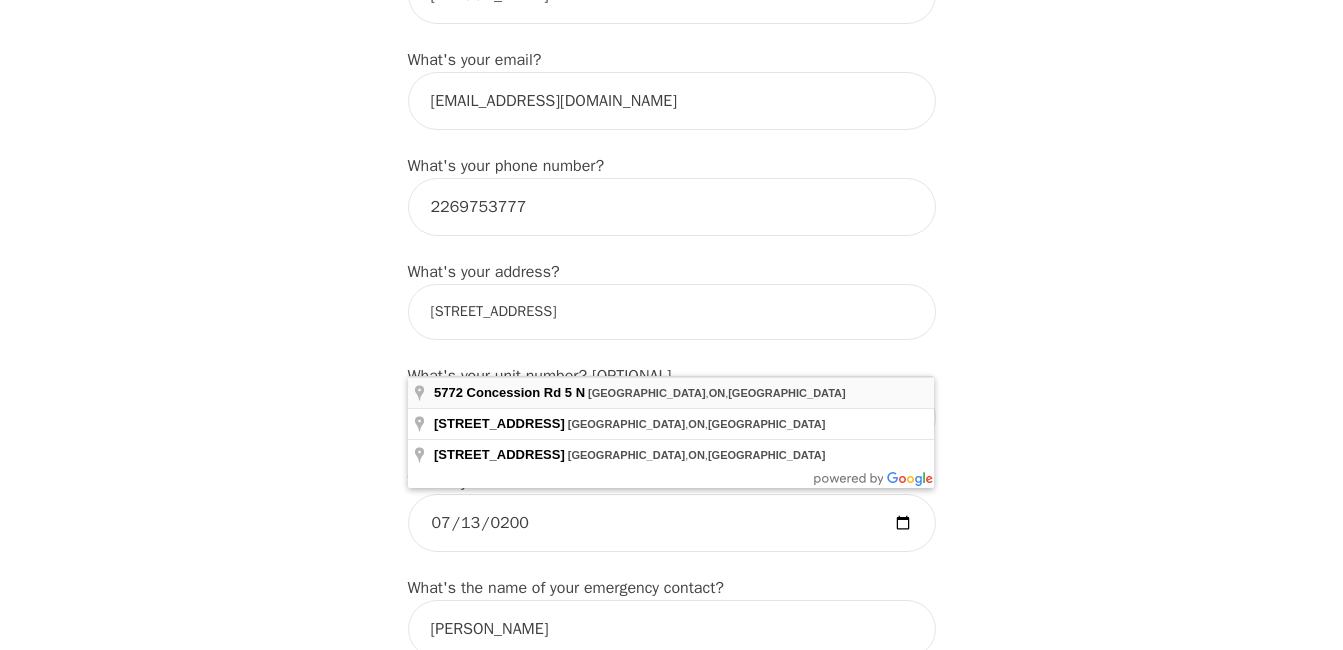 type on "[STREET_ADDRESS]" 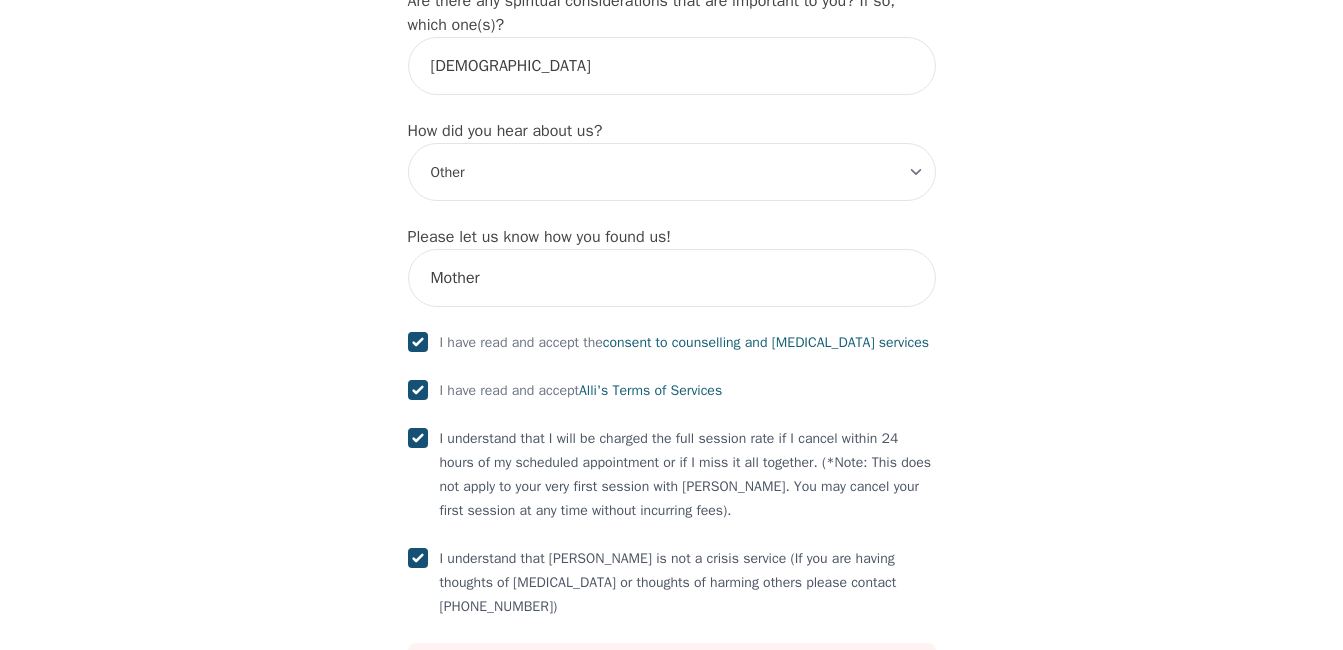 scroll, scrollTop: 2562, scrollLeft: 0, axis: vertical 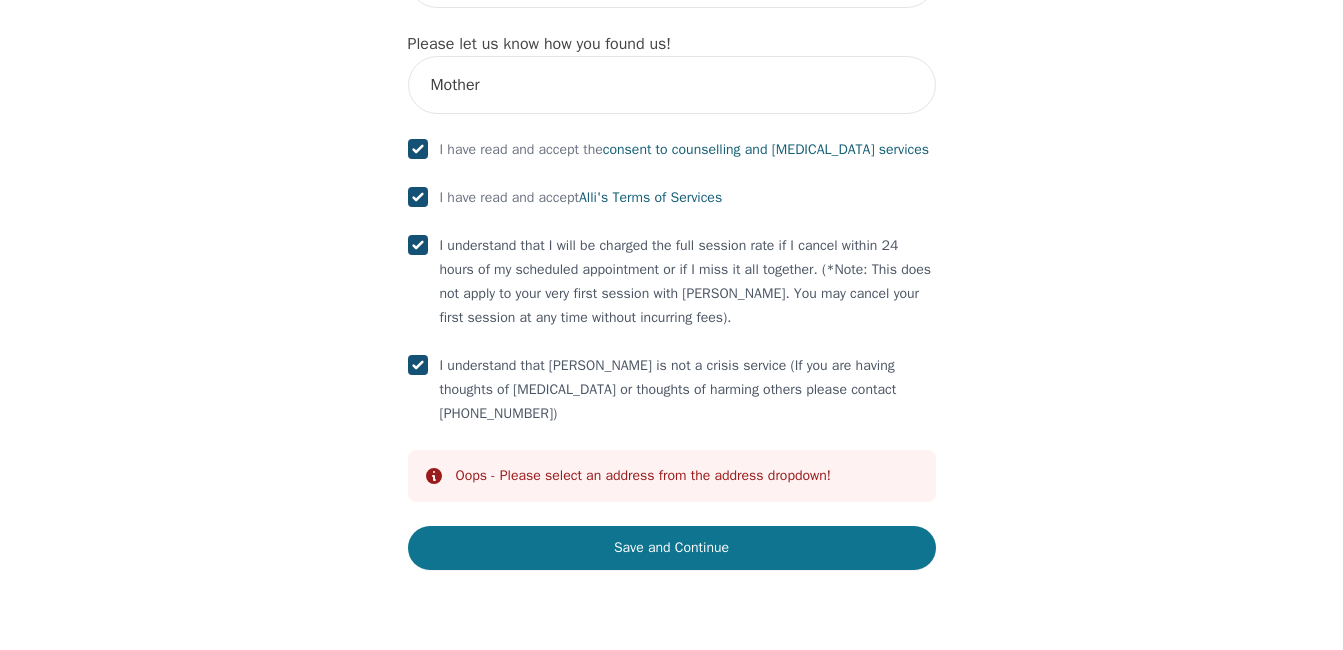 click on "Save and Continue" at bounding box center (672, 548) 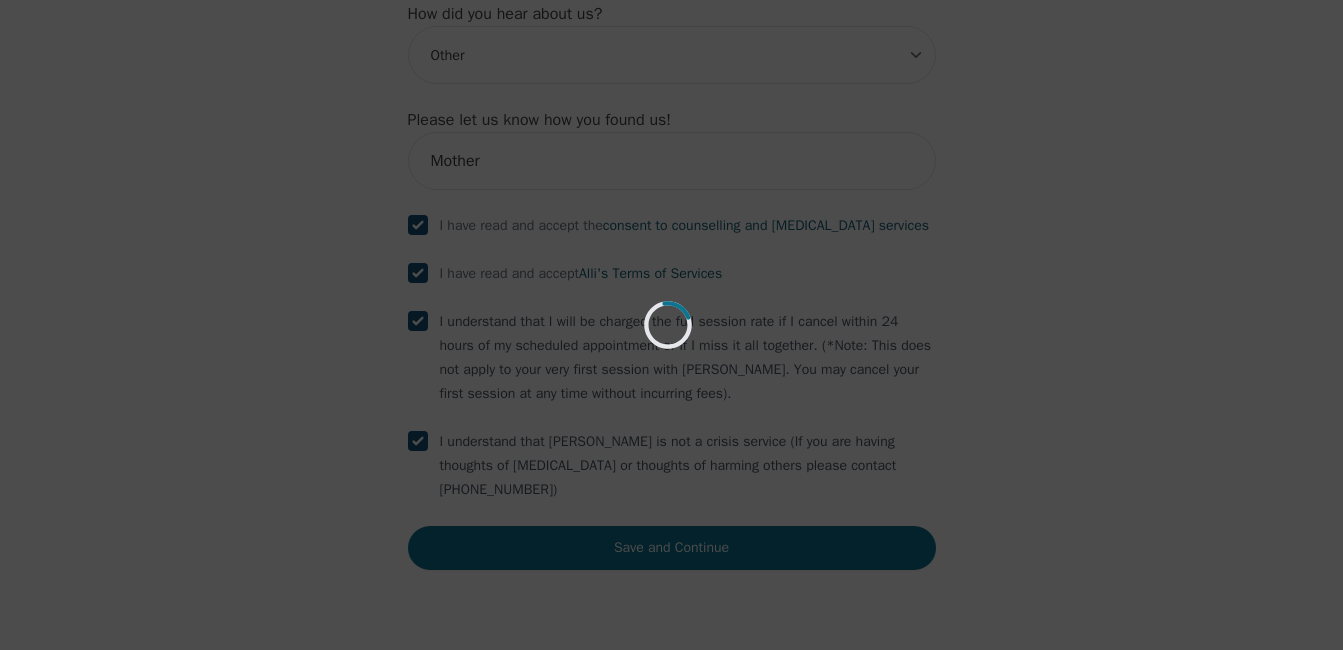 scroll, scrollTop: 2486, scrollLeft: 0, axis: vertical 